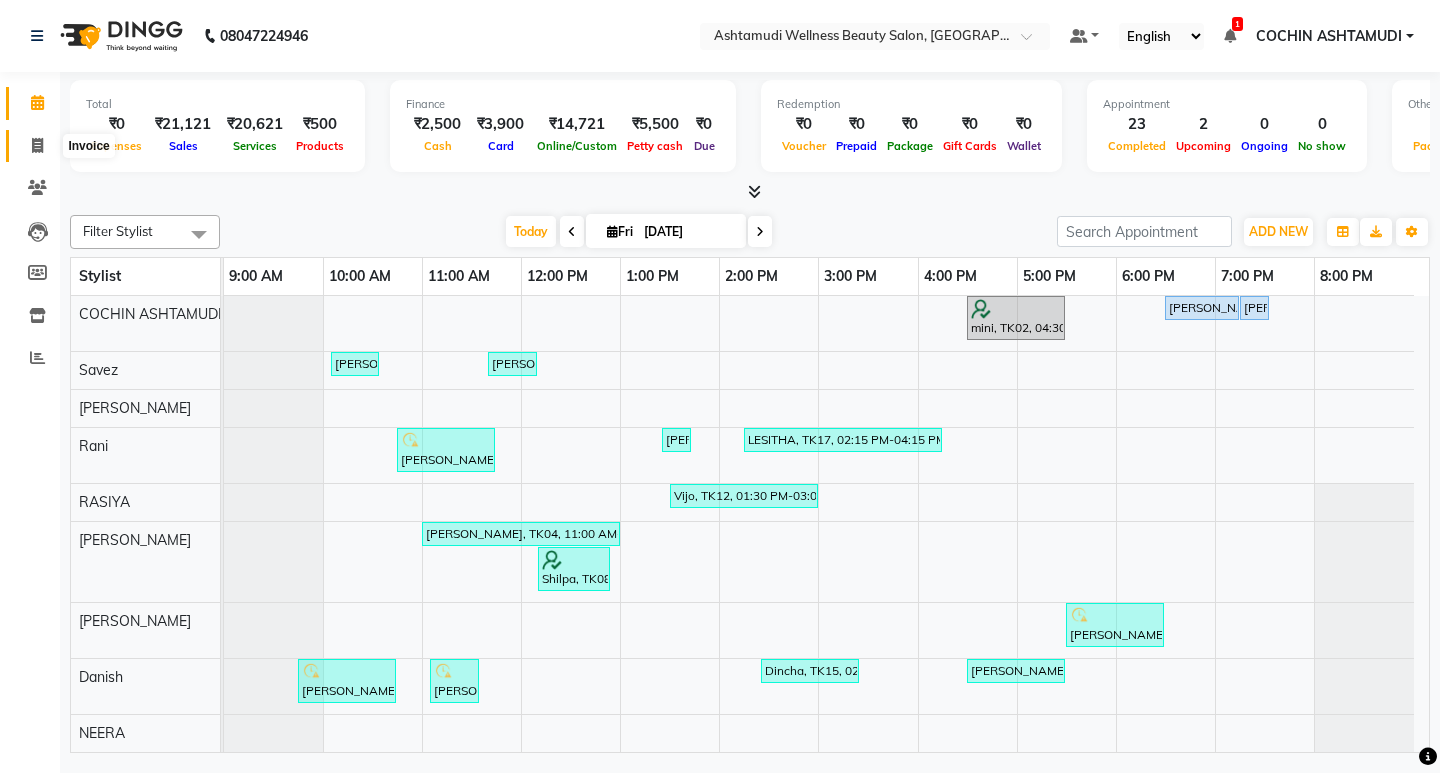 scroll, scrollTop: 0, scrollLeft: 0, axis: both 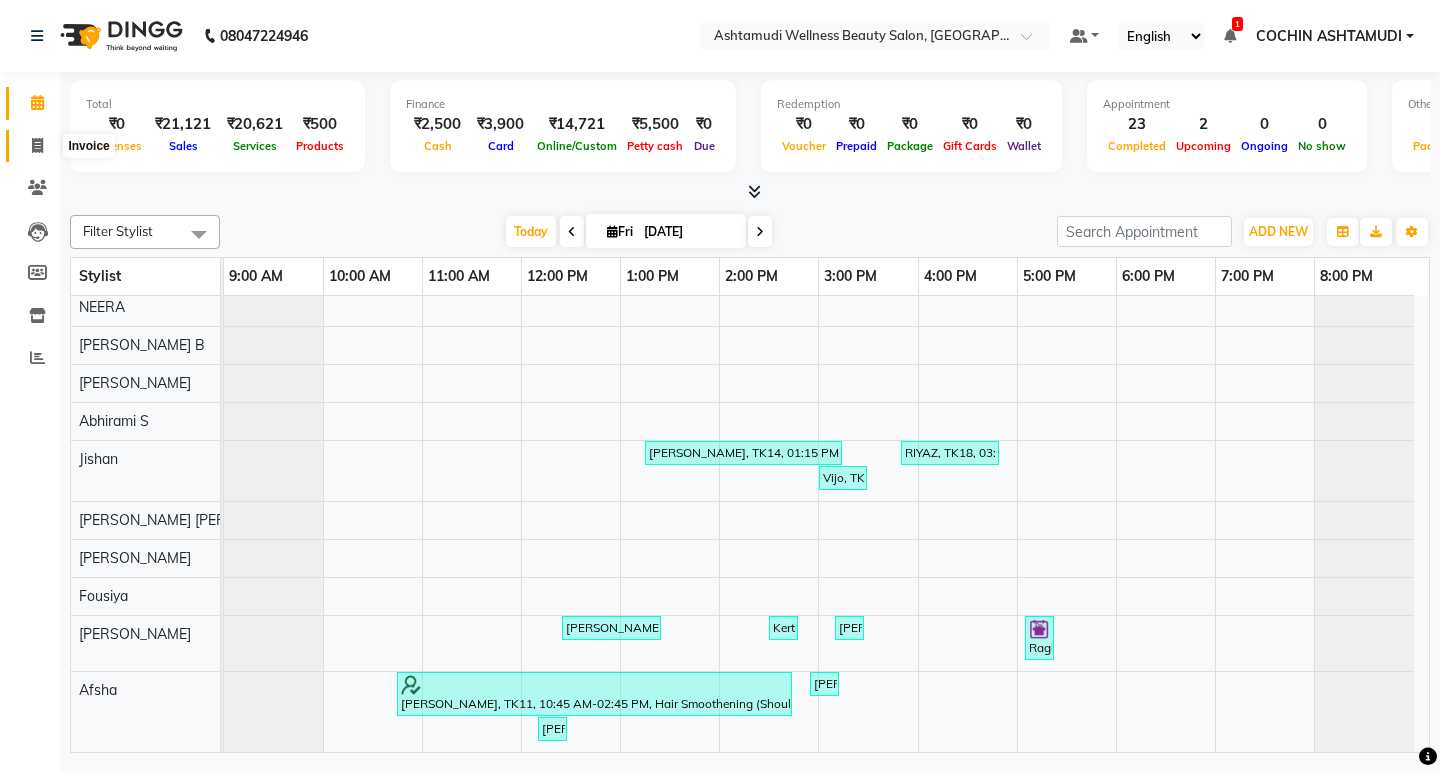 click 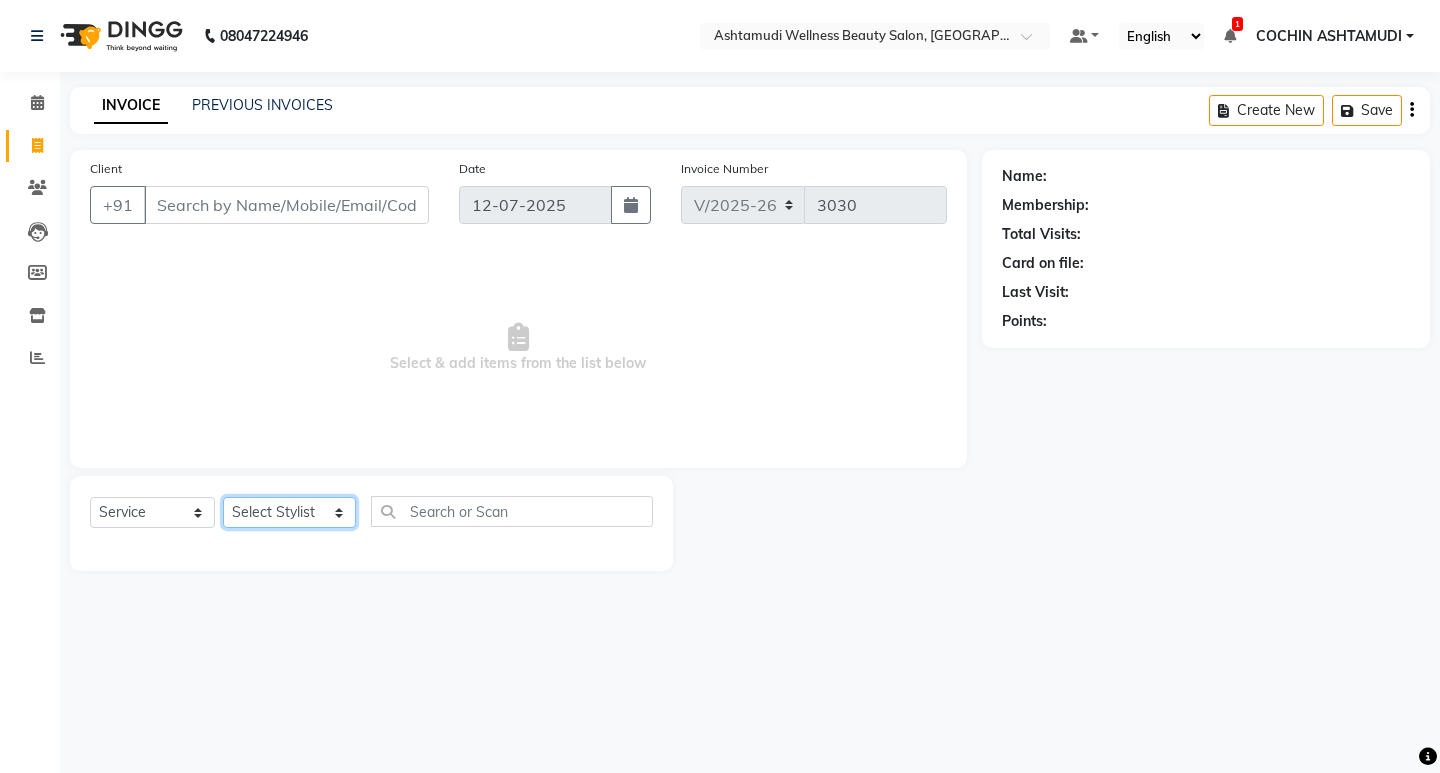 click on "Select Stylist Abhirami S Afsha [PERSON_NAME] B [PERSON_NAME] COCHIN ASHTAMUDI Danish [PERSON_NAME] [PERSON_NAME] [PERSON_NAME] [PERSON_NAME] [PERSON_NAME]  [PERSON_NAME] [PERSON_NAME]" 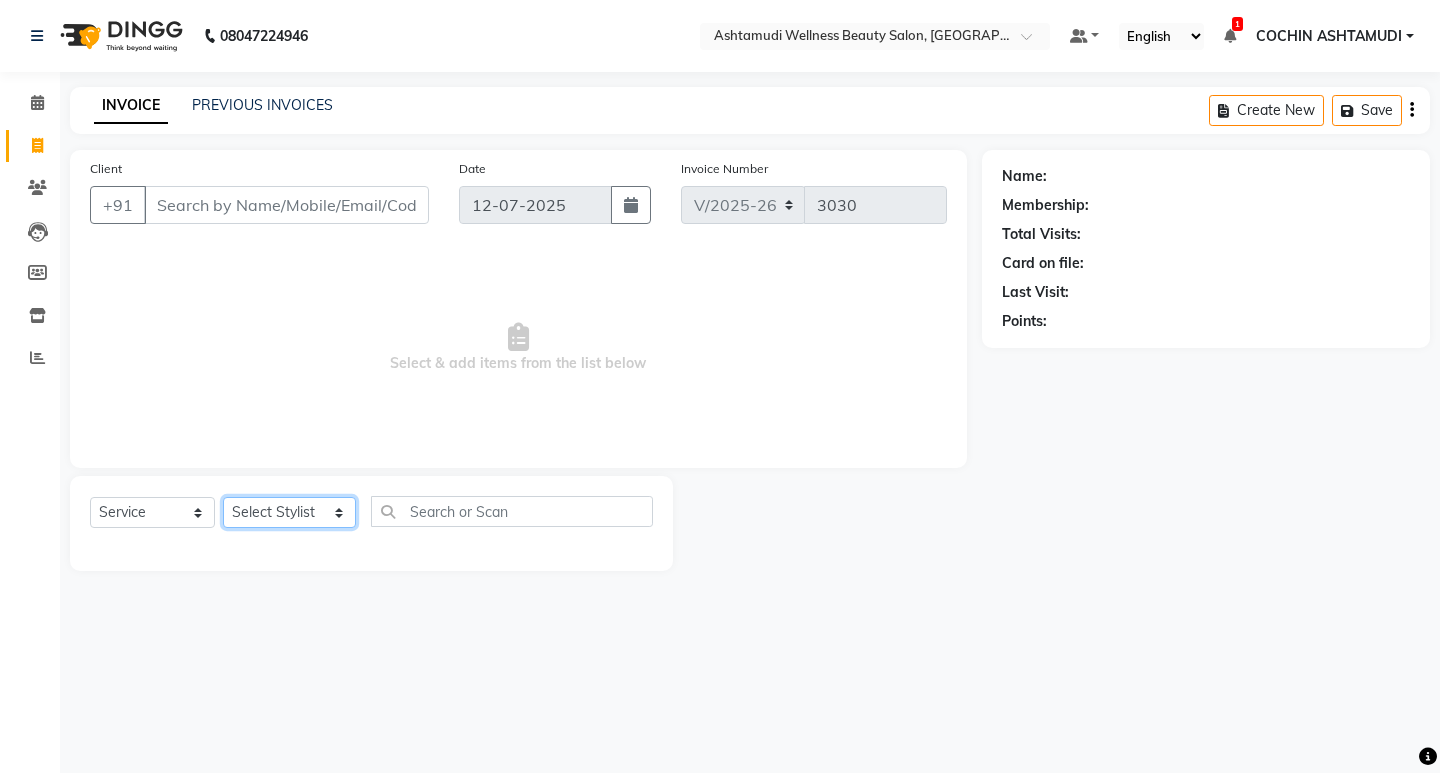 select on "44402" 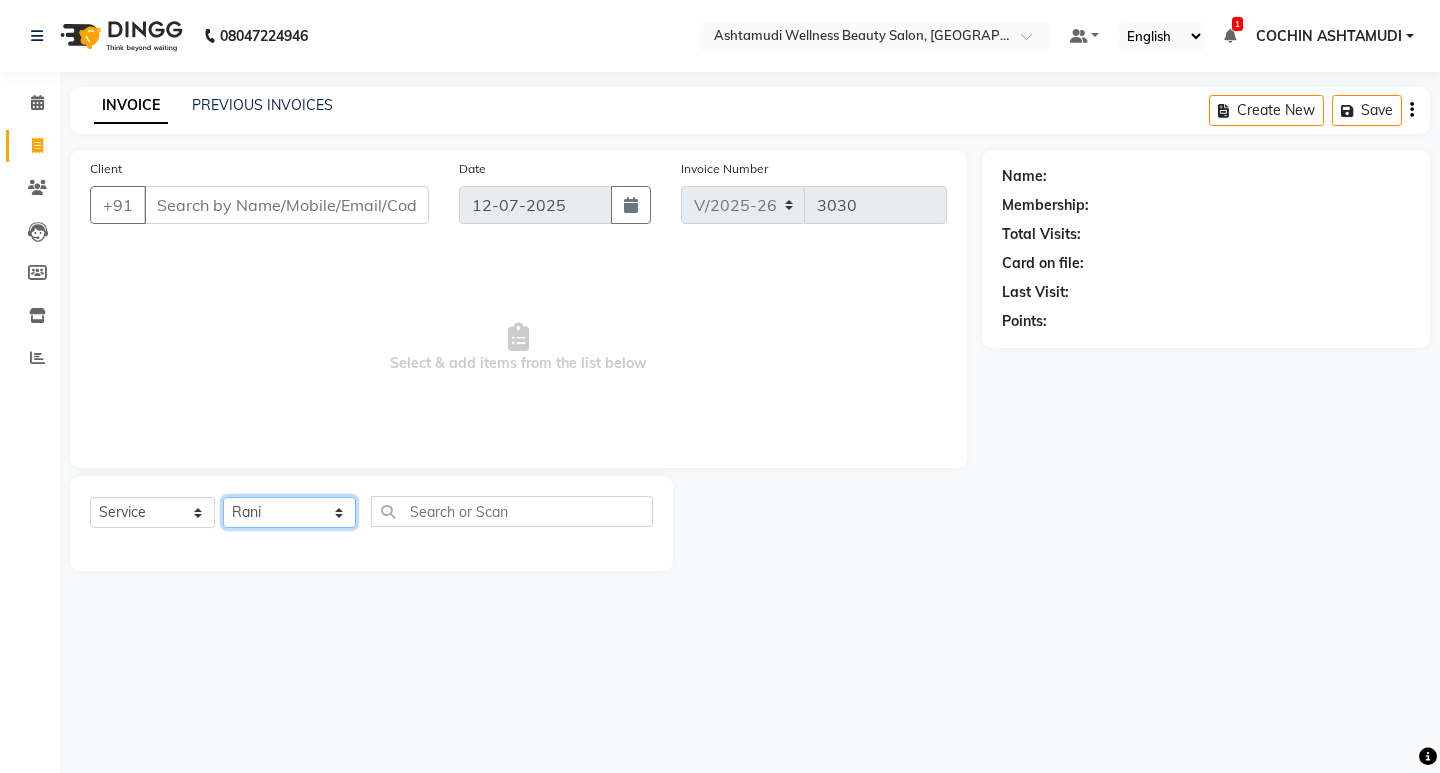 click on "Select Stylist Abhirami S Afsha [PERSON_NAME] B [PERSON_NAME] COCHIN ASHTAMUDI Danish [PERSON_NAME] [PERSON_NAME] [PERSON_NAME] [PERSON_NAME] [PERSON_NAME]  [PERSON_NAME] [PERSON_NAME]" 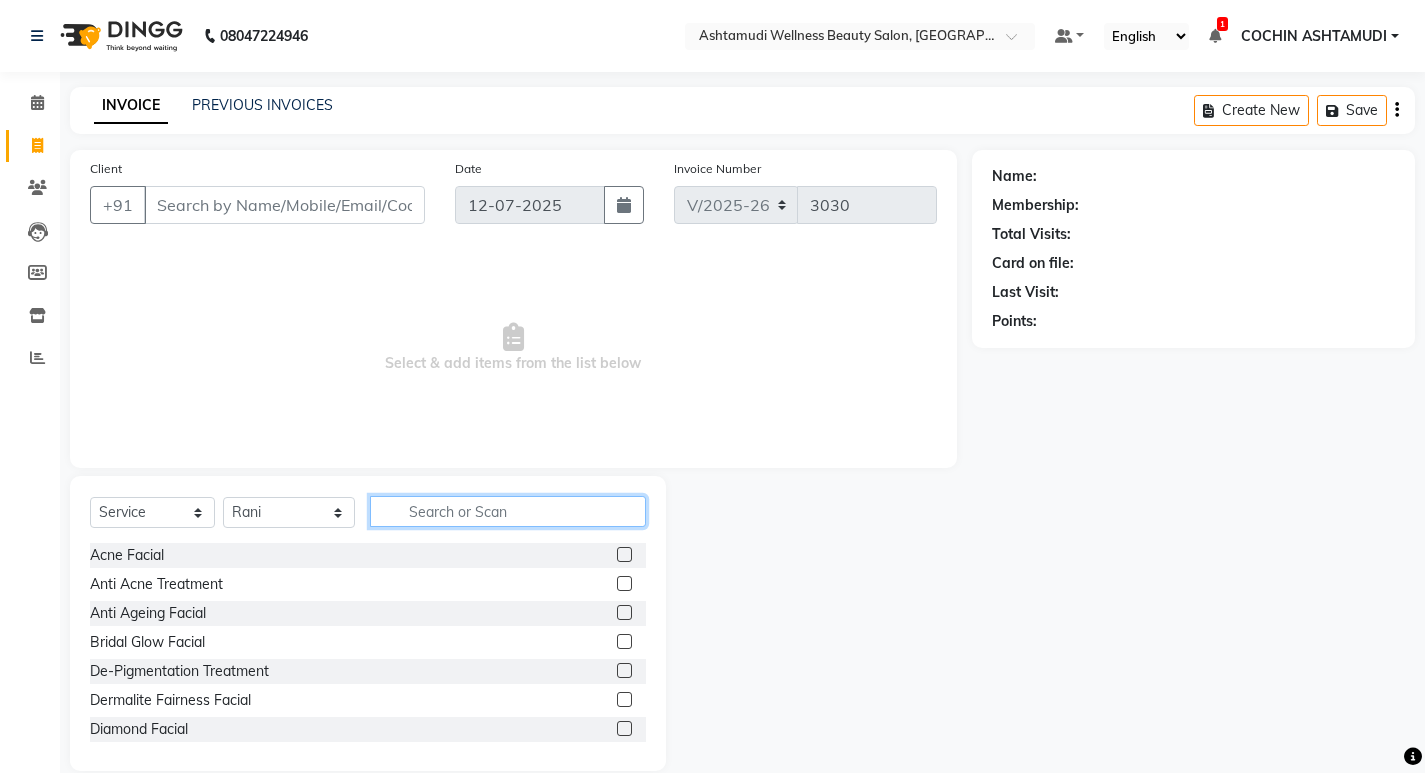 click 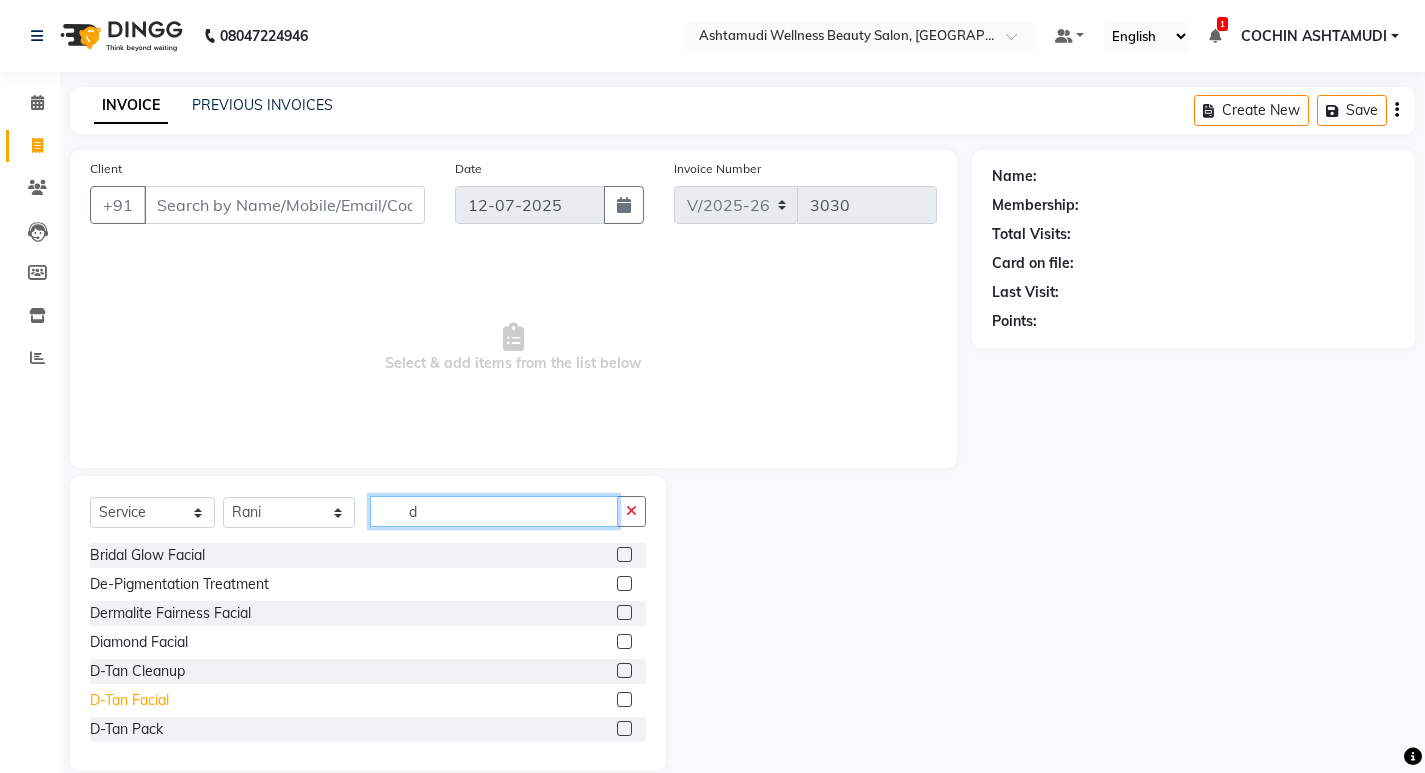 type on "d" 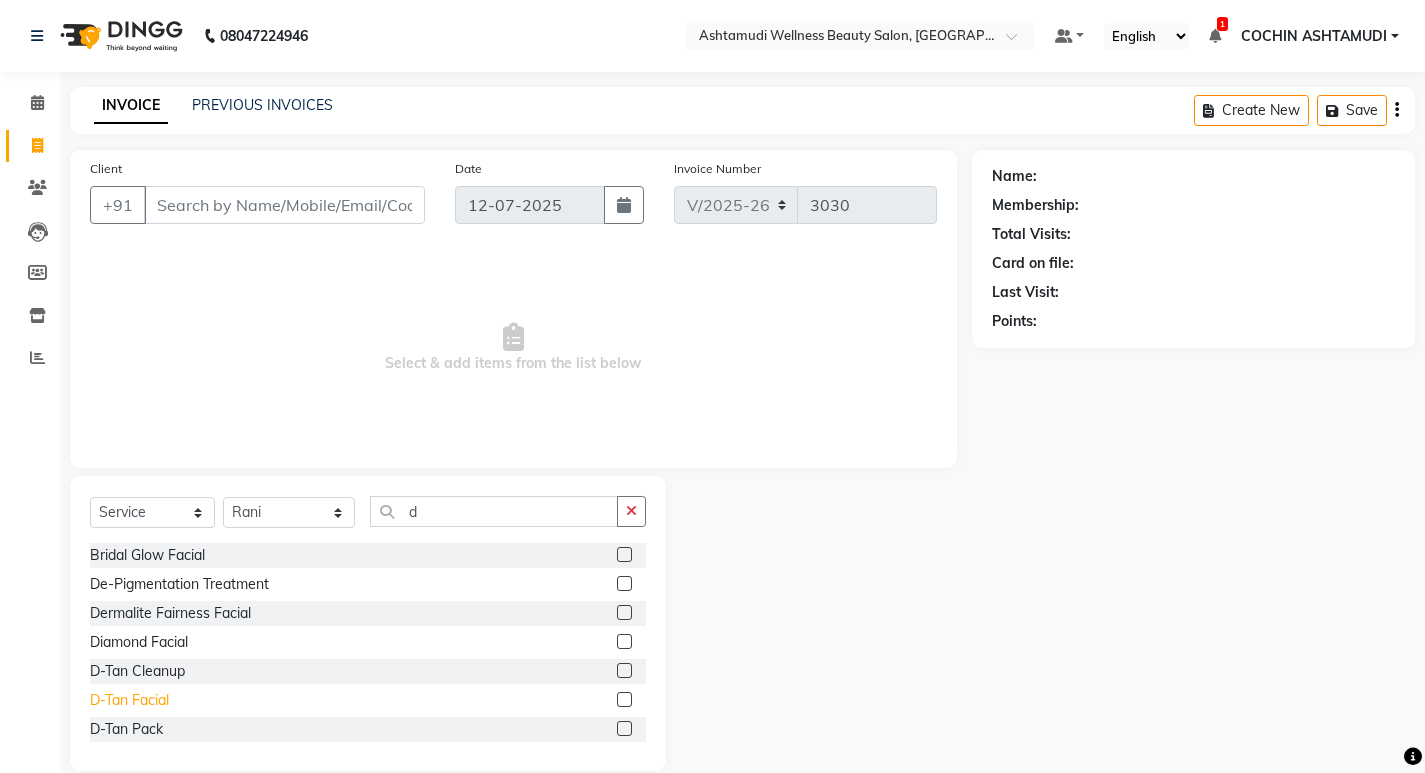 click on "D-Tan Facial" 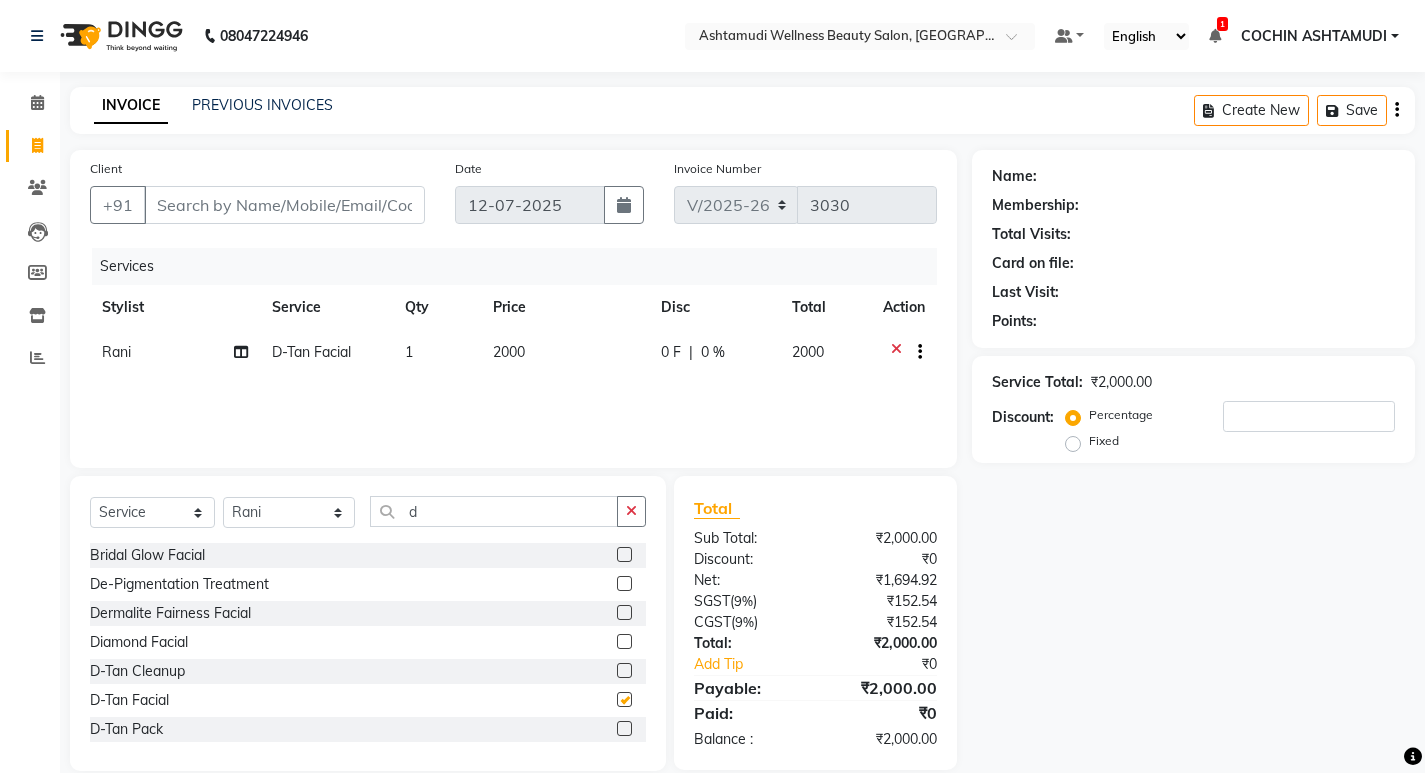 checkbox on "false" 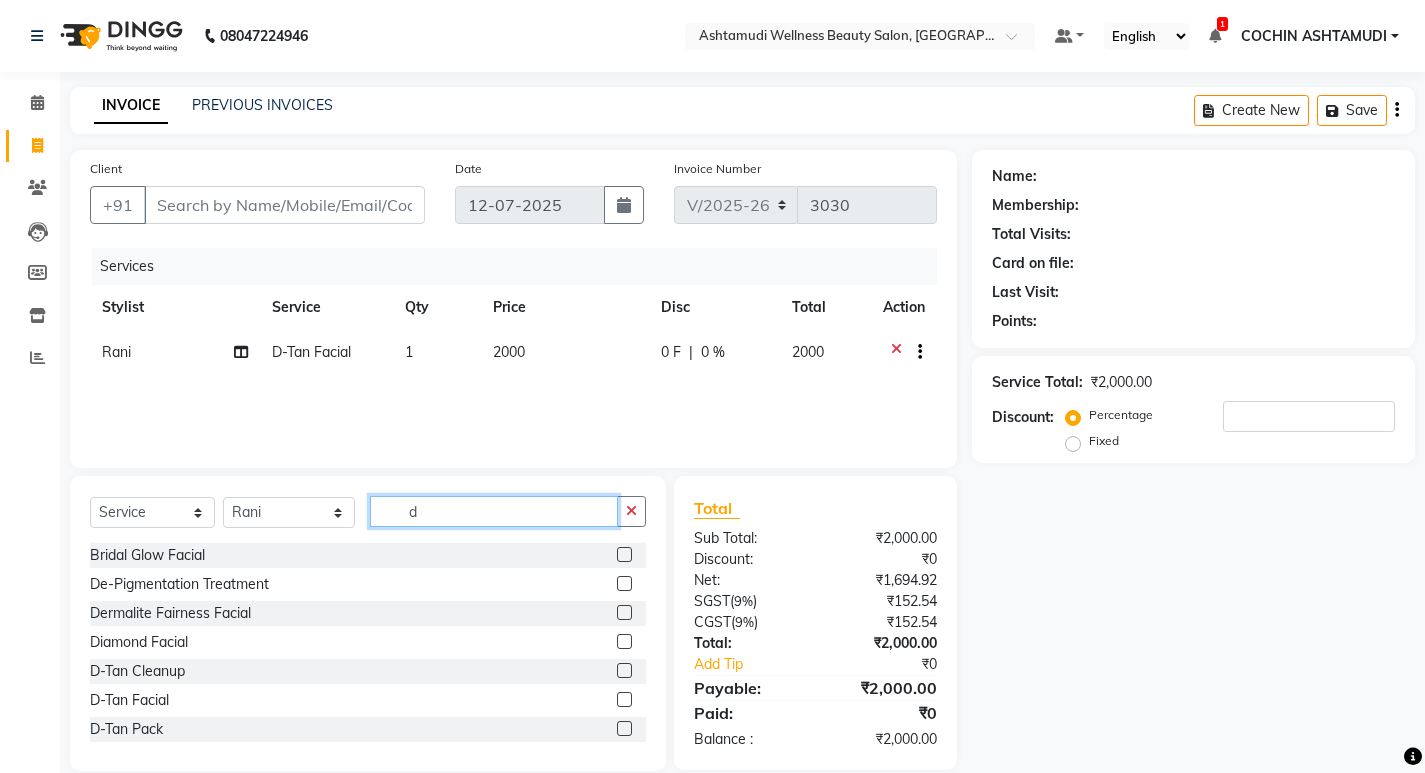 click on "d" 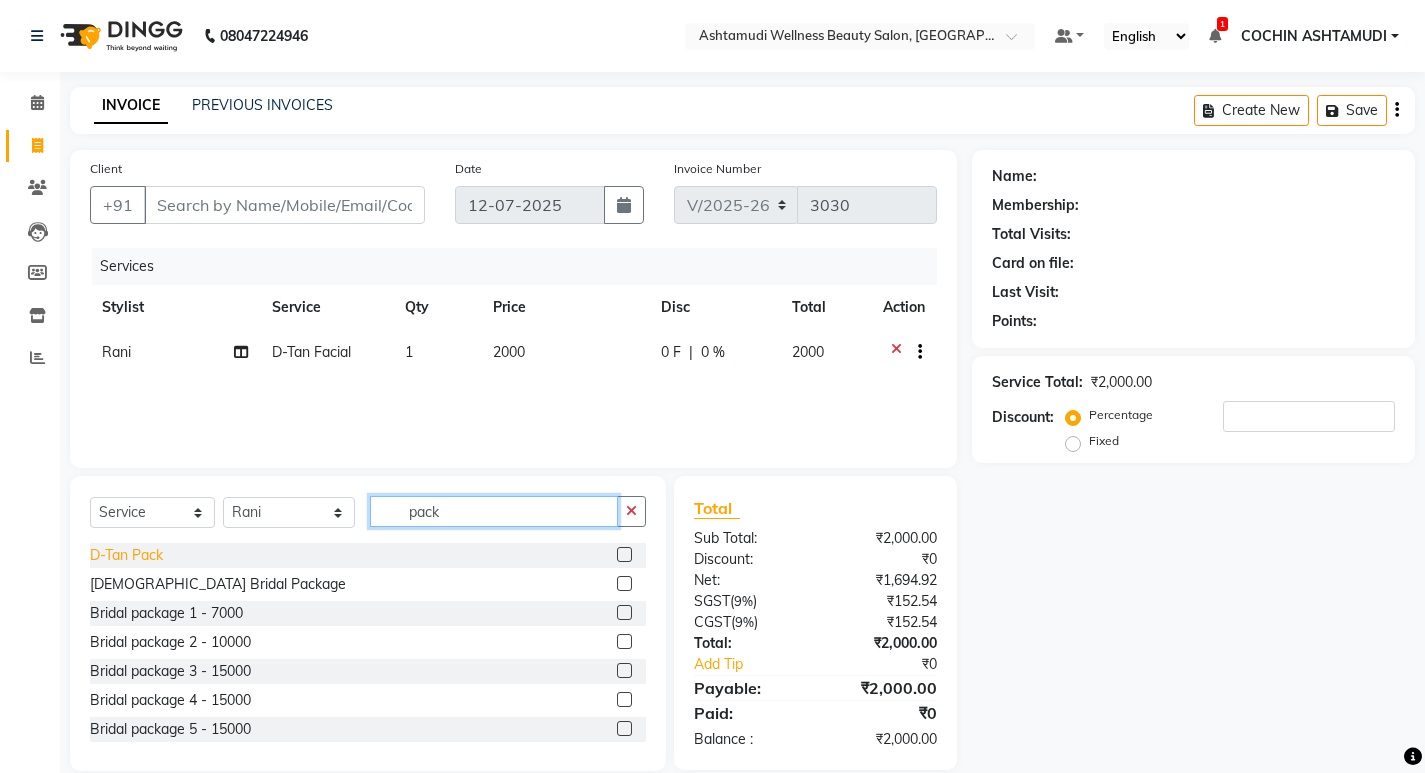 type on "pack" 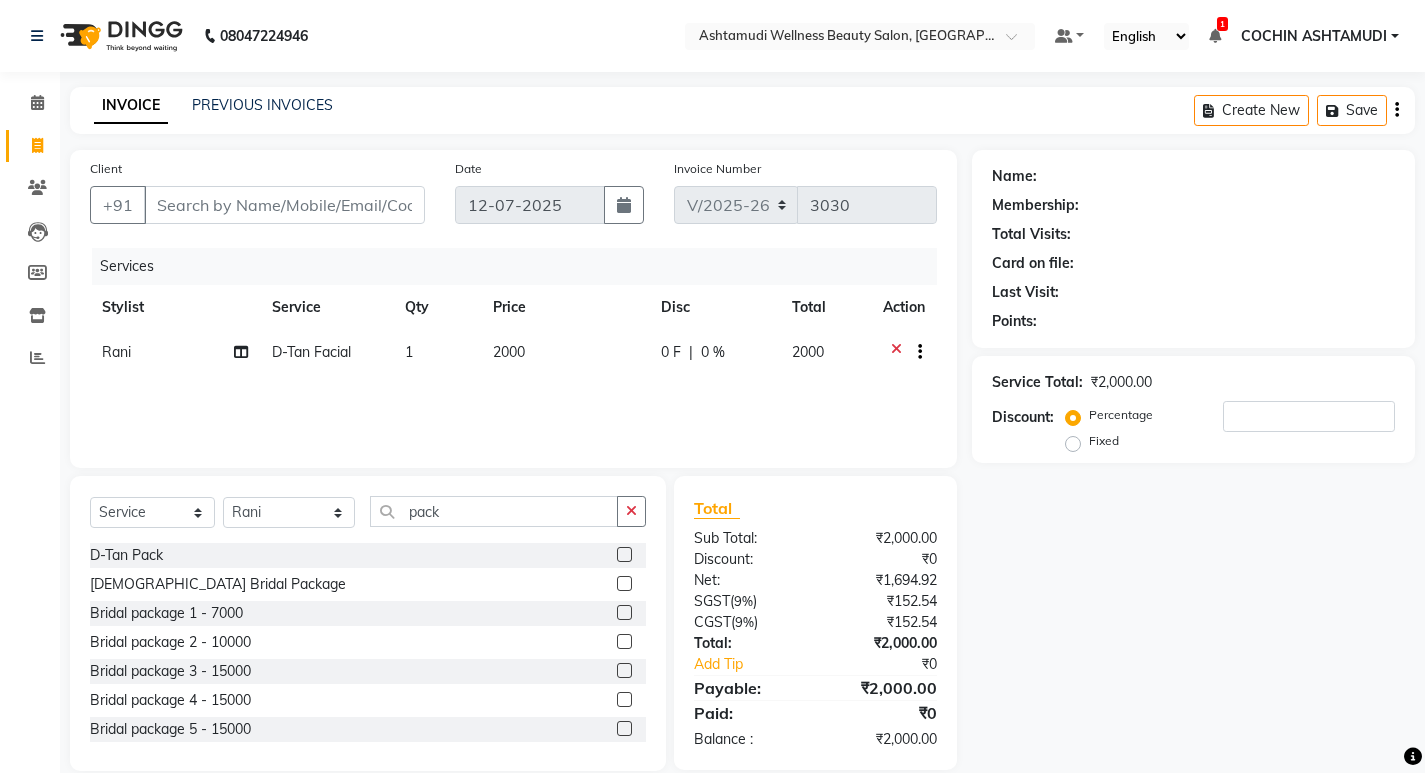 drag, startPoint x: 141, startPoint y: 557, endPoint x: 206, endPoint y: 560, distance: 65.06919 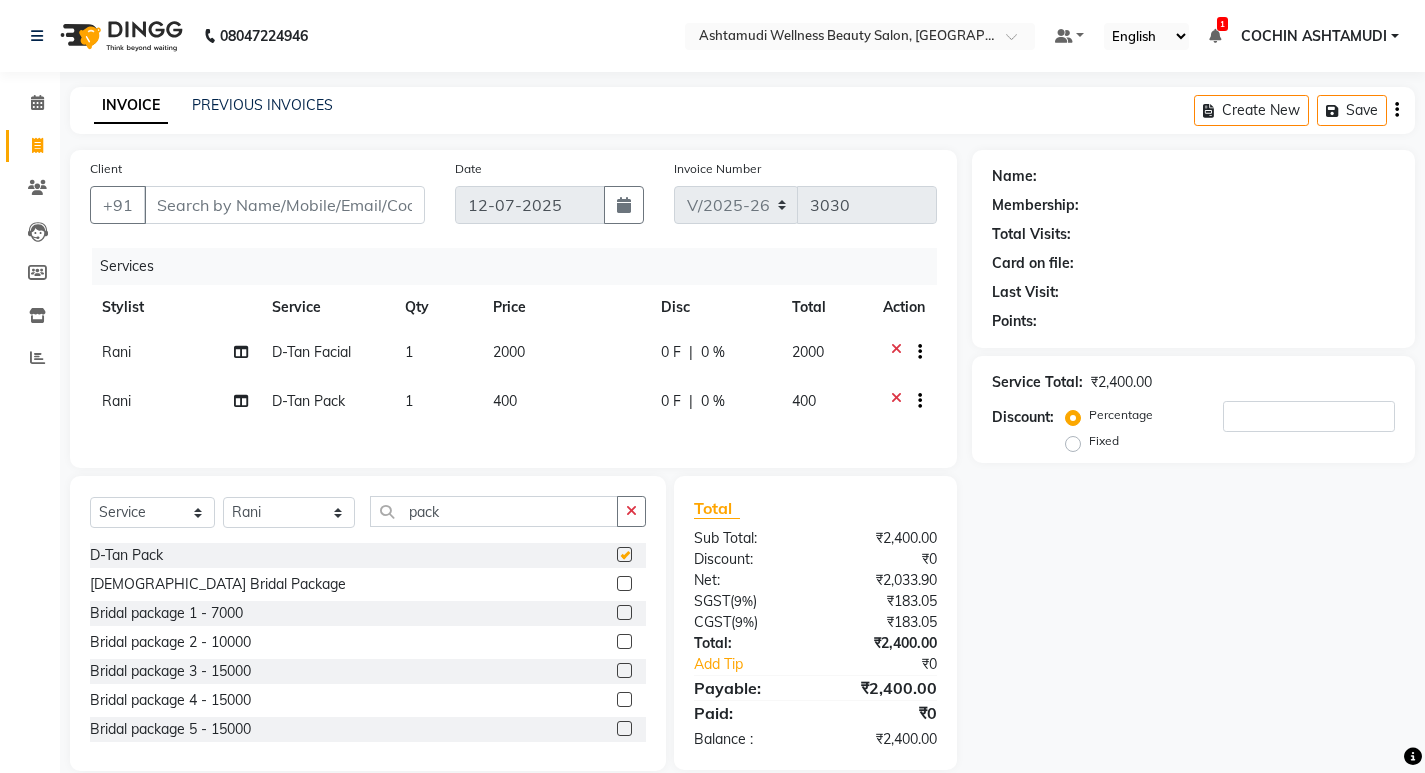 checkbox on "false" 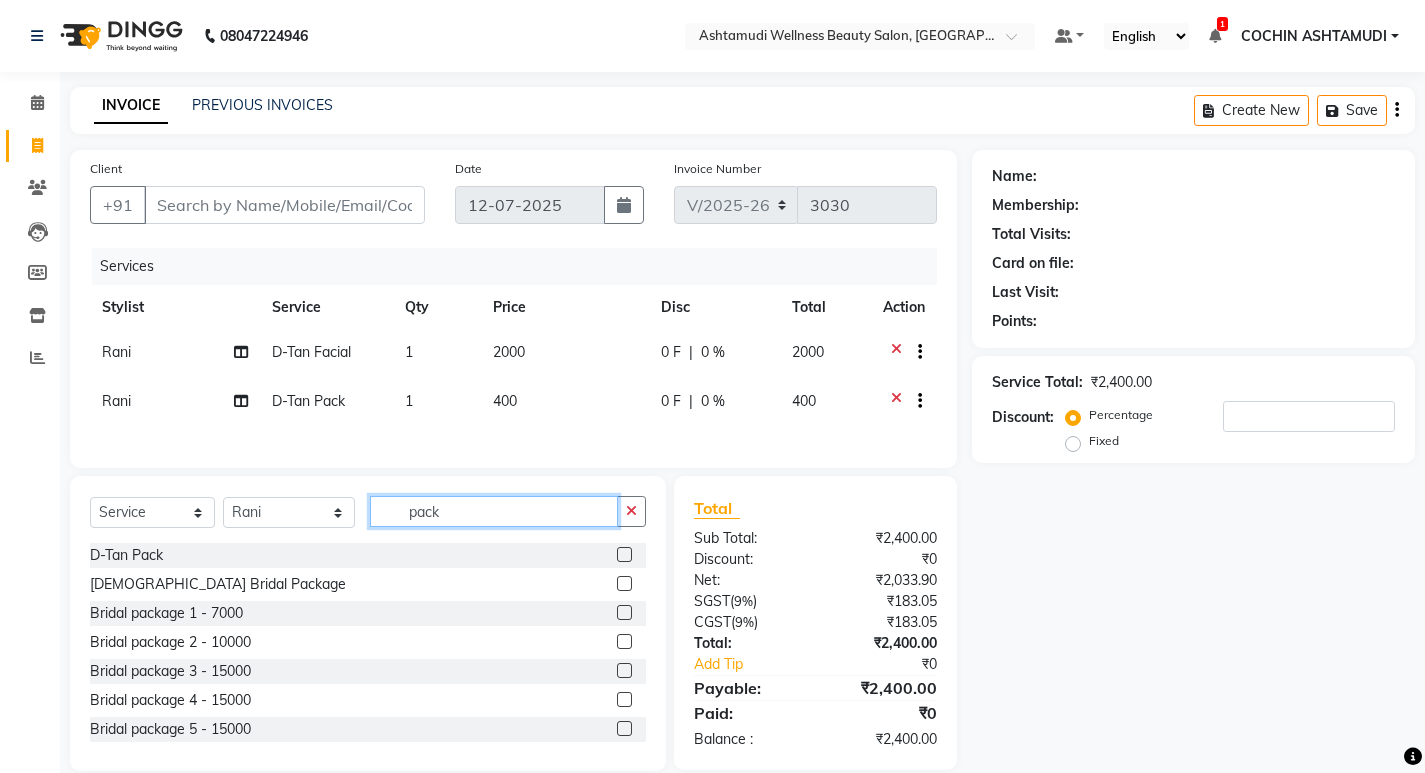 click on "pack" 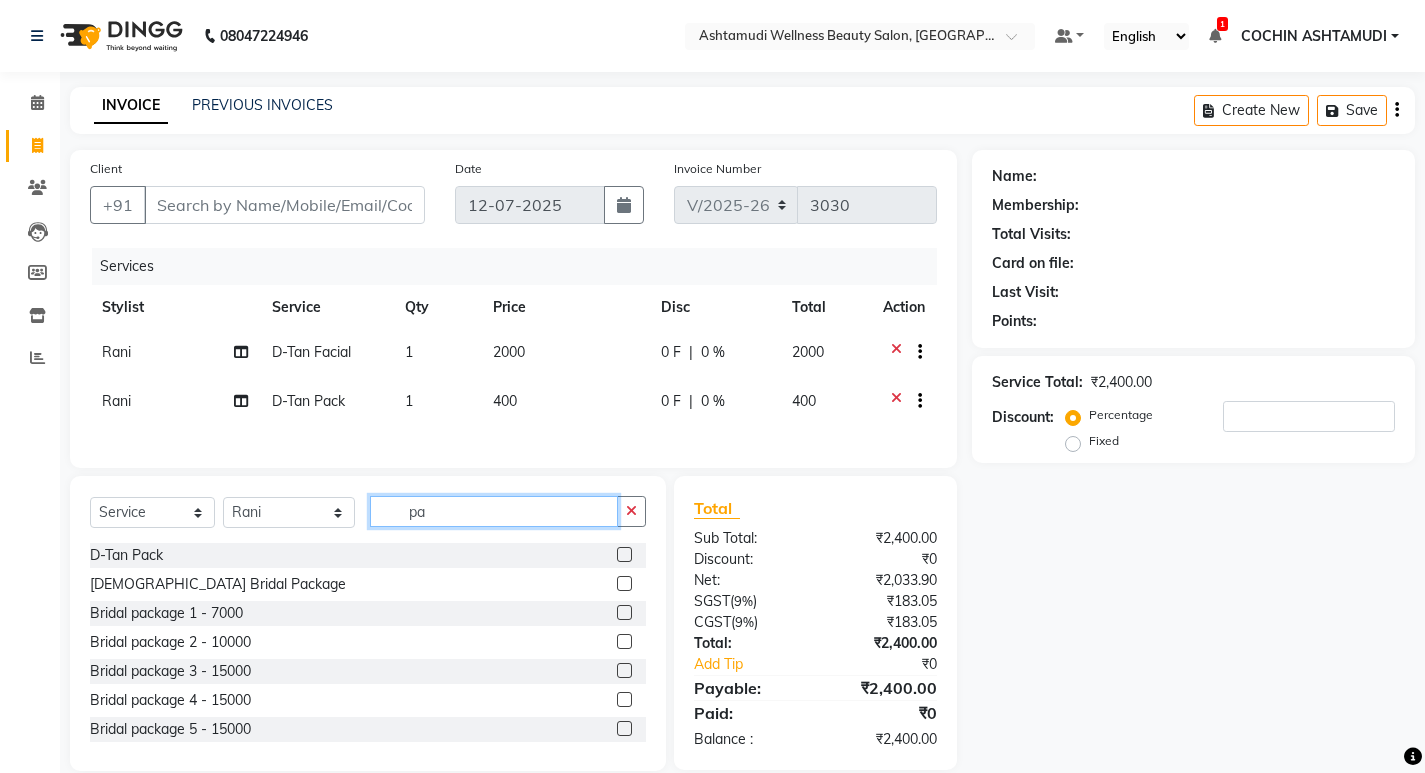 type on "p" 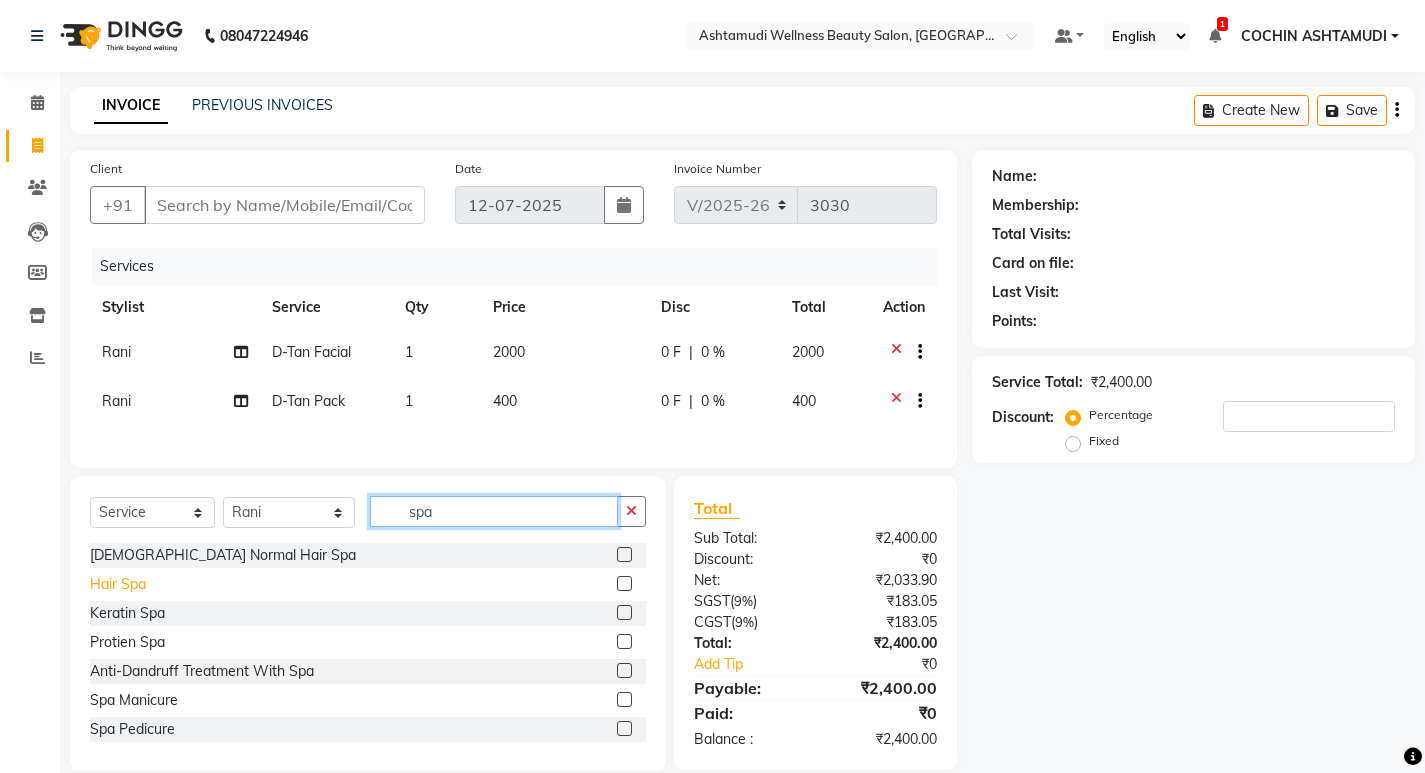 type on "spa" 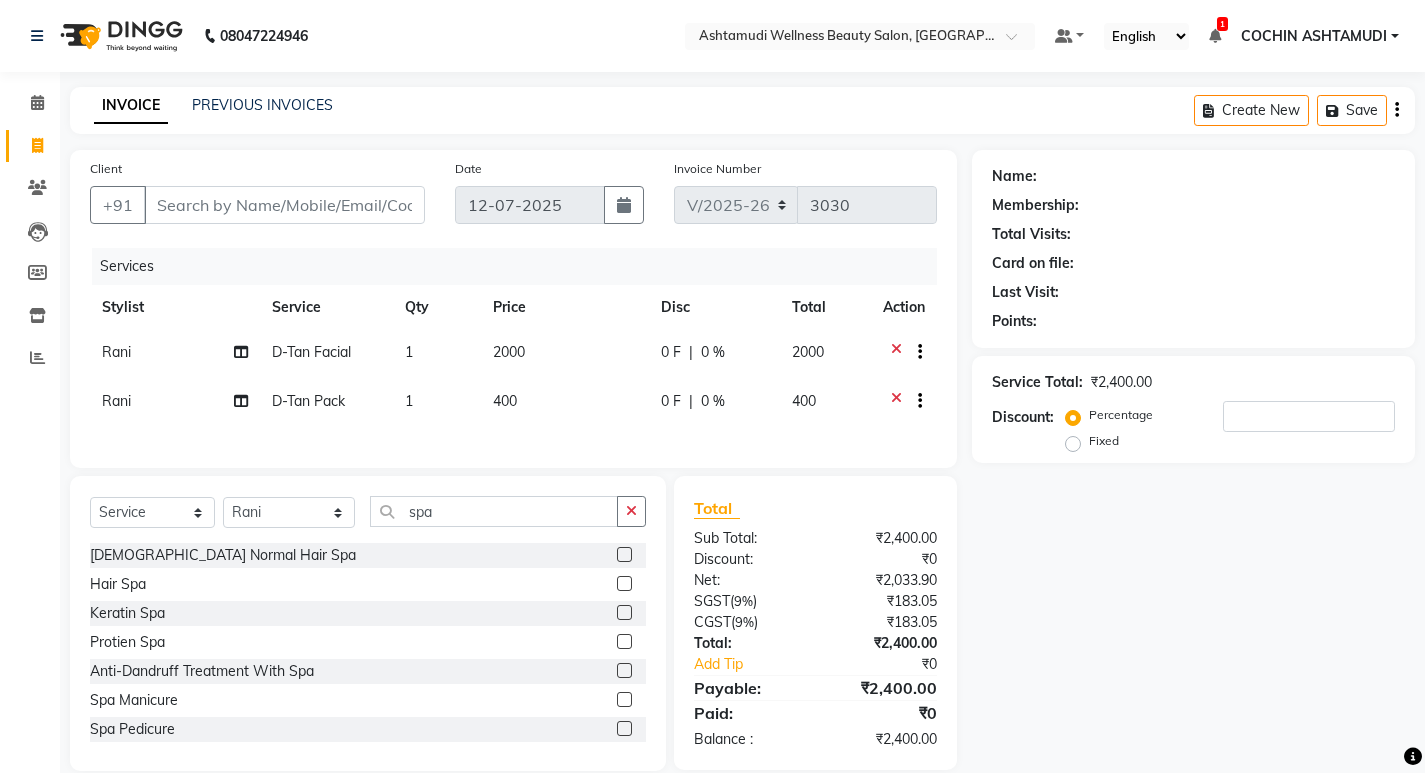 click on "Hair Spa" 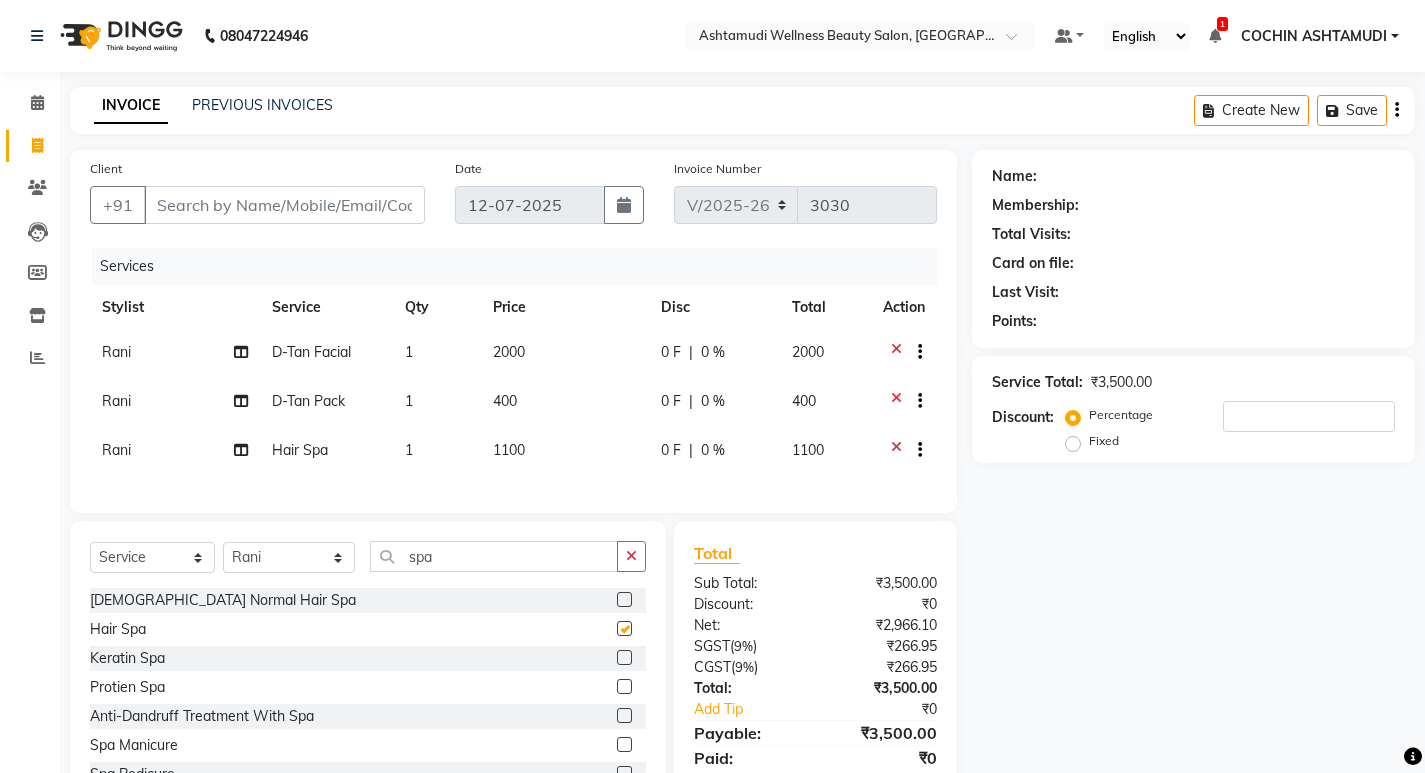 checkbox on "false" 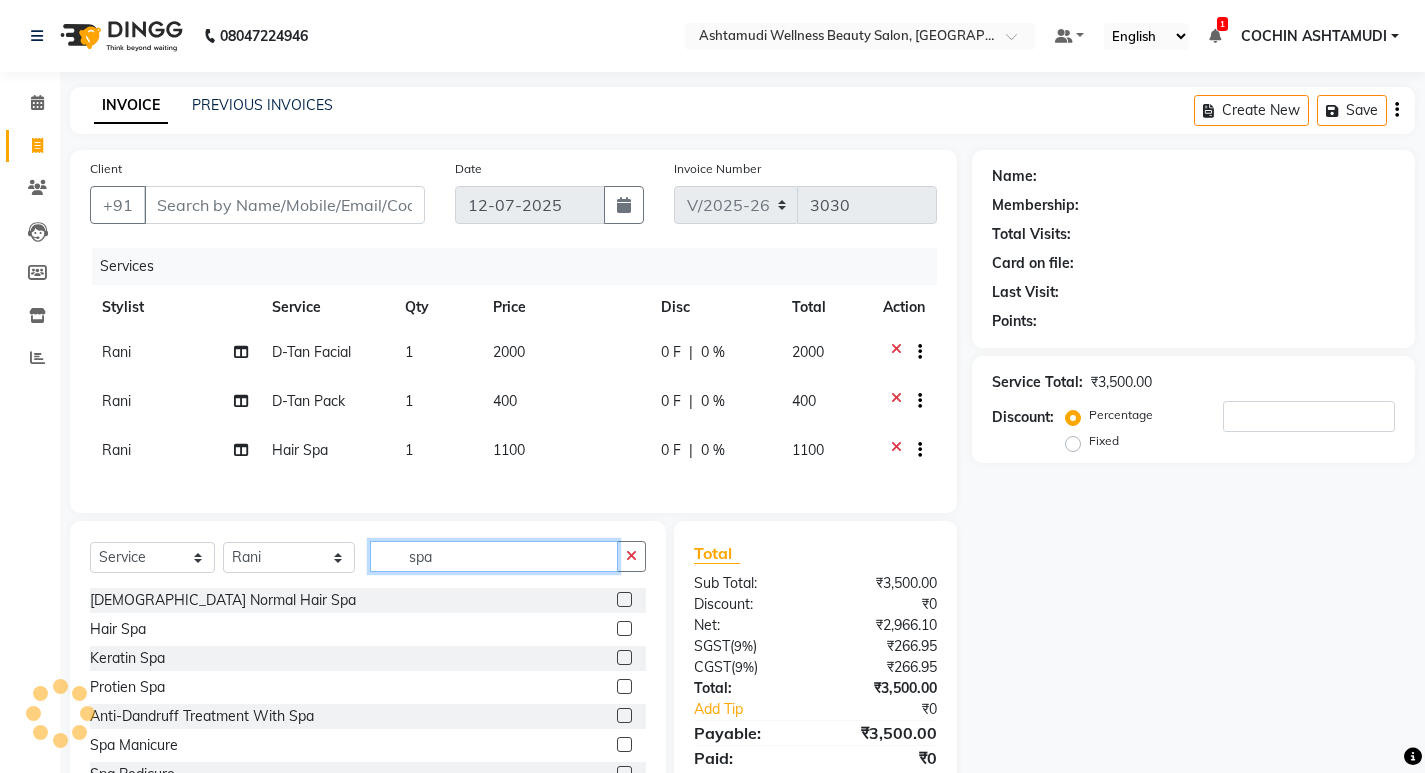 click on "spa" 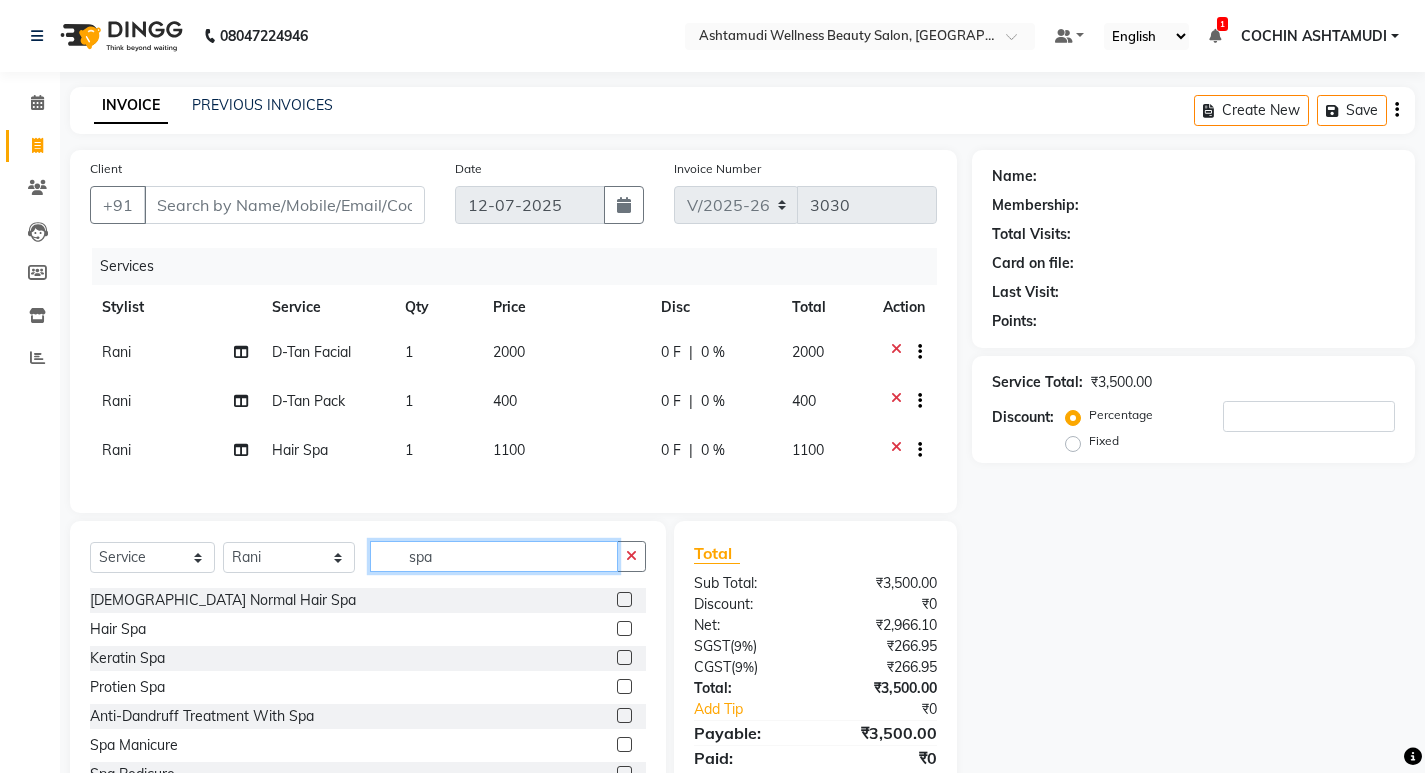 click on "spa" 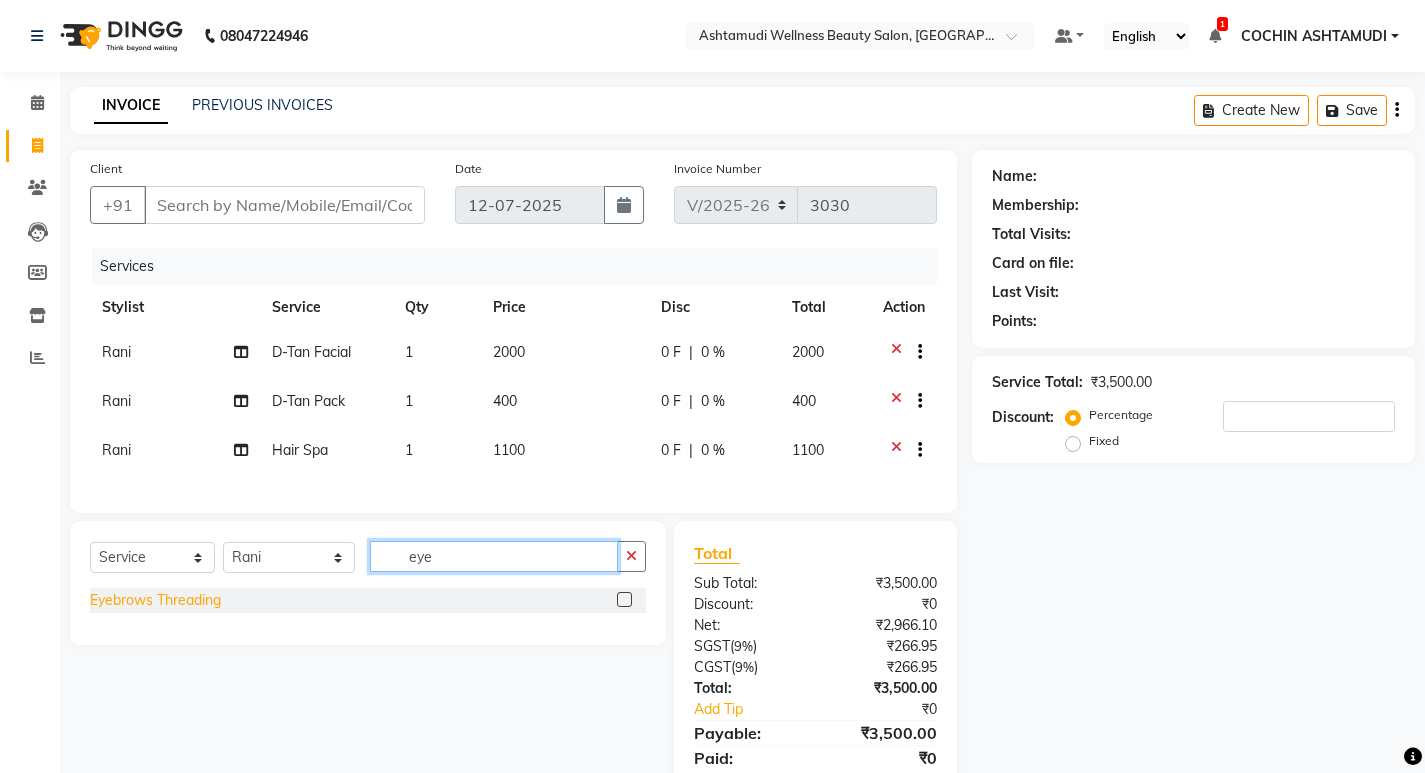 type on "eye" 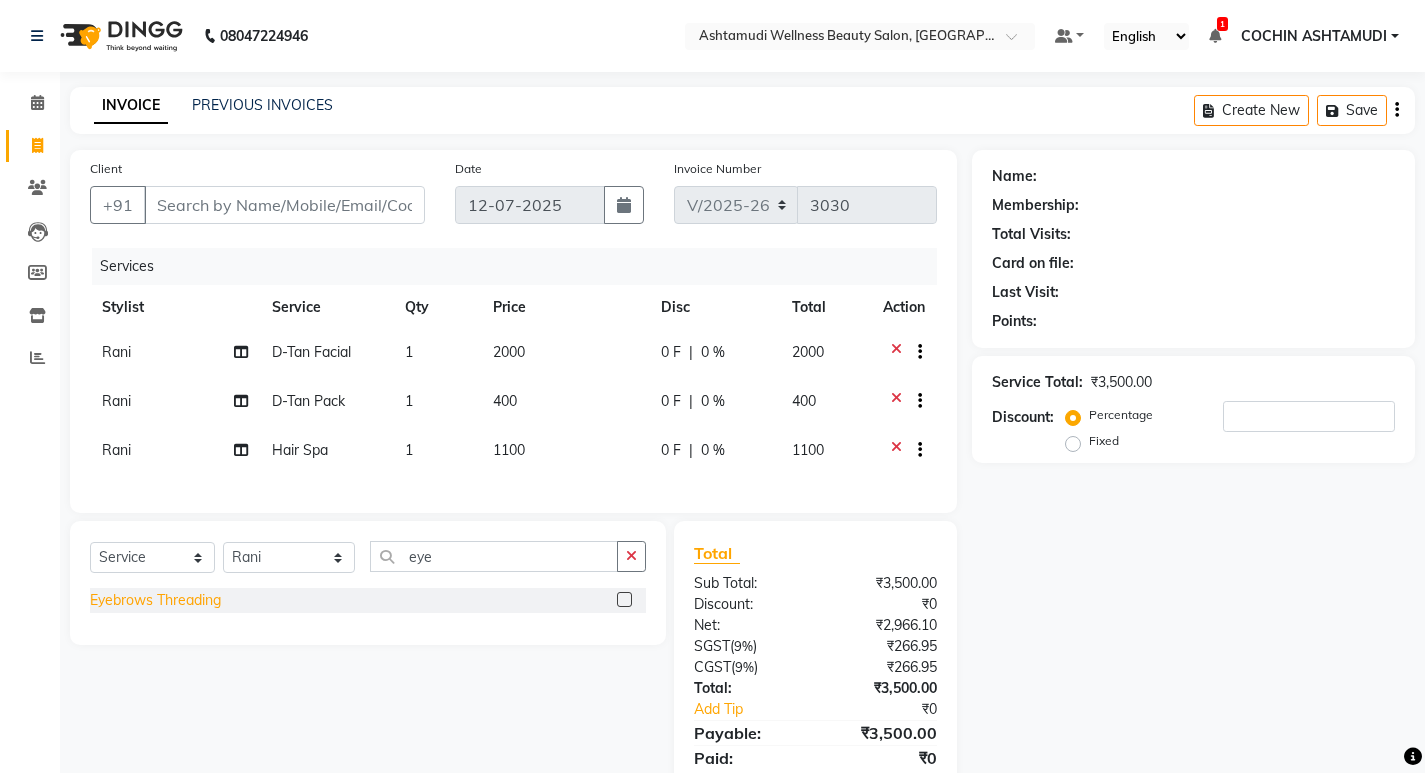 click on "Eyebrows Threading" 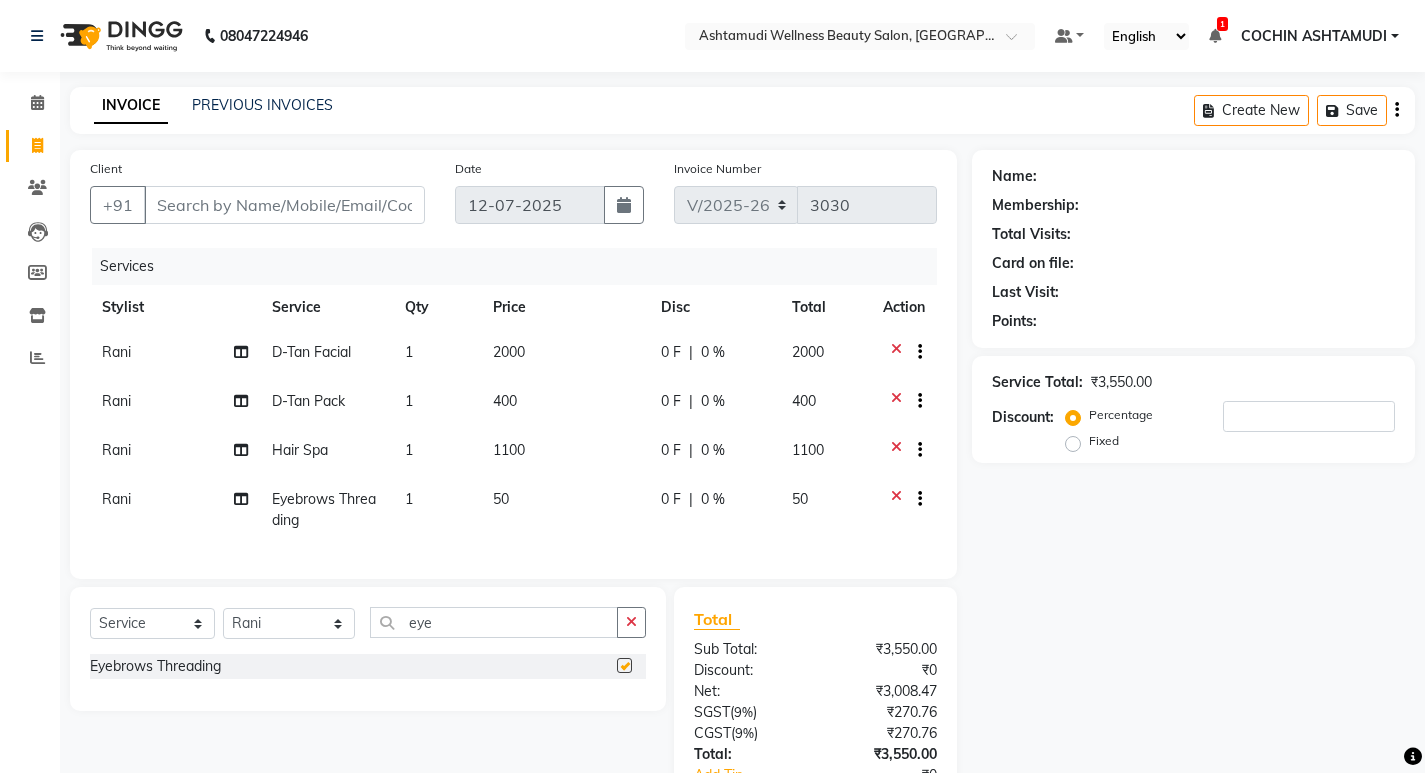 checkbox on "false" 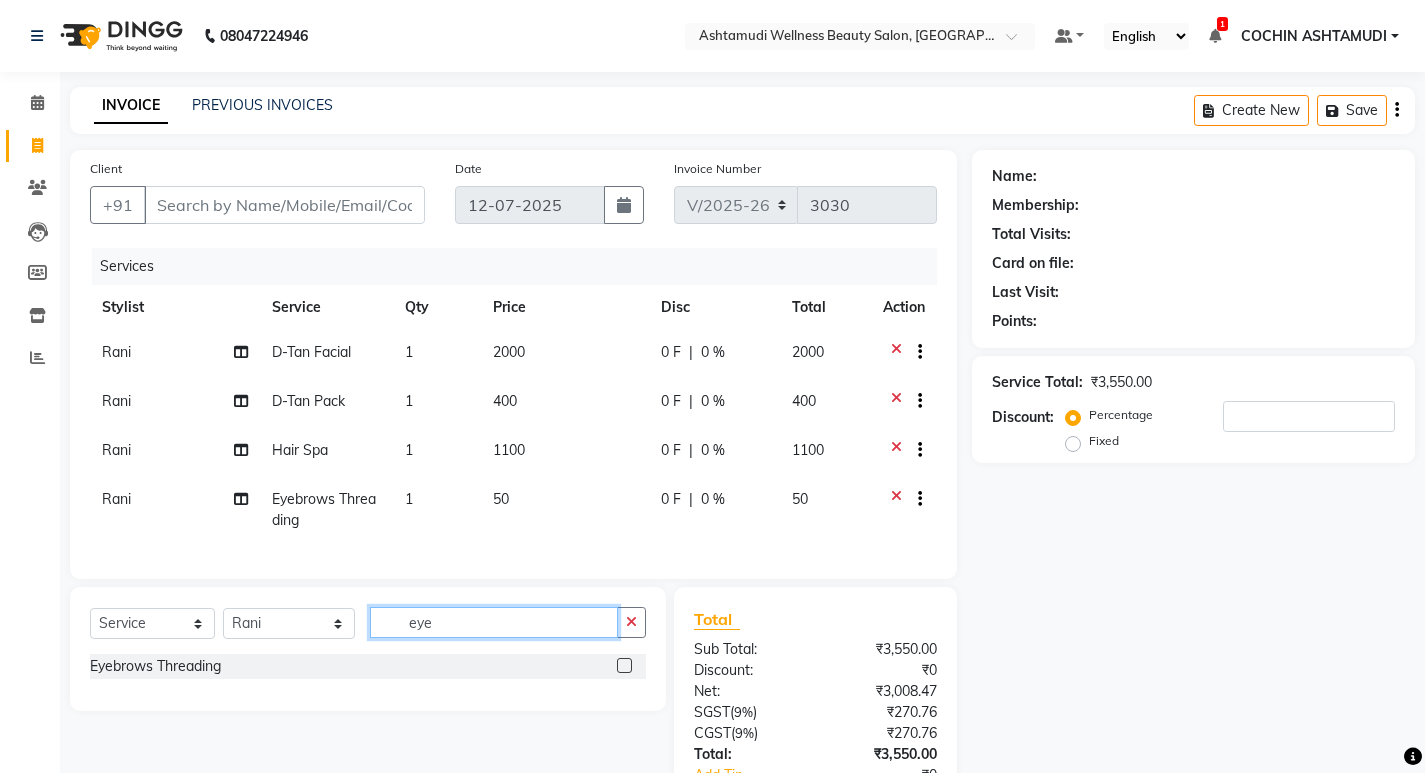 click on "Select  Service  Product  Membership  Package Voucher Prepaid Gift Card  Select Stylist Abhirami S [PERSON_NAME] B [PERSON_NAME] COCHIN ASHTAMUDI Danish [PERSON_NAME] [PERSON_NAME] [PERSON_NAME] [PERSON_NAME] [PERSON_NAME]  [PERSON_NAME] [PERSON_NAME]  eye" 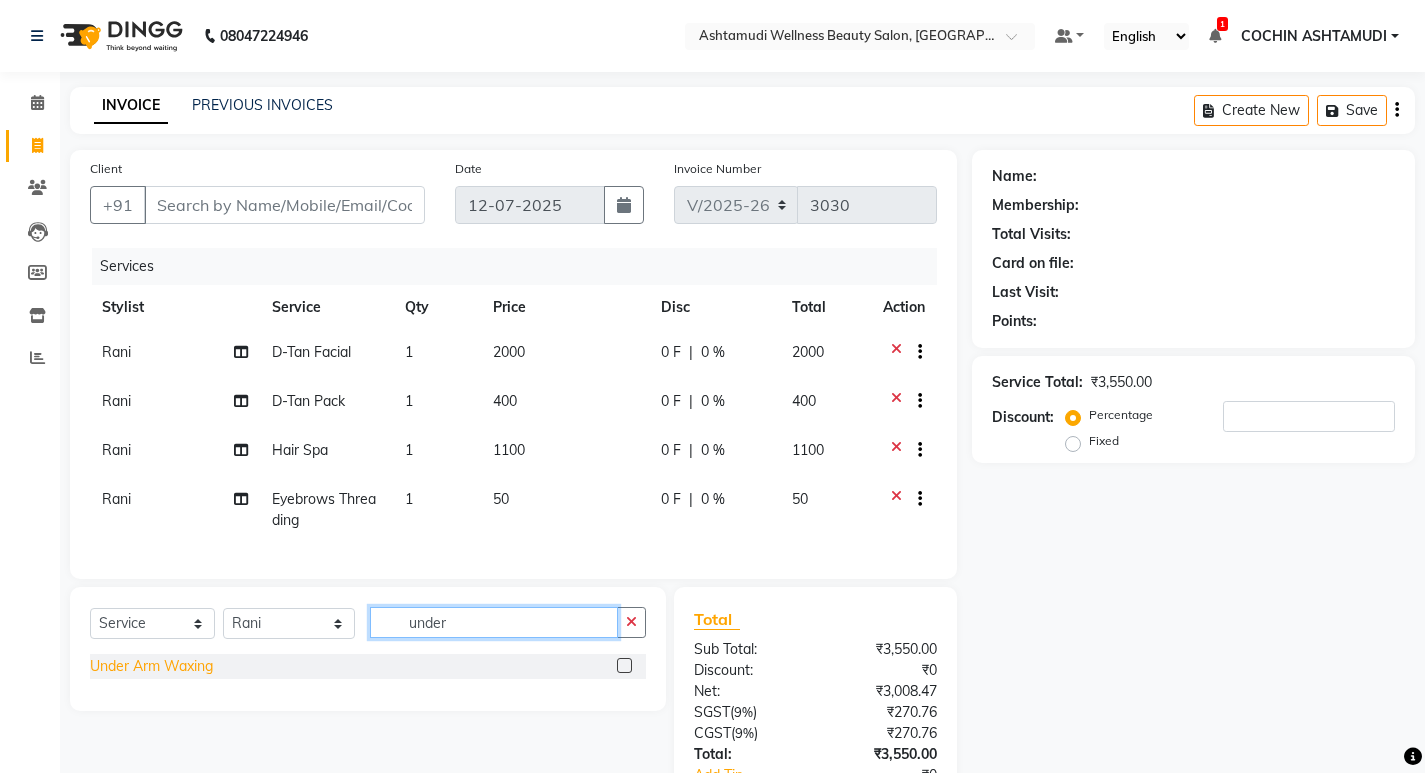 type on "under" 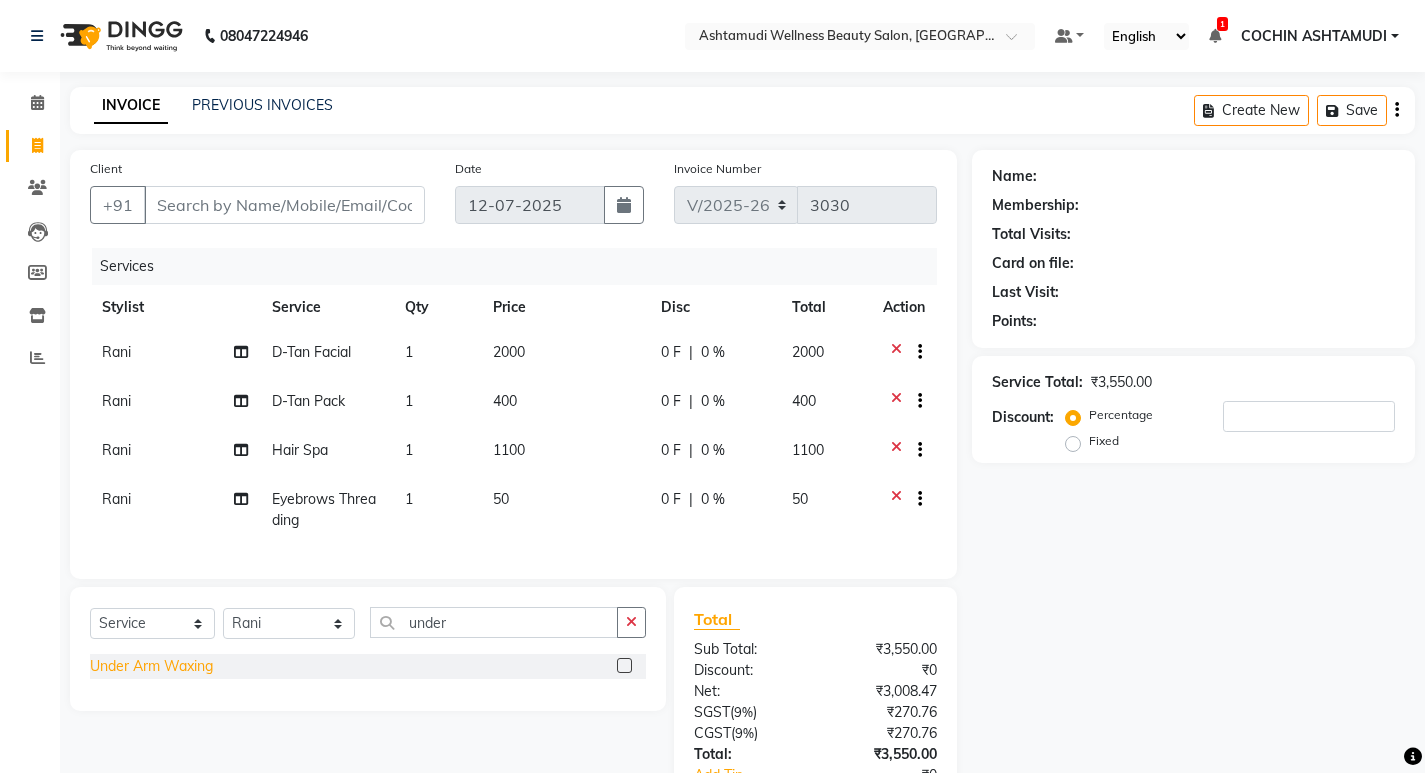 click on "Under Arm Waxing" 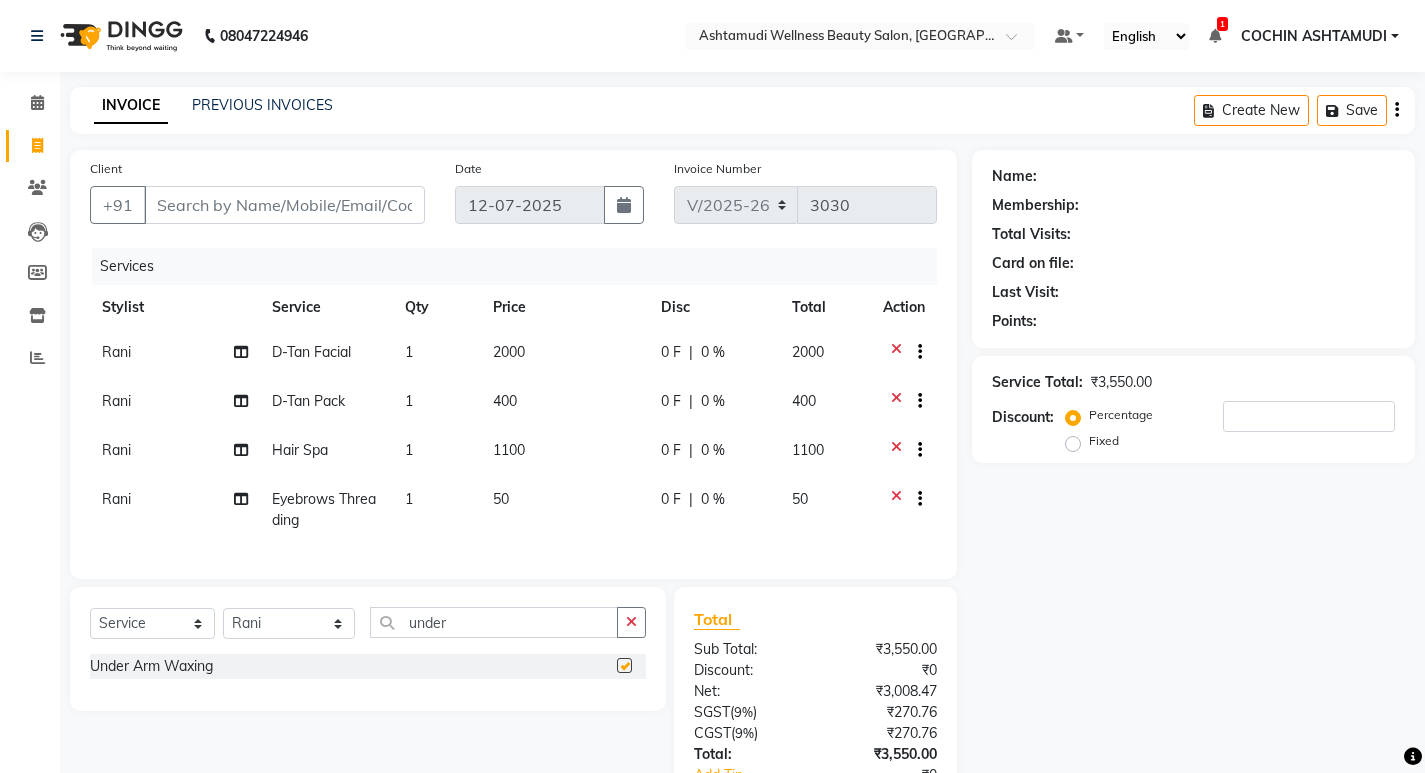 checkbox on "false" 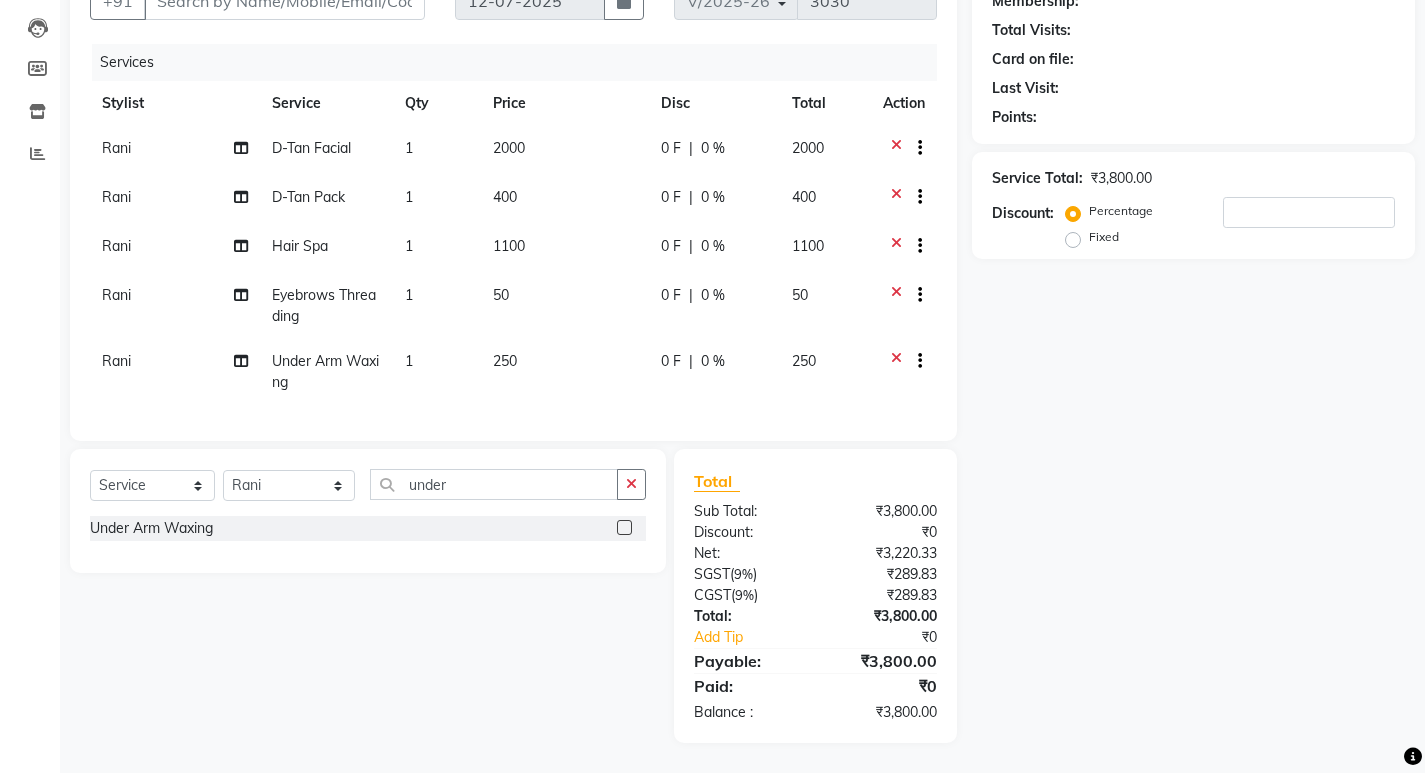 scroll, scrollTop: 219, scrollLeft: 0, axis: vertical 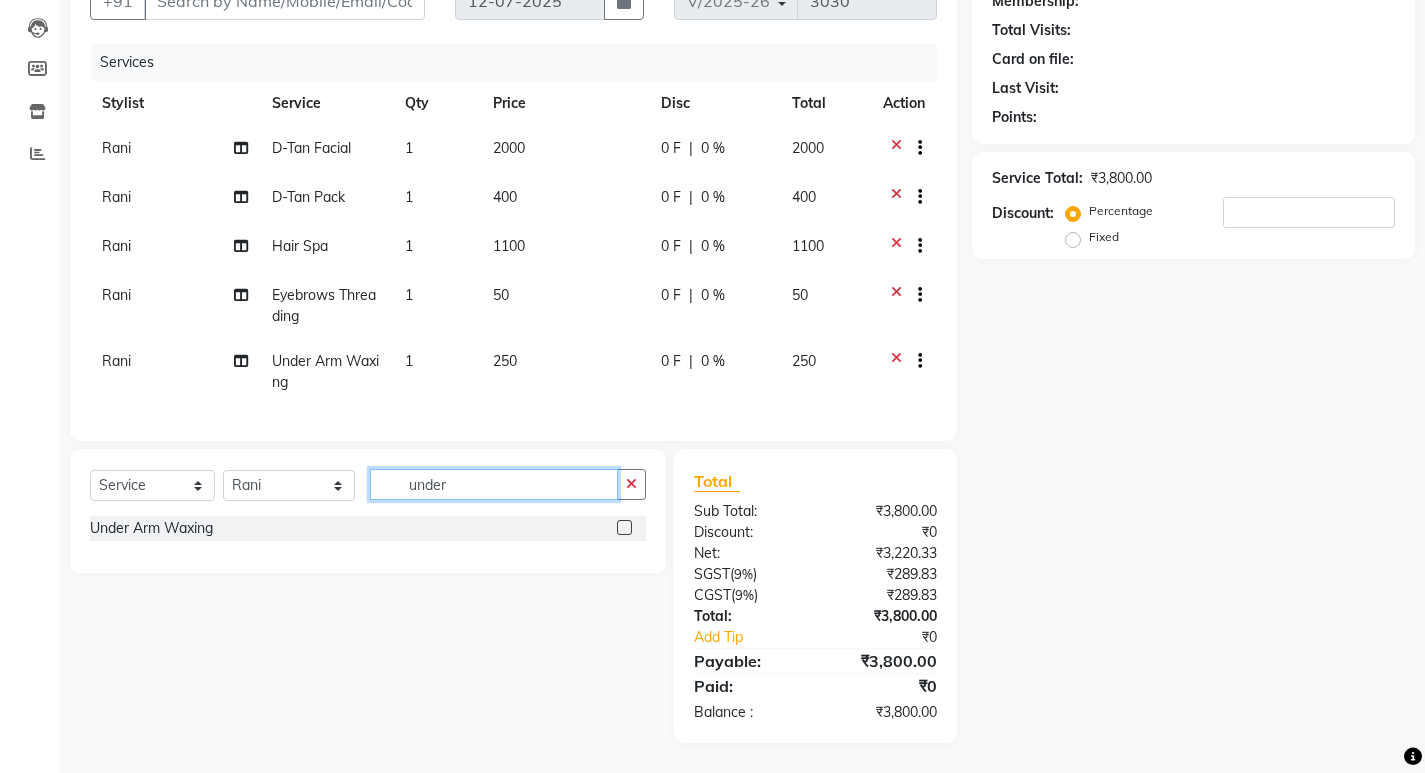click on "under" 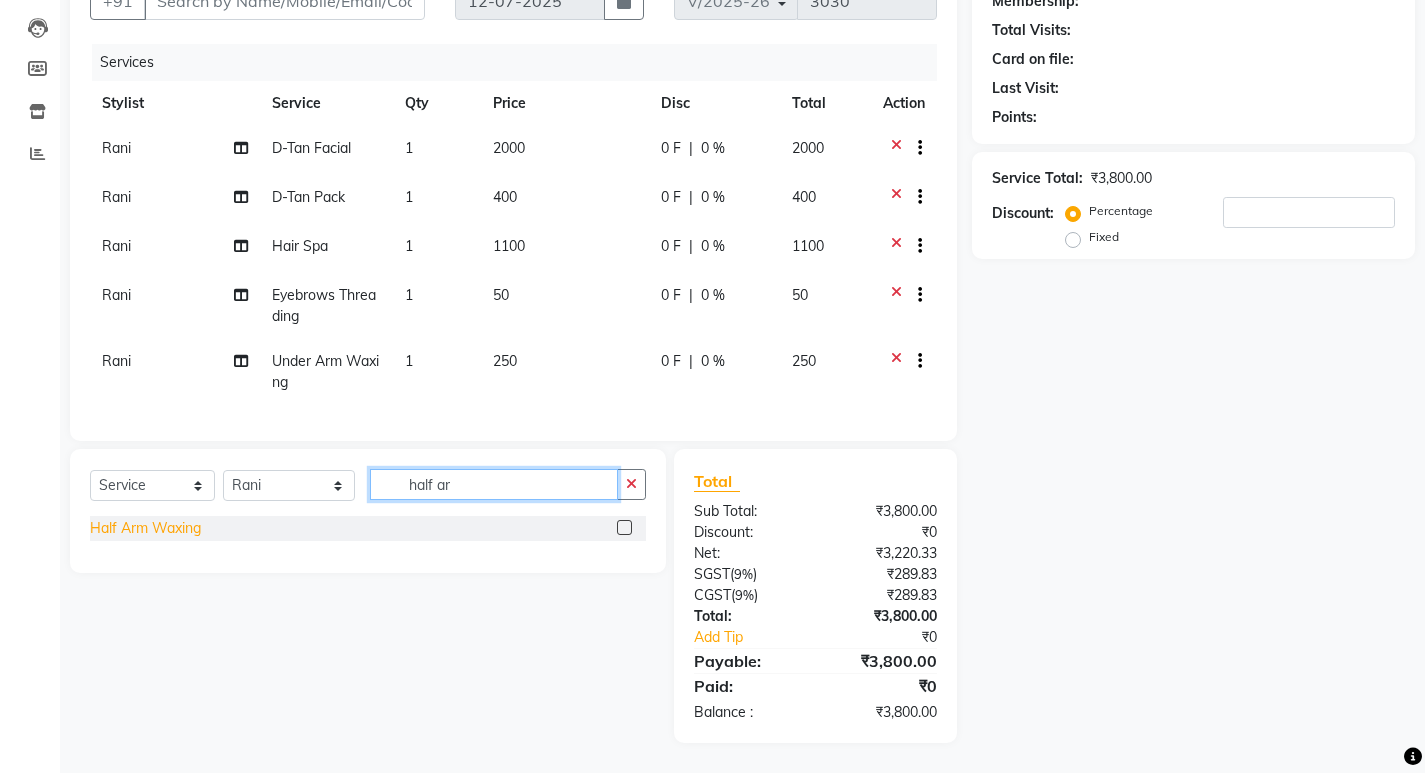 type on "half ar" 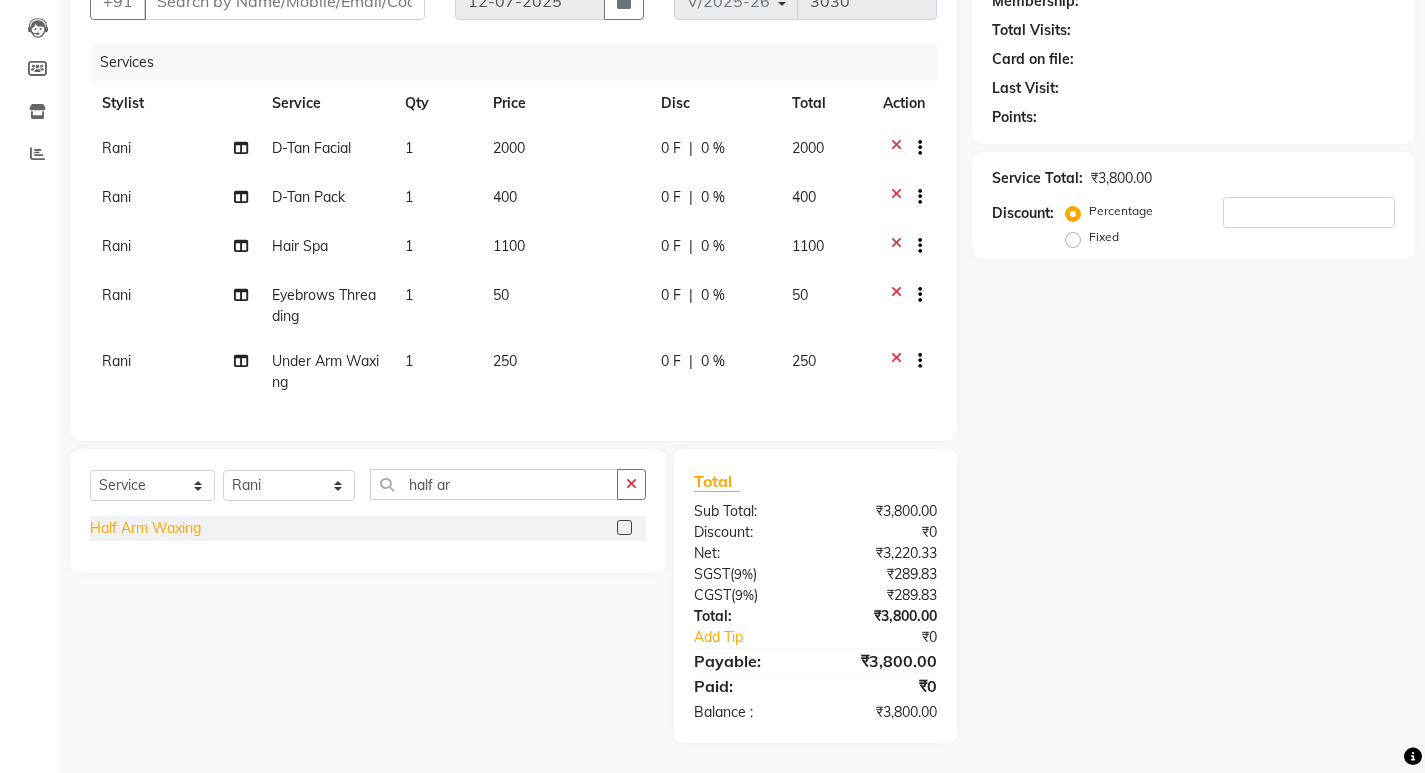 click on "Half Arm Waxing" 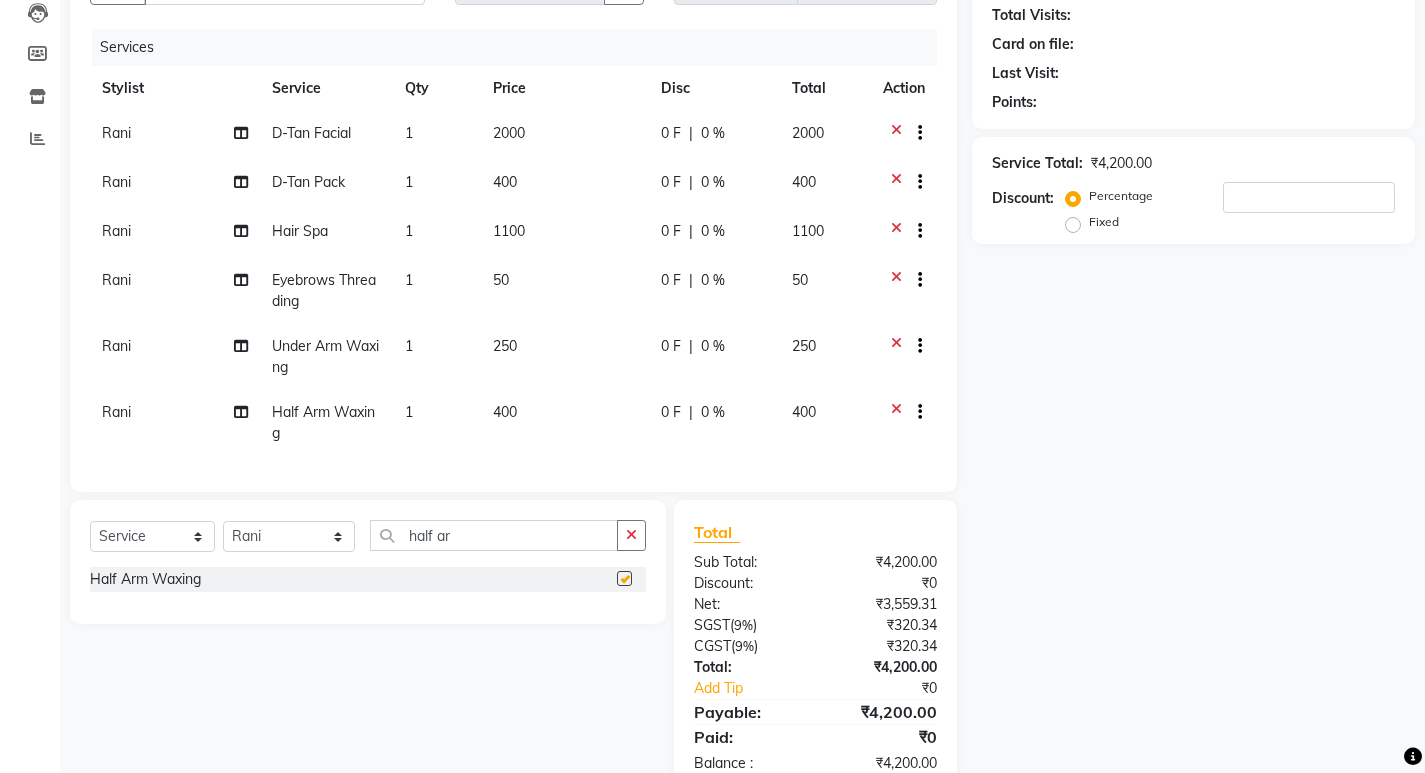 checkbox on "false" 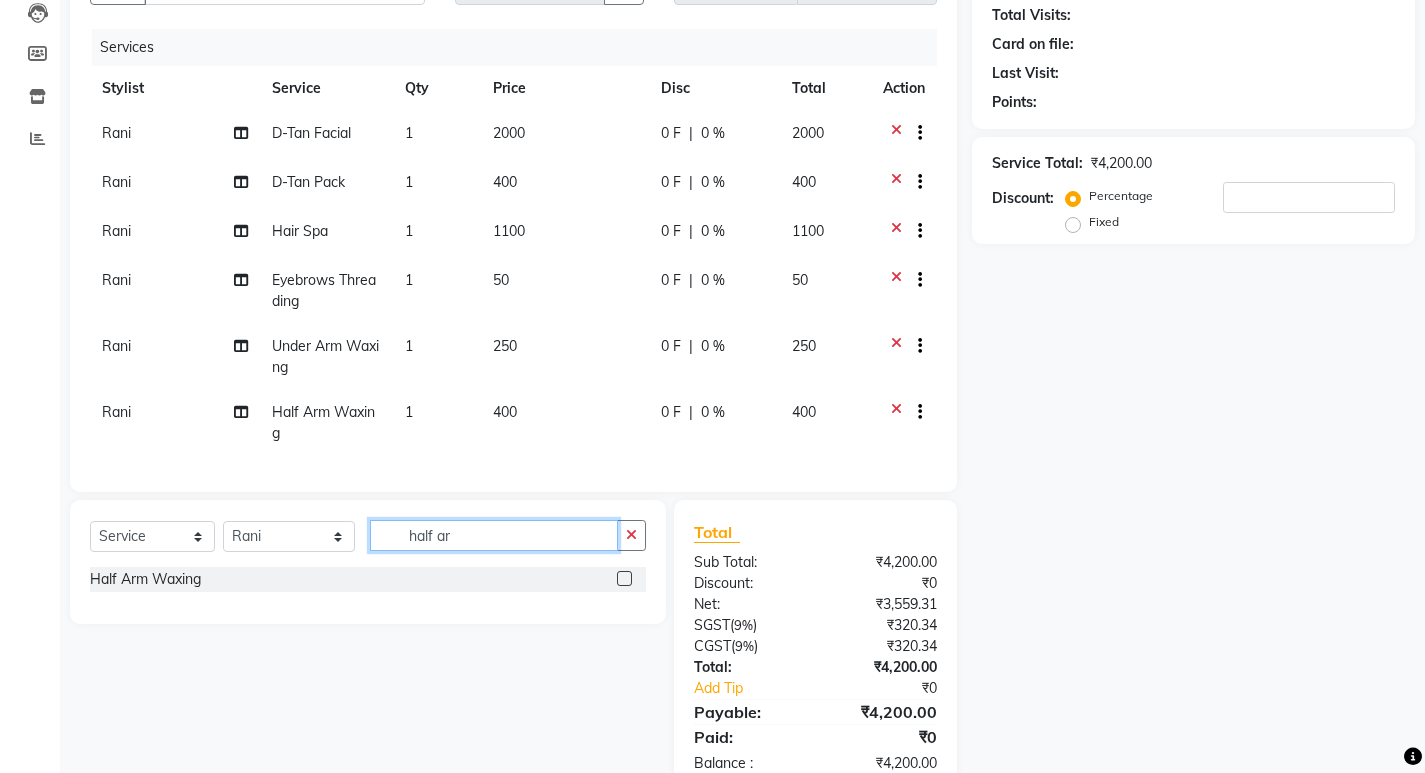 click on "half ar" 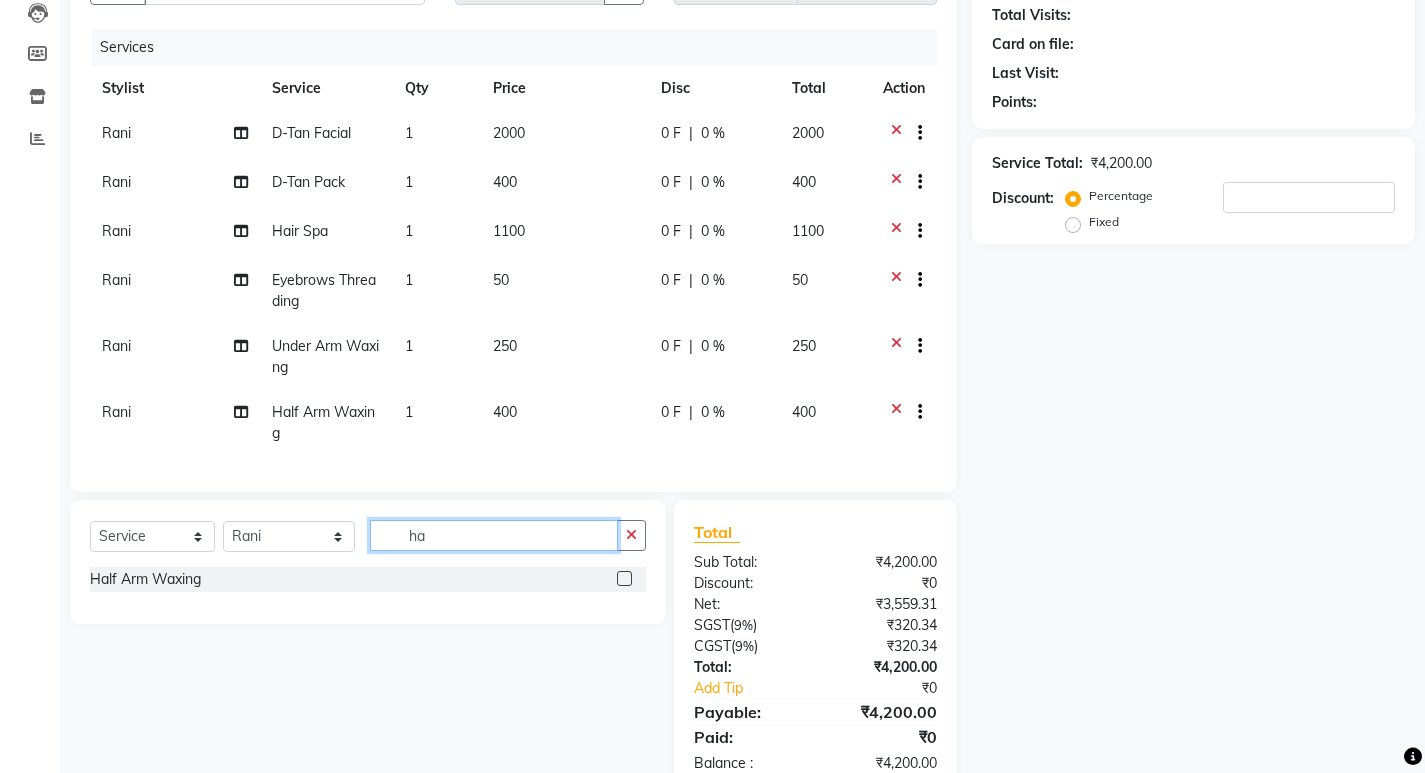 type on "h" 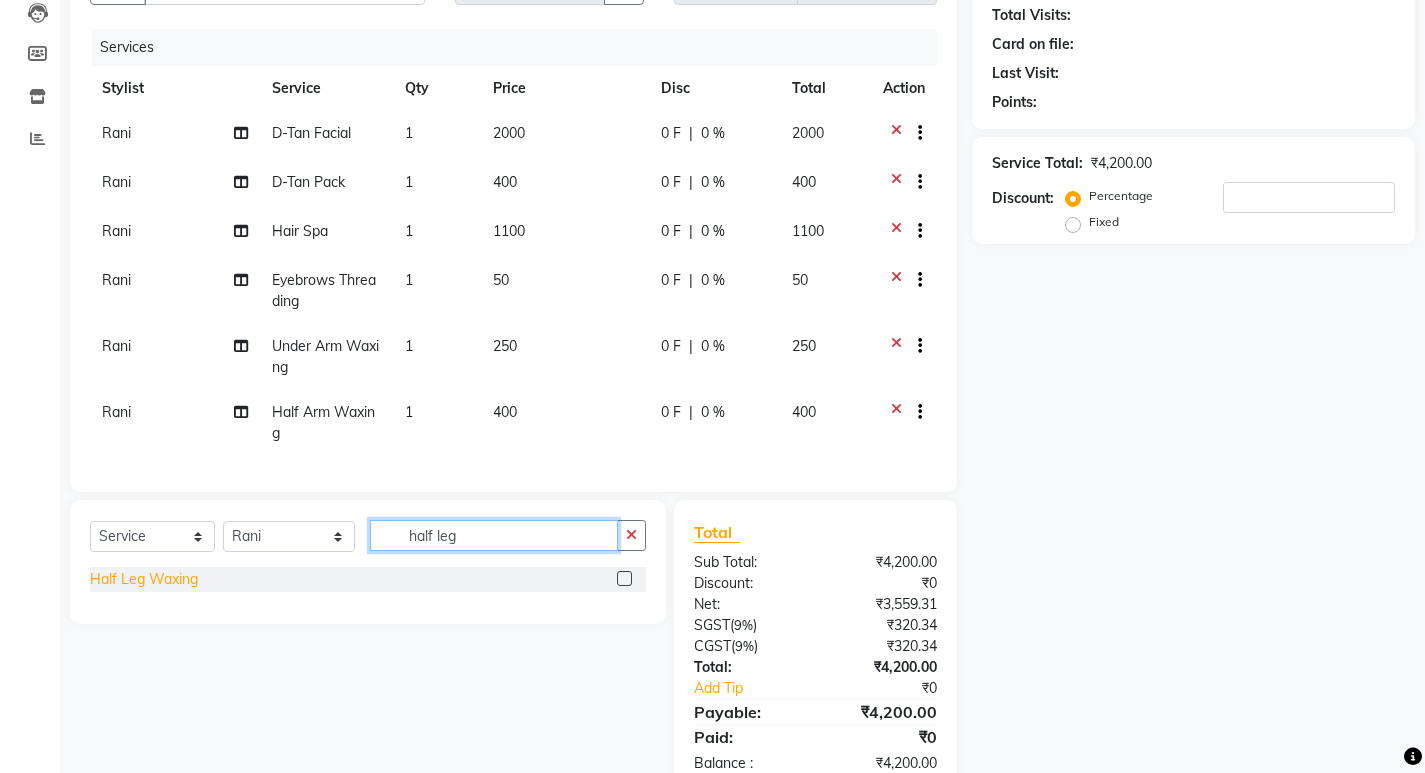 type on "half leg" 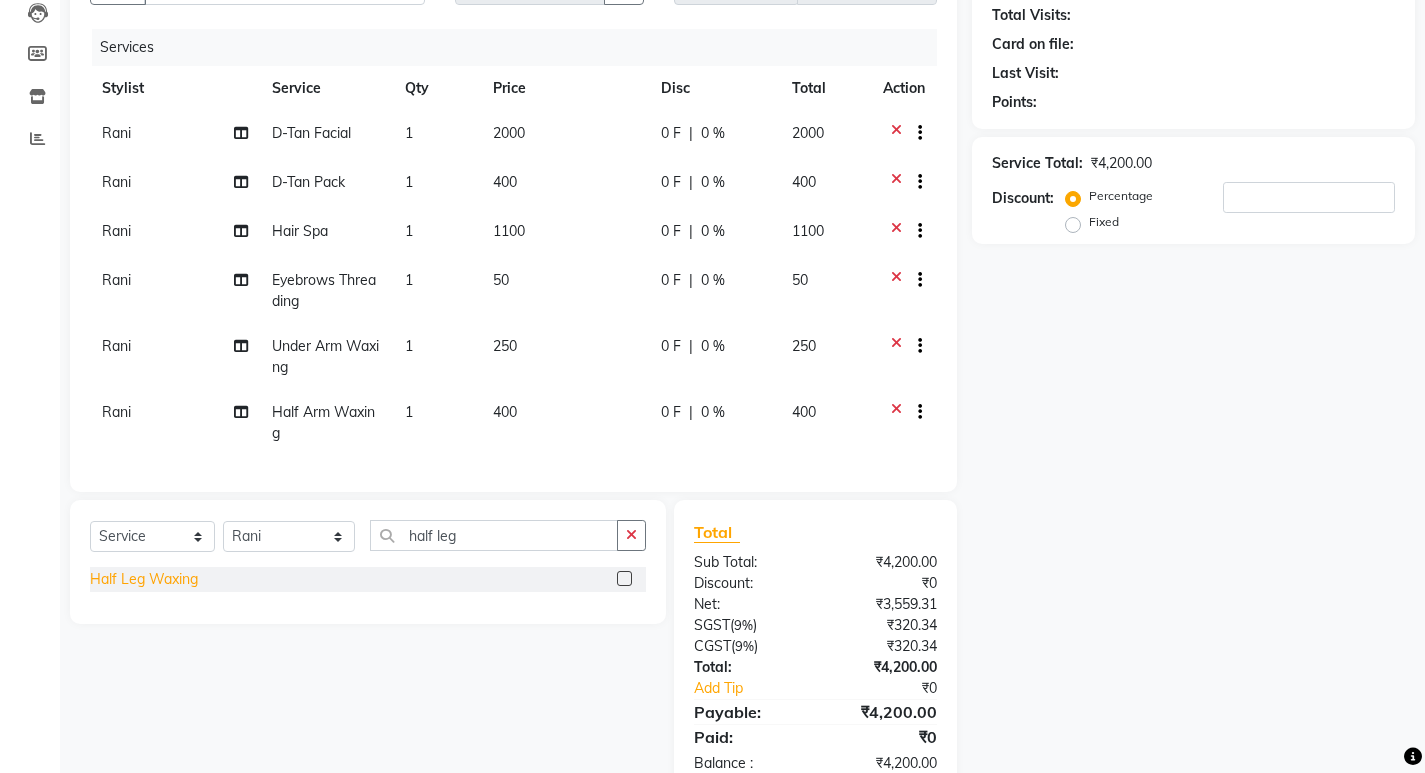 click on "Half Leg Waxing" 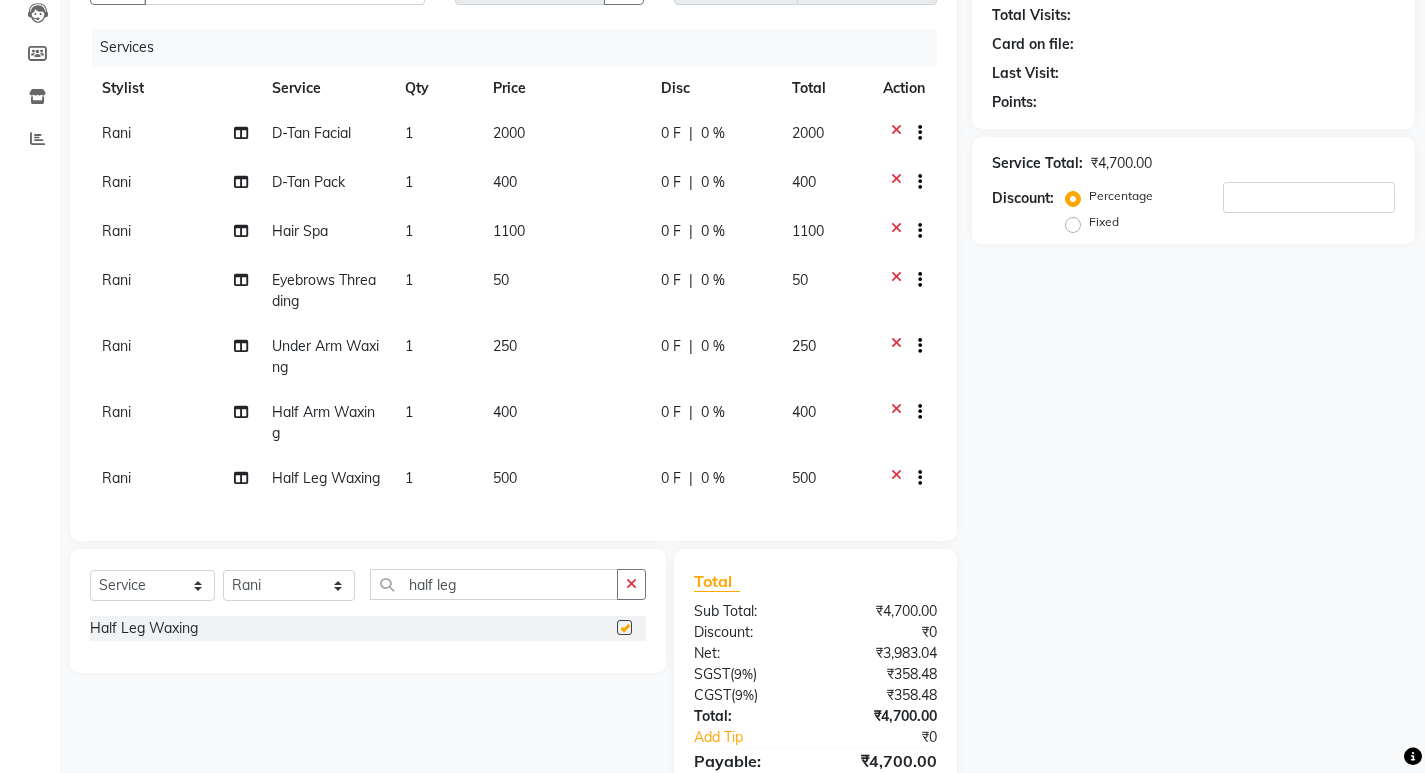 checkbox on "false" 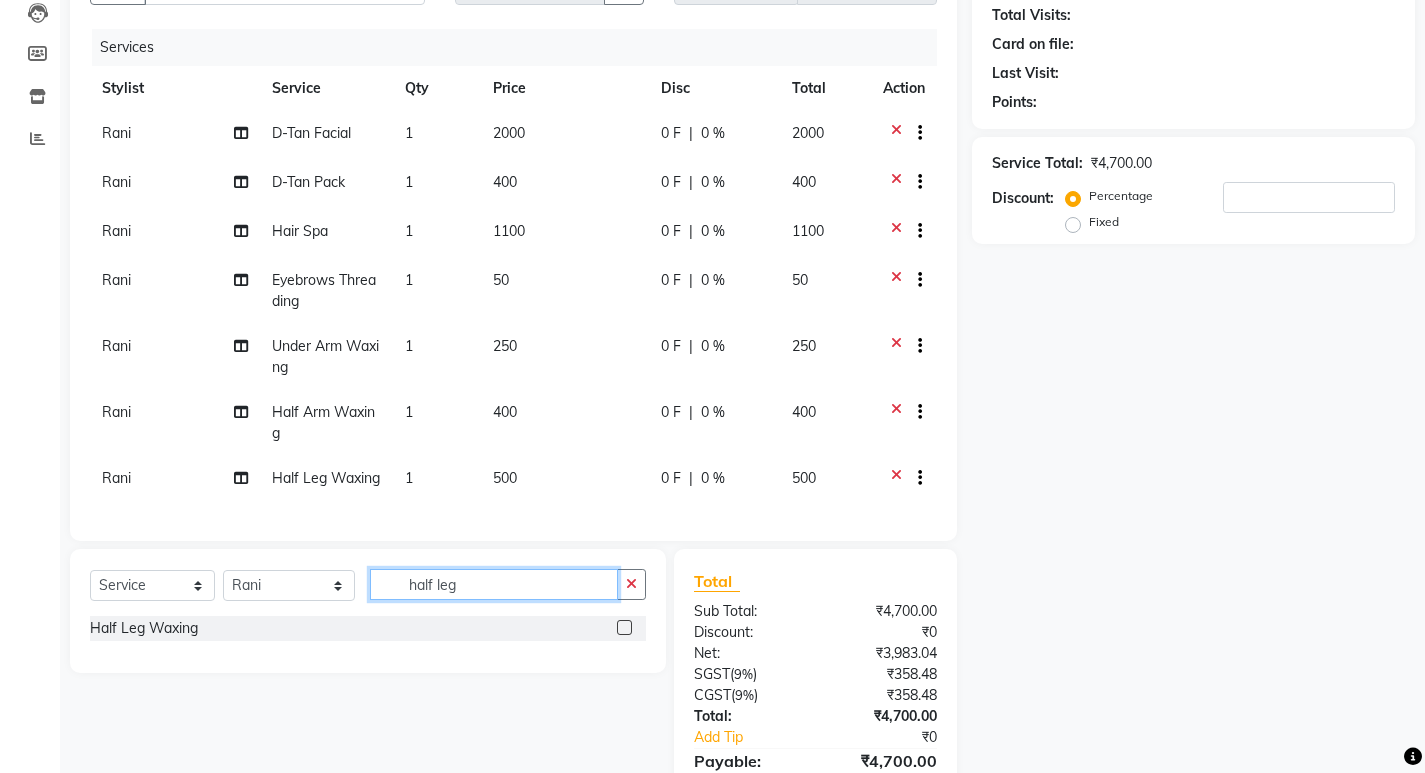 drag, startPoint x: 477, startPoint y: 597, endPoint x: 349, endPoint y: 601, distance: 128.06248 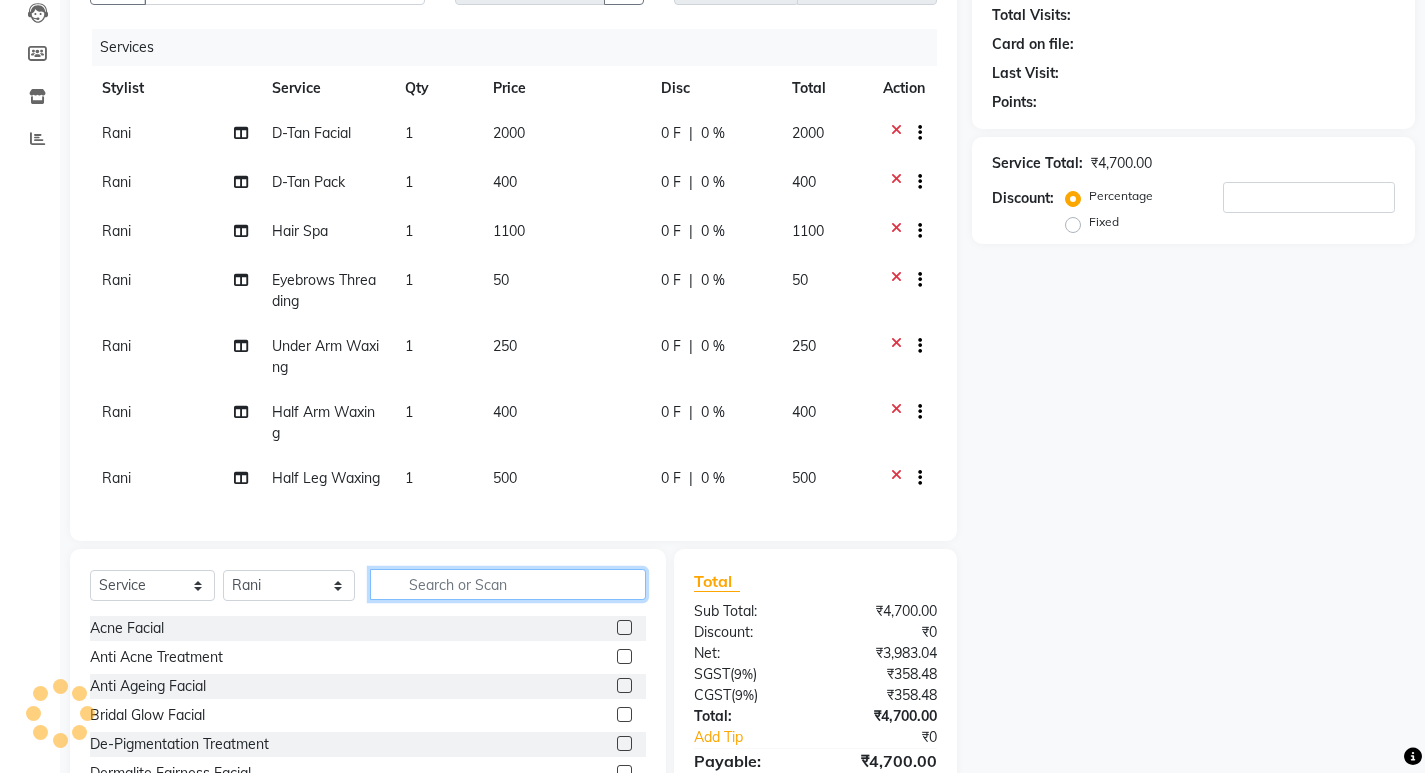 type 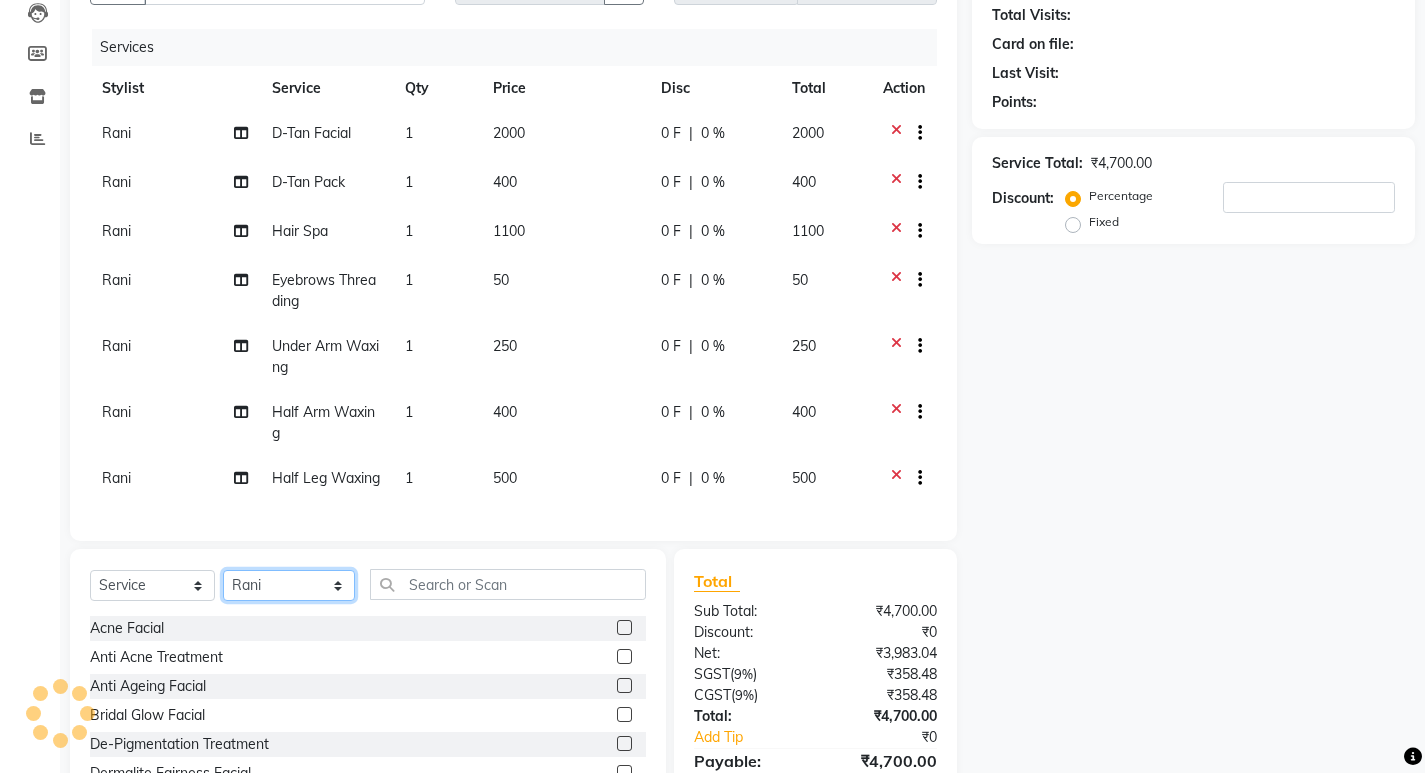 click on "Select  Service  Product  Membership  Package Voucher Prepaid Gift Card  Select Stylist Abhirami S [PERSON_NAME] B [PERSON_NAME] COCHIN ASHTAMUDI Danish [PERSON_NAME] [PERSON_NAME] [PERSON_NAME] [PERSON_NAME] [PERSON_NAME]  [PERSON_NAME] [PERSON_NAME]" 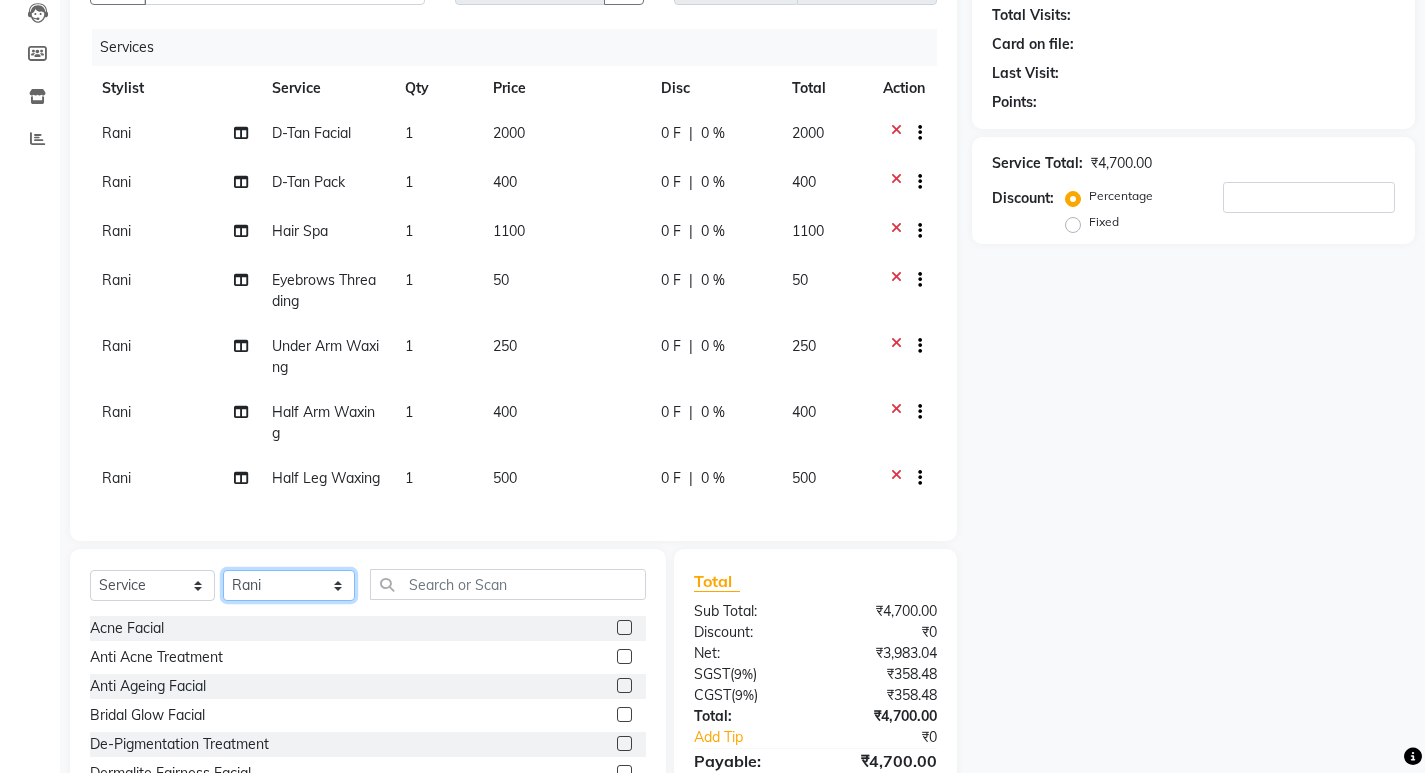 select on "49932" 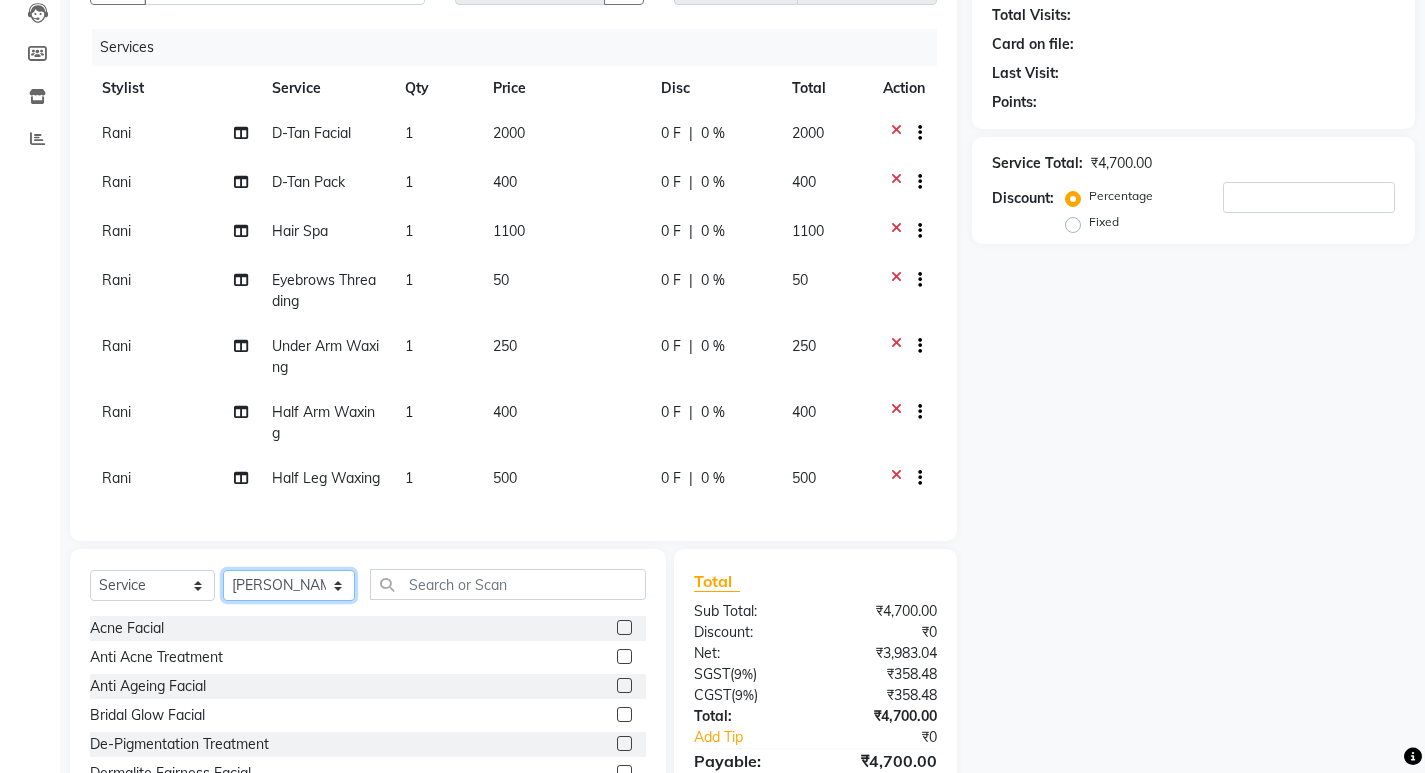 click on "Select Stylist Abhirami S Afsha [PERSON_NAME] B [PERSON_NAME] COCHIN ASHTAMUDI Danish [PERSON_NAME] [PERSON_NAME] [PERSON_NAME] [PERSON_NAME] [PERSON_NAME]  [PERSON_NAME] [PERSON_NAME]" 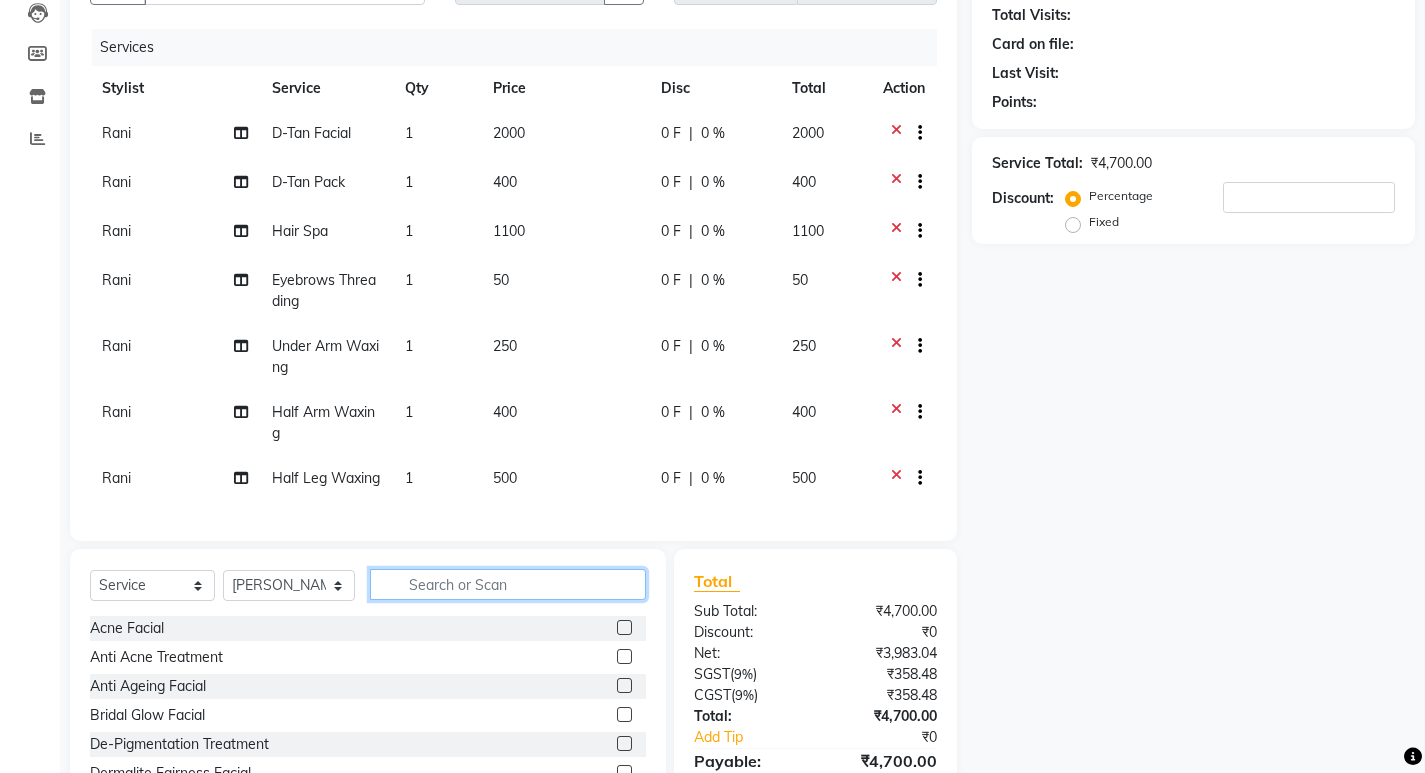 click 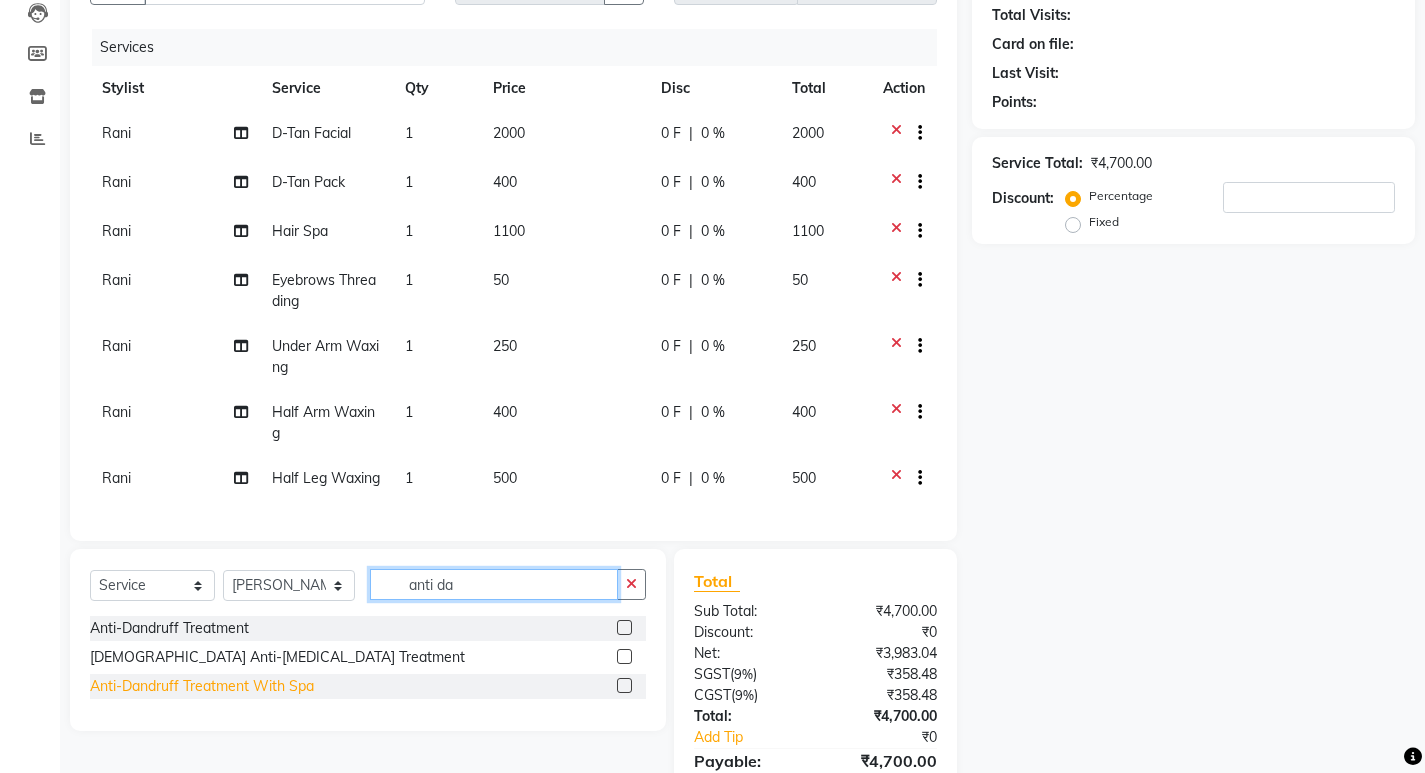 type on "anti da" 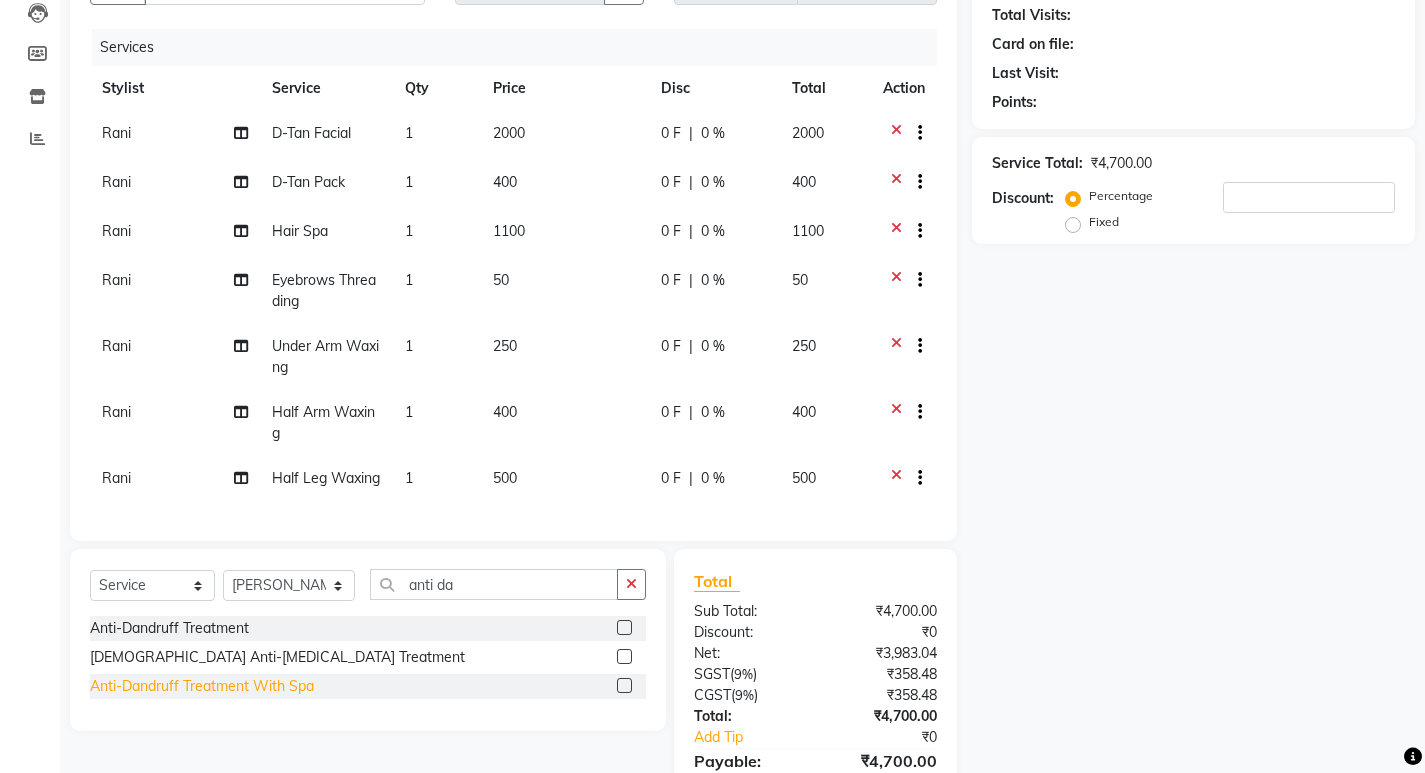 click on "Anti-Dandruff Treatment With Spa" 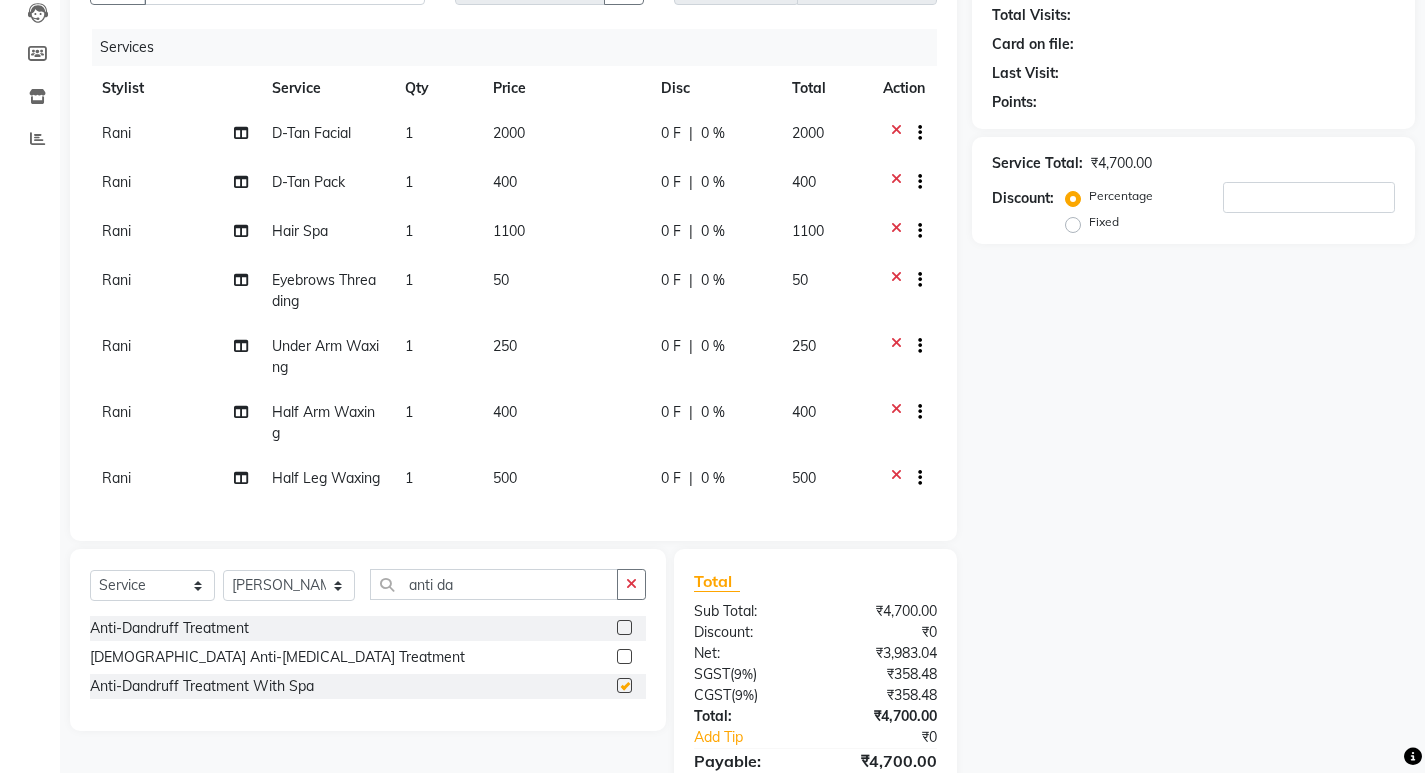 checkbox on "false" 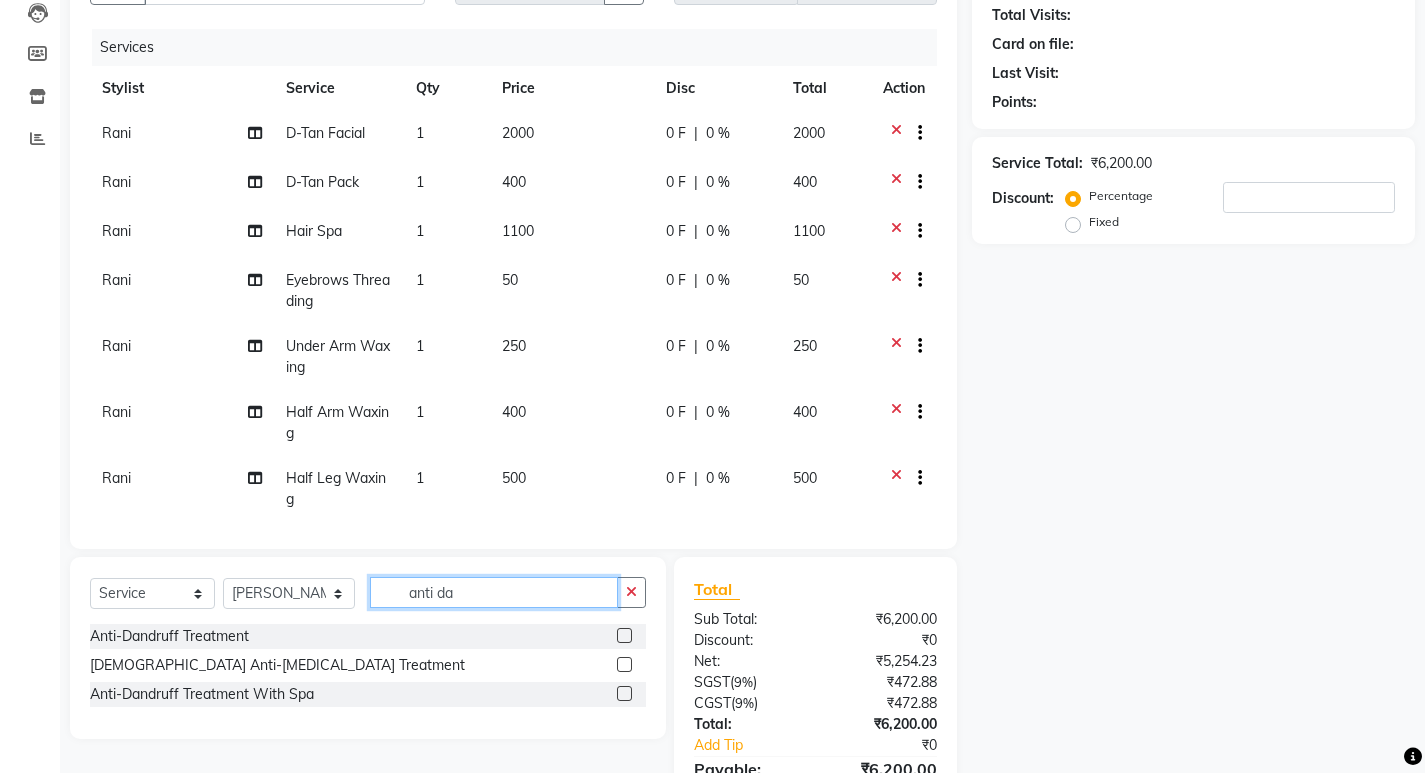 click on "anti da" 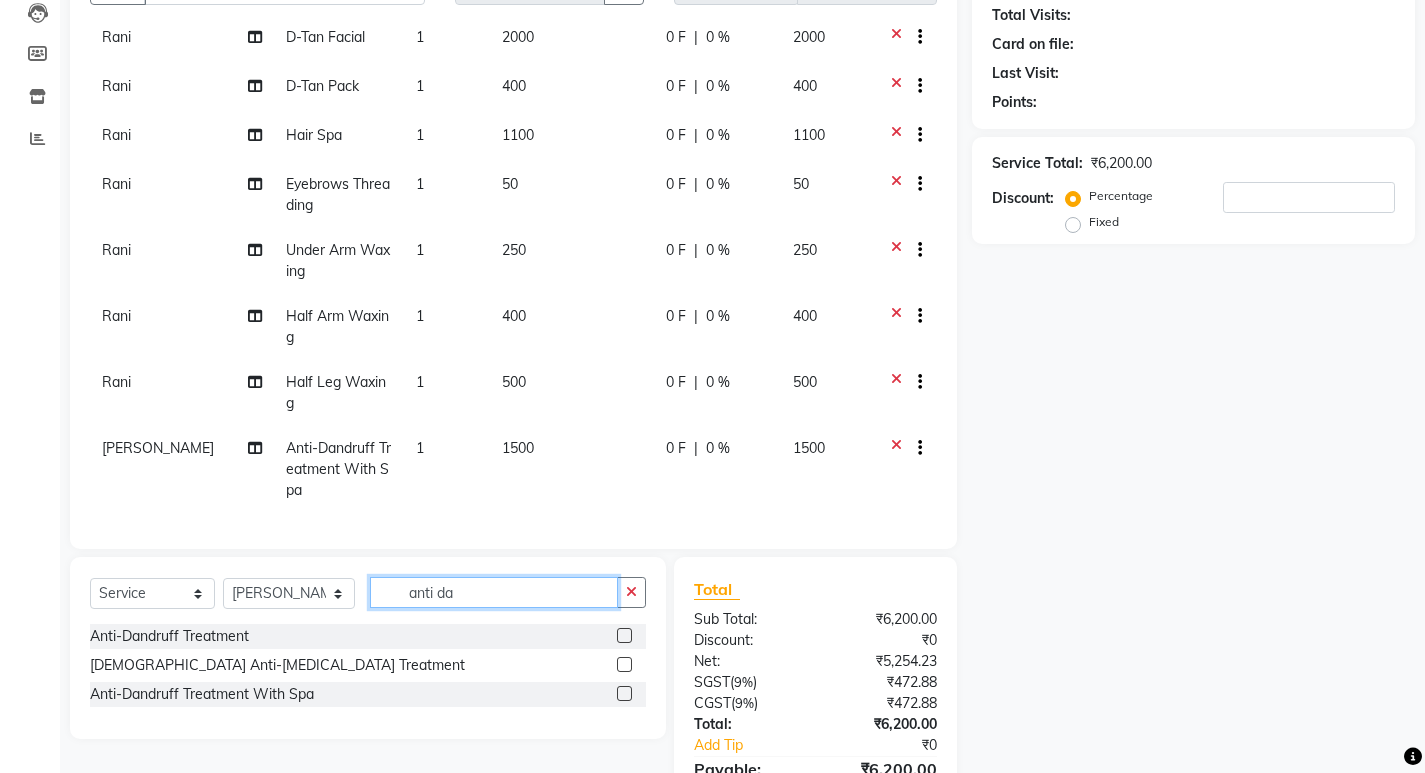 scroll, scrollTop: 111, scrollLeft: 0, axis: vertical 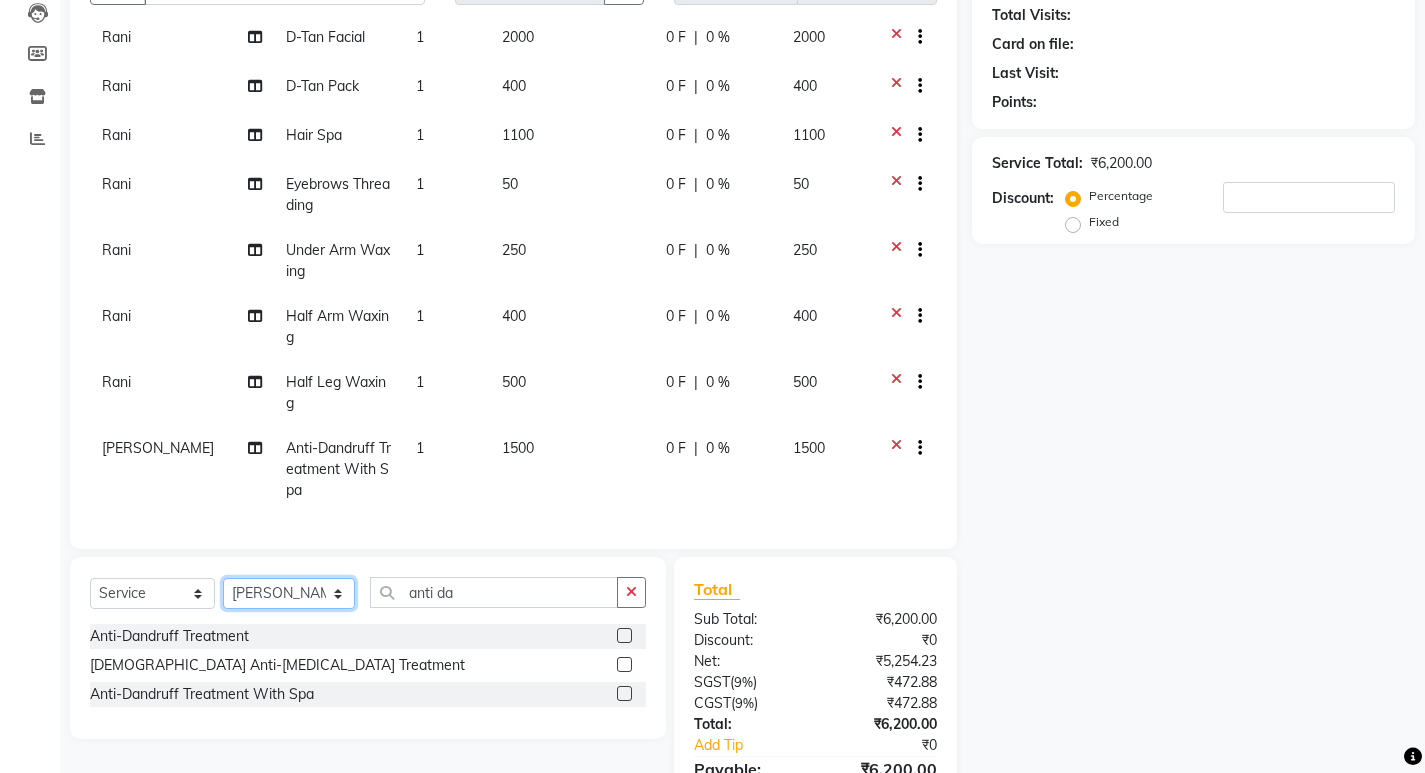 click on "Select Stylist Abhirami S Afsha [PERSON_NAME] B [PERSON_NAME] COCHIN ASHTAMUDI Danish [PERSON_NAME] [PERSON_NAME] [PERSON_NAME] [PERSON_NAME] [PERSON_NAME]  [PERSON_NAME] [PERSON_NAME]" 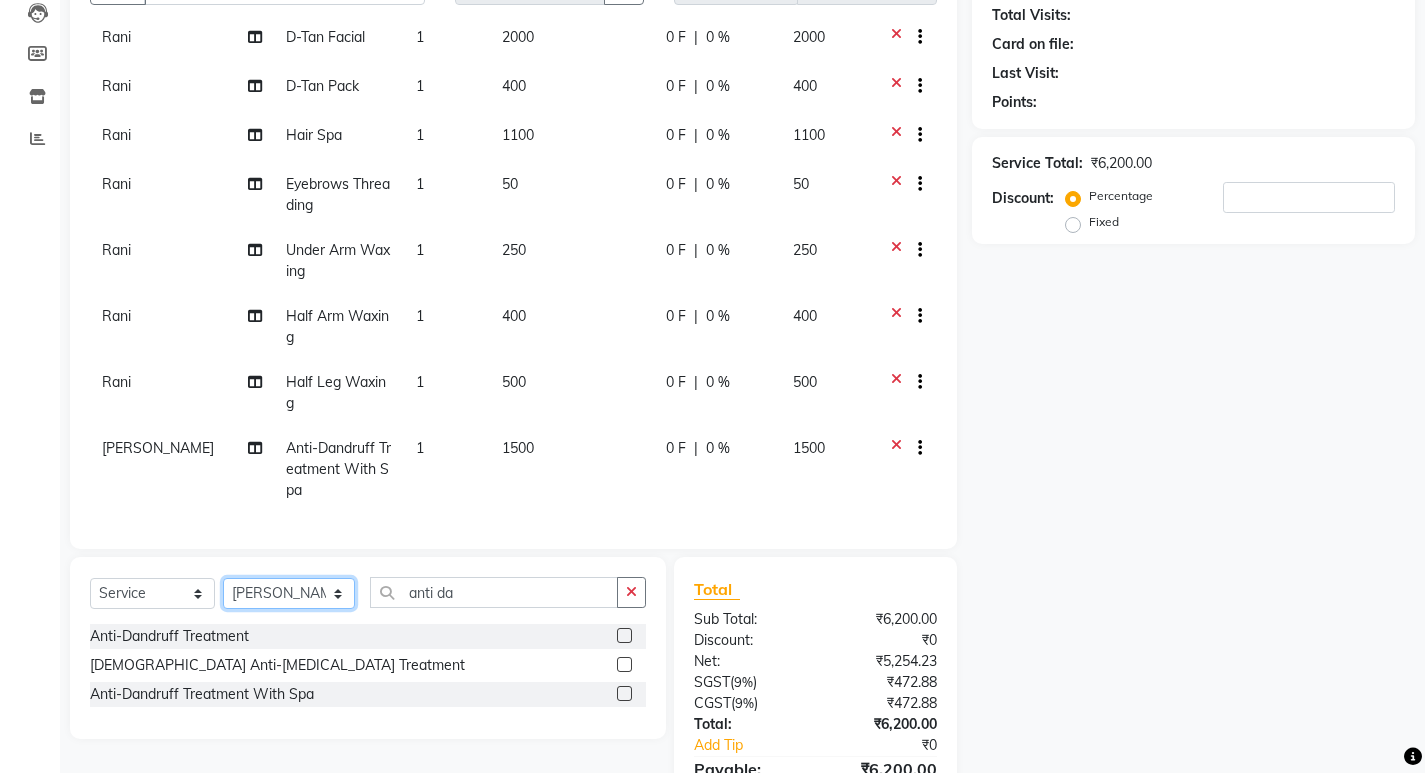select on "80731" 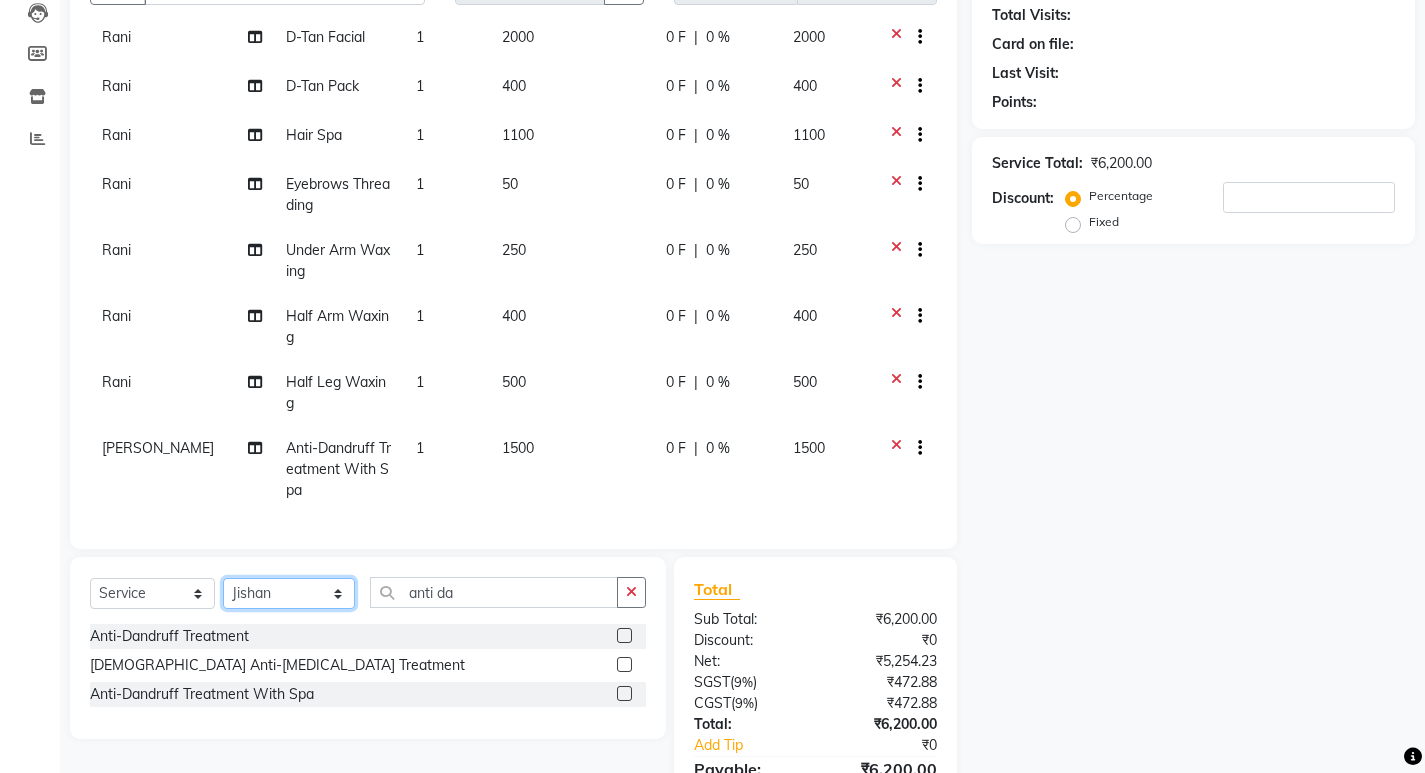 click on "Select Stylist Abhirami S Afsha [PERSON_NAME] B [PERSON_NAME] COCHIN ASHTAMUDI Danish [PERSON_NAME] [PERSON_NAME] [PERSON_NAME] [PERSON_NAME] [PERSON_NAME]  [PERSON_NAME] [PERSON_NAME]" 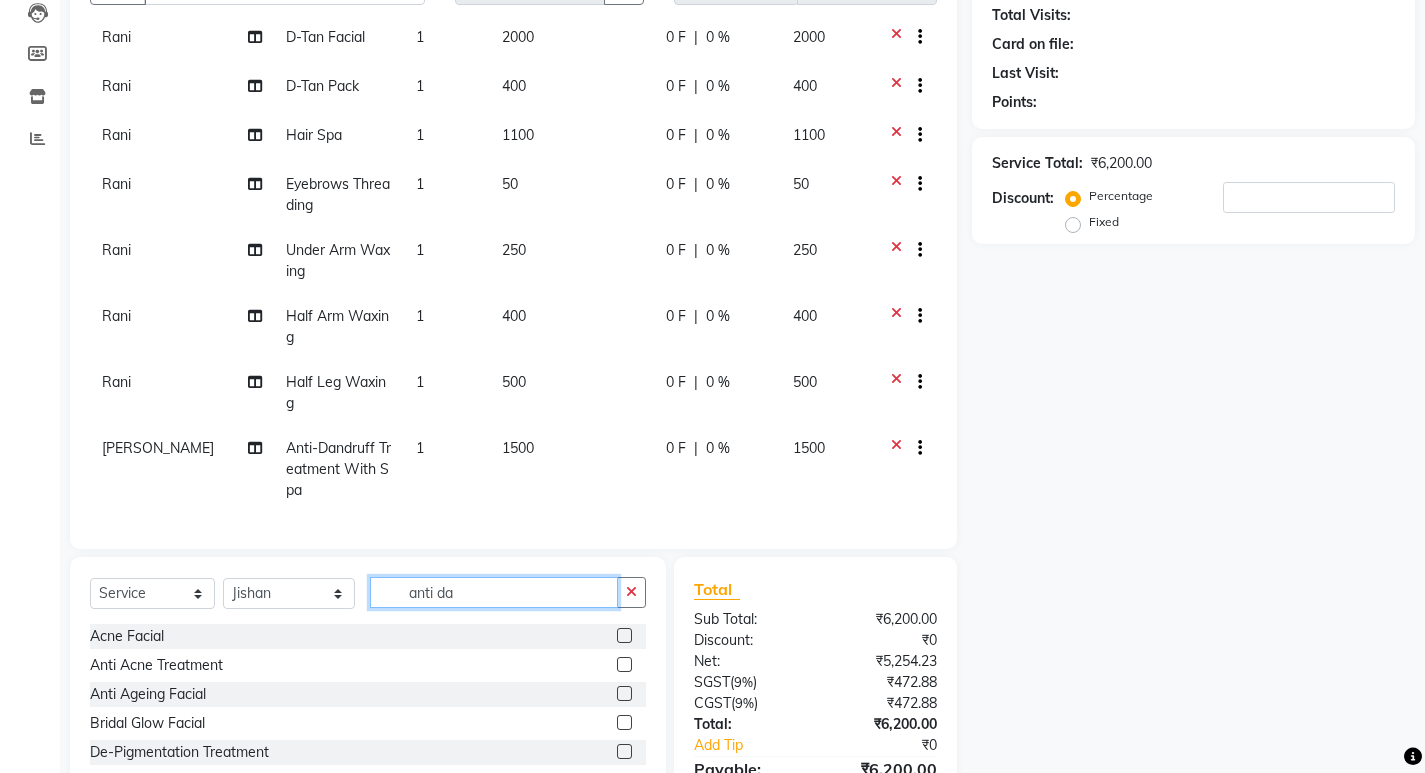 click on "anti da" 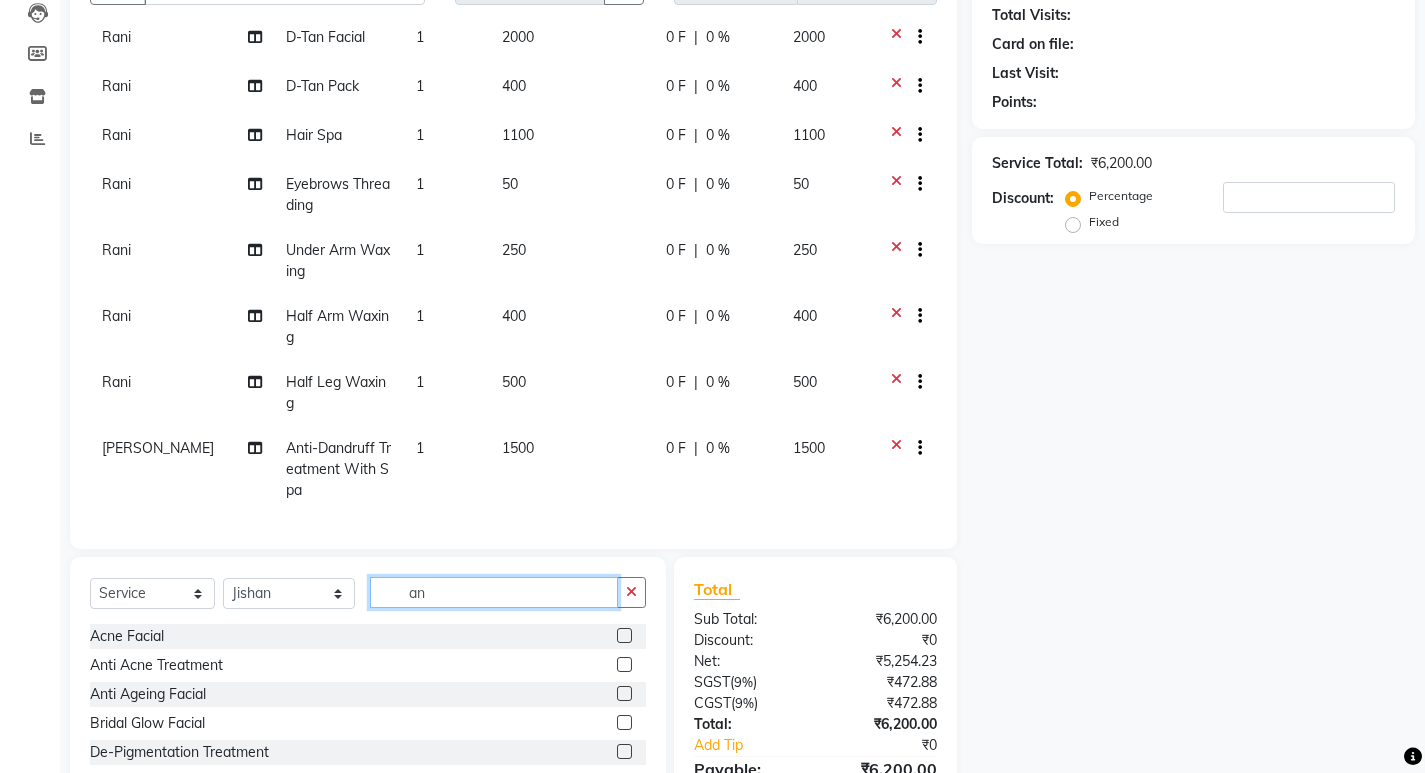 type on "a" 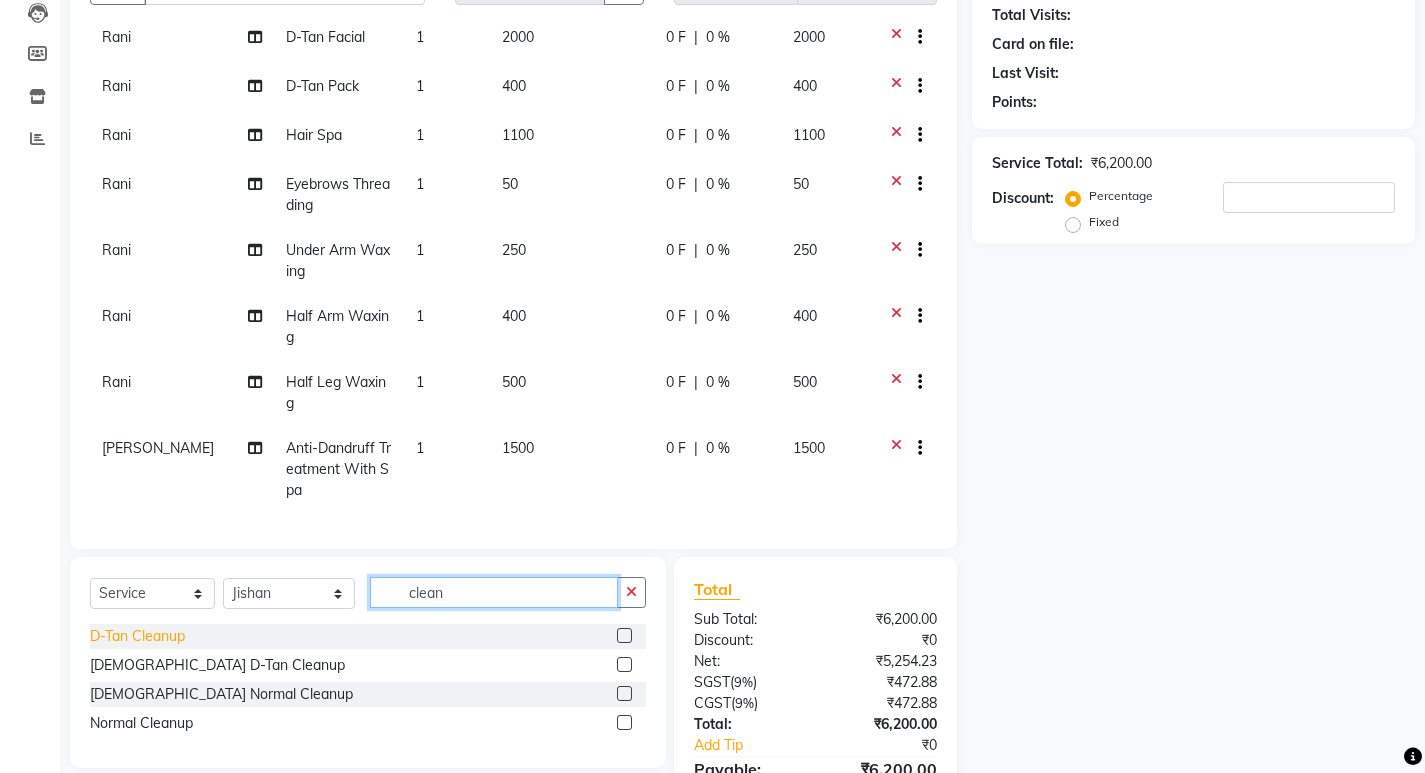 type on "clean" 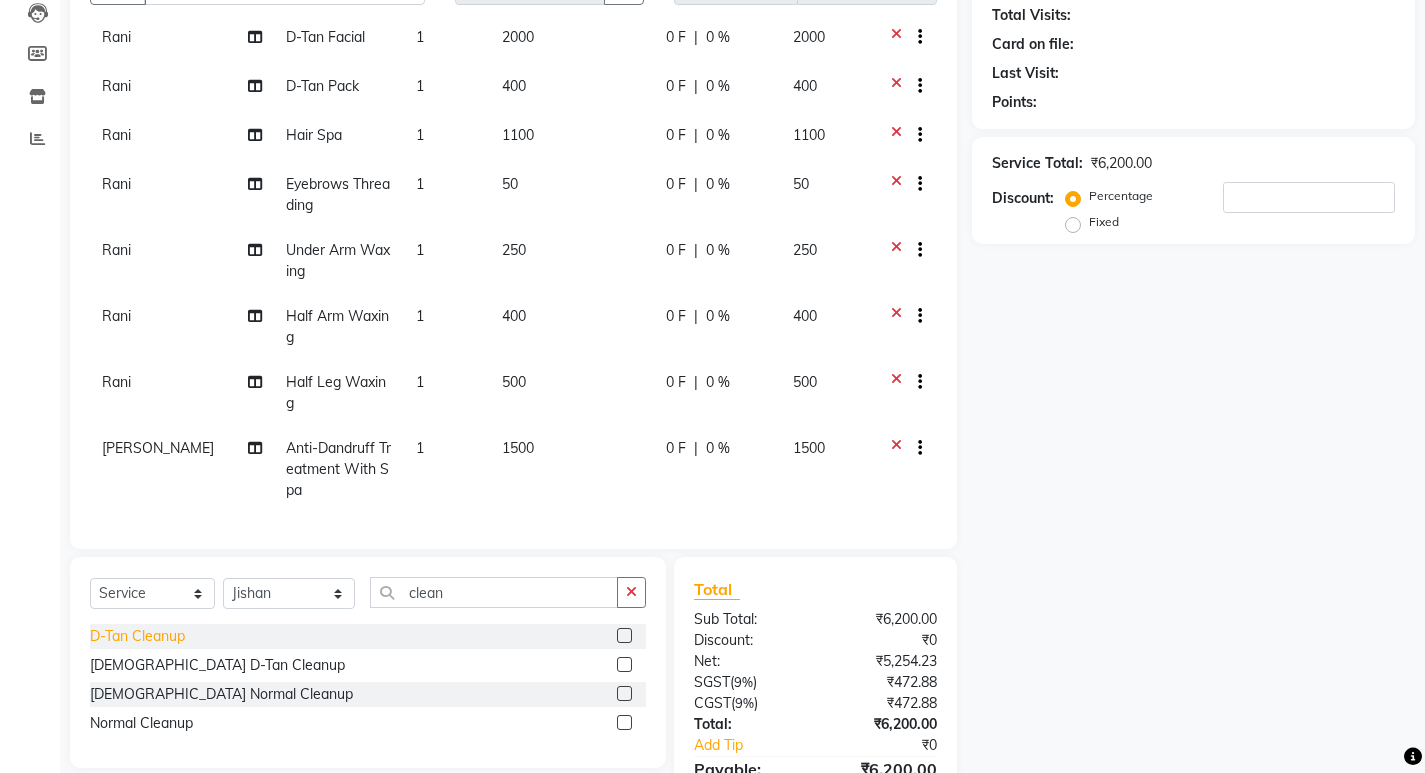 click on "D-Tan Cleanup" 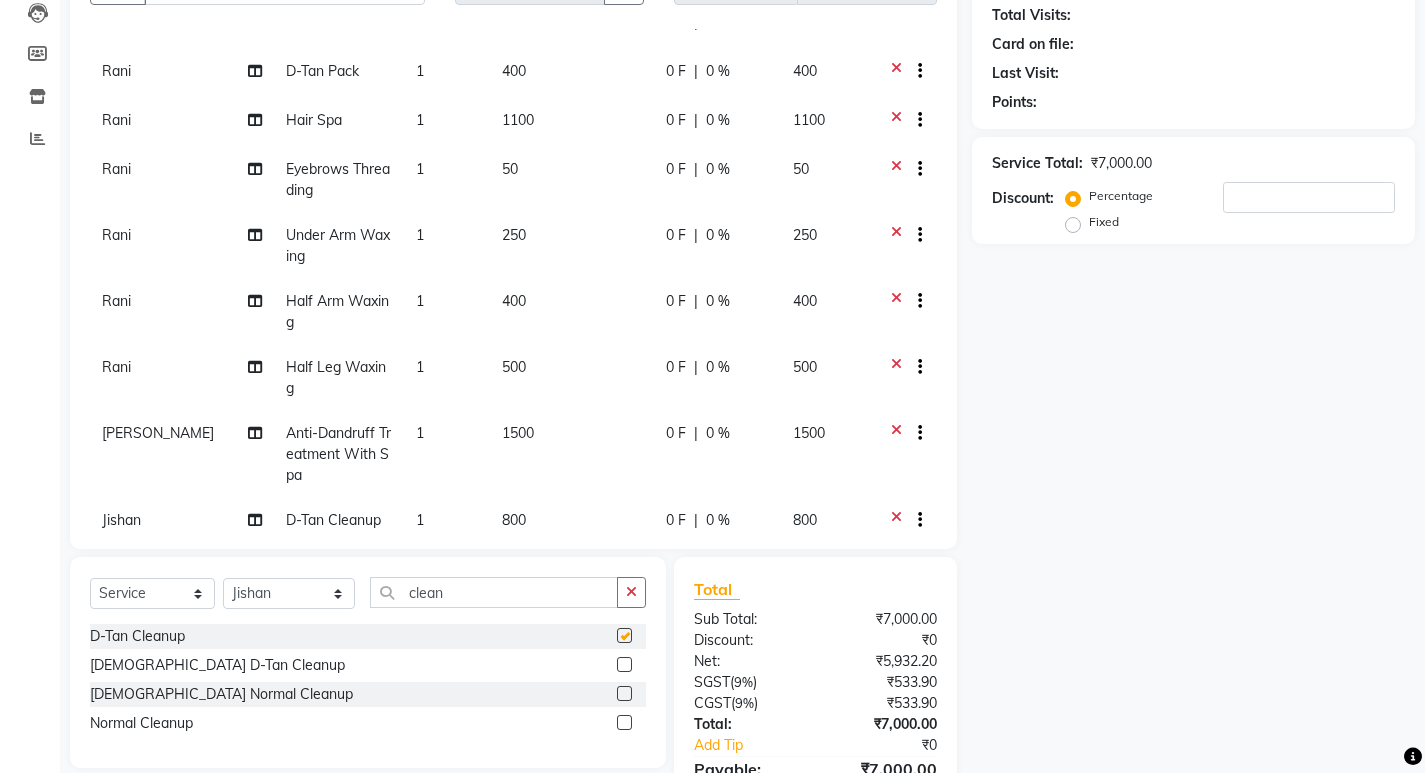 checkbox on "false" 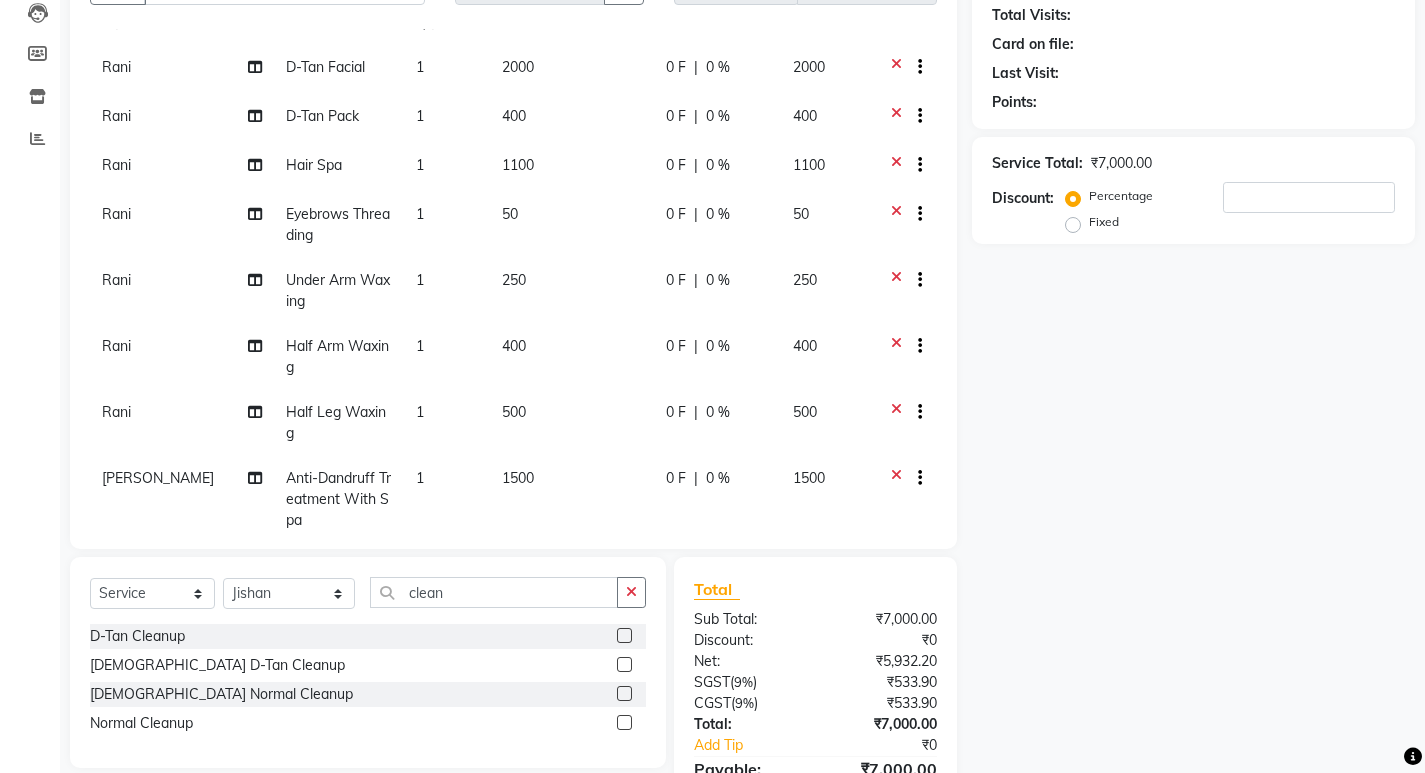 scroll, scrollTop: 0, scrollLeft: 0, axis: both 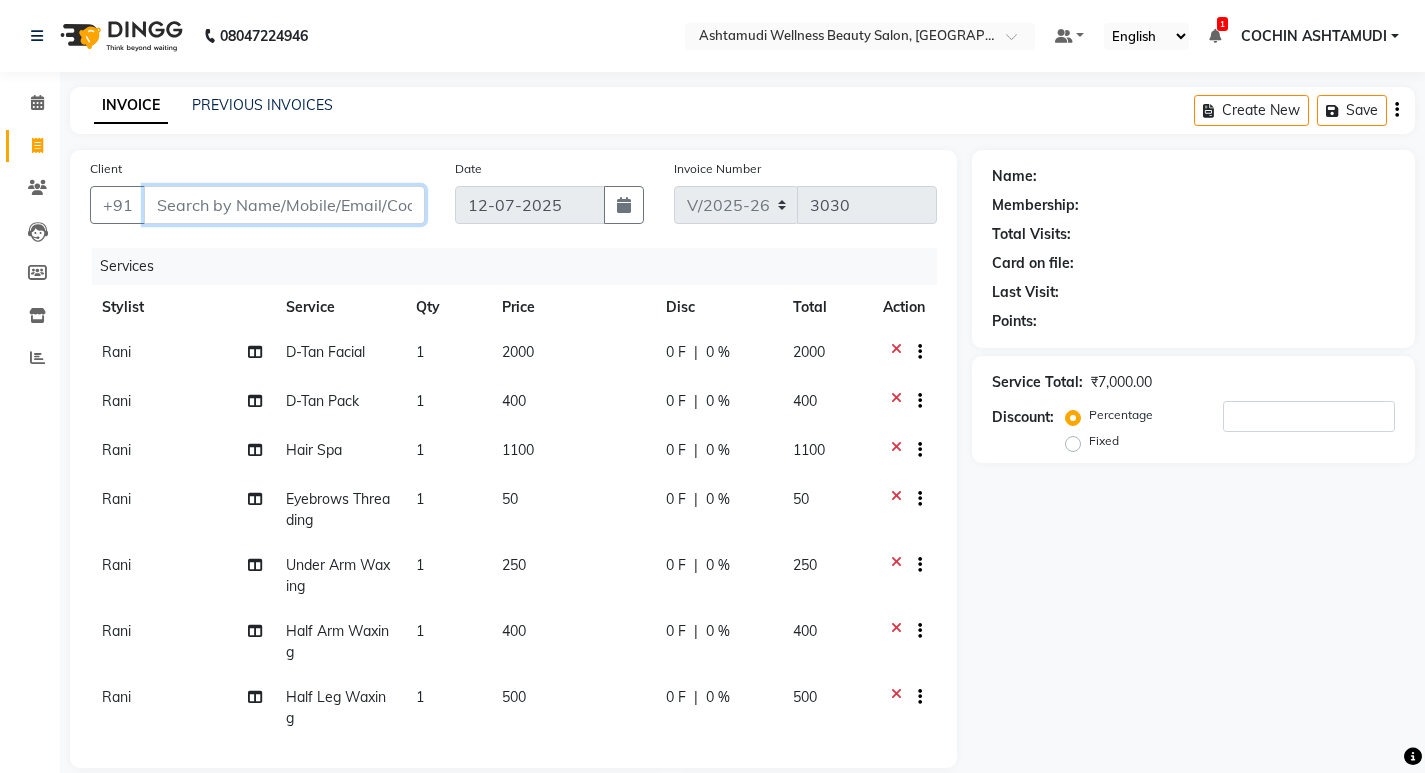 click on "Client" at bounding box center [284, 205] 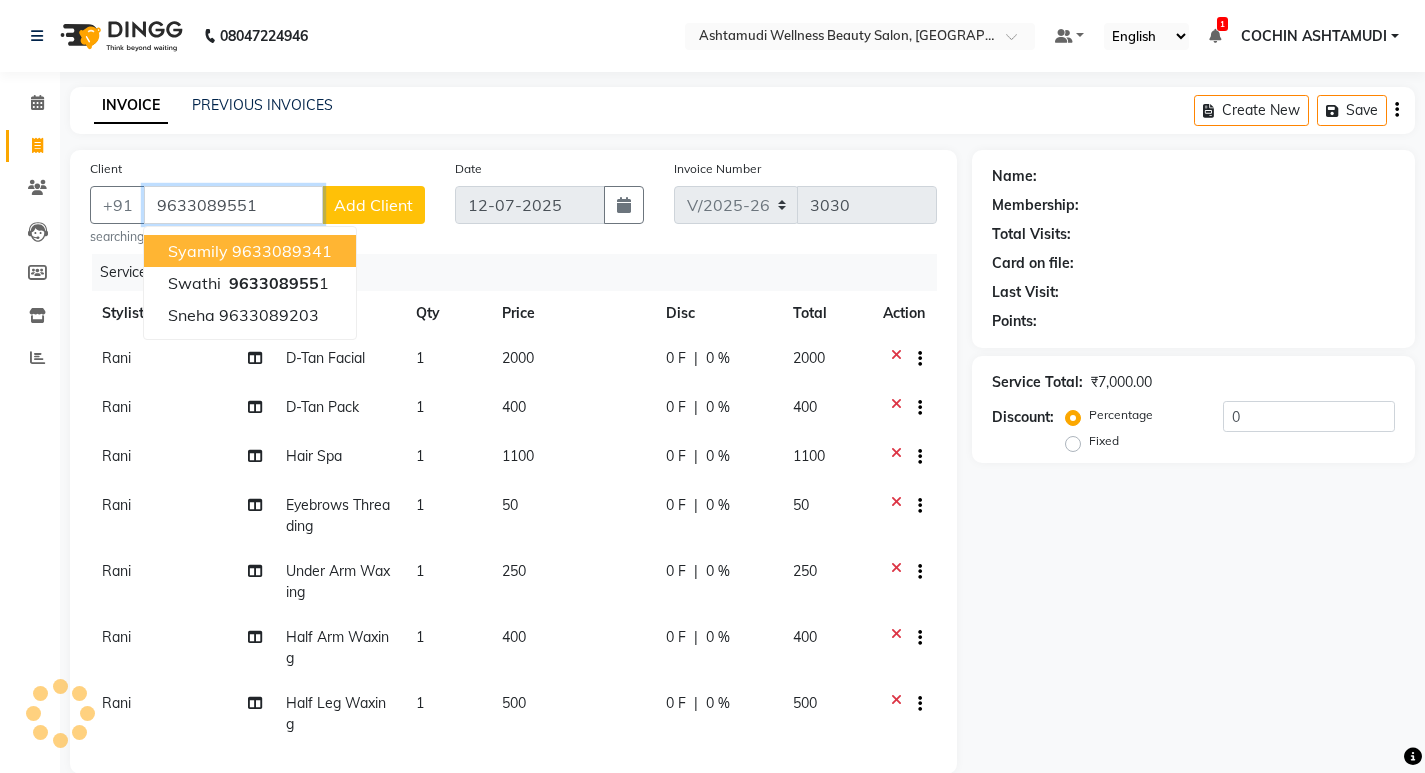 type on "9633089551" 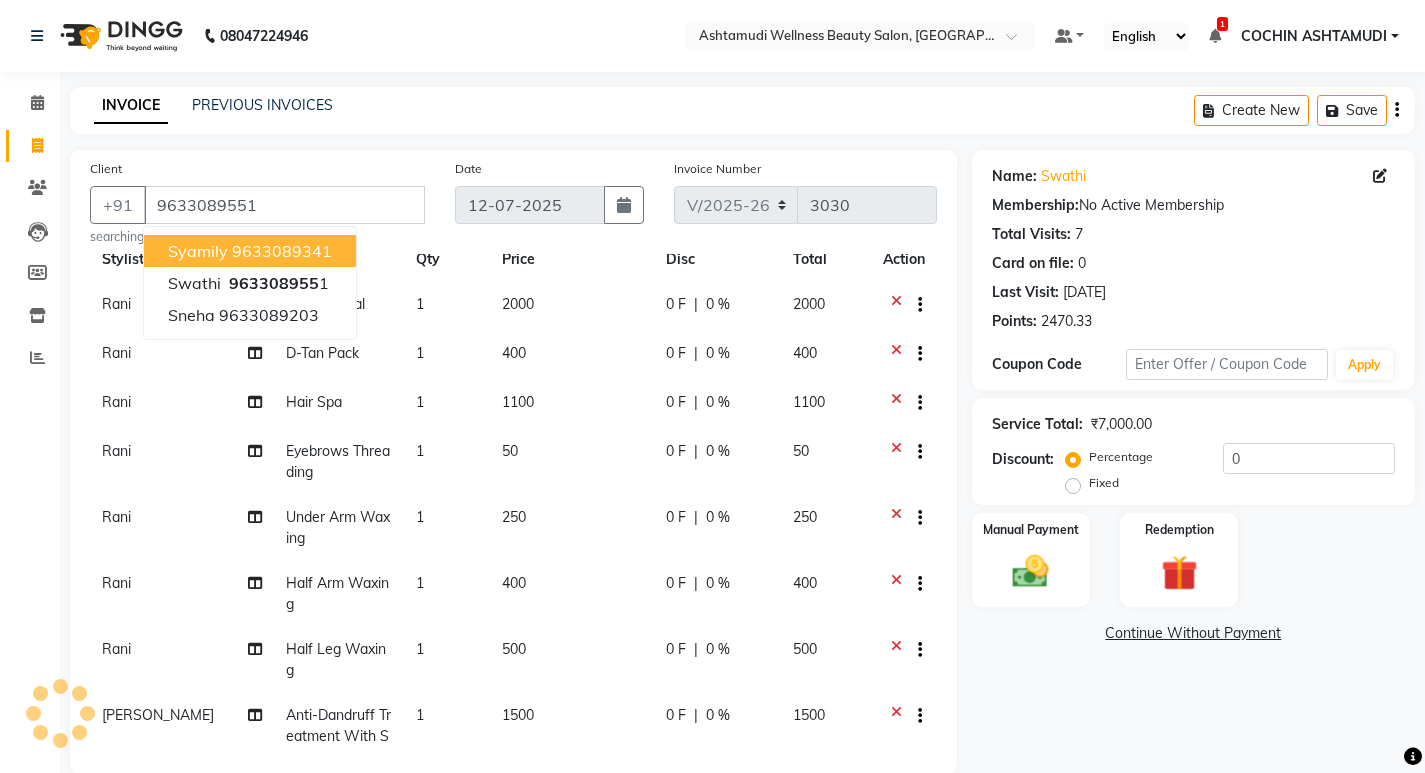 scroll, scrollTop: 160, scrollLeft: 0, axis: vertical 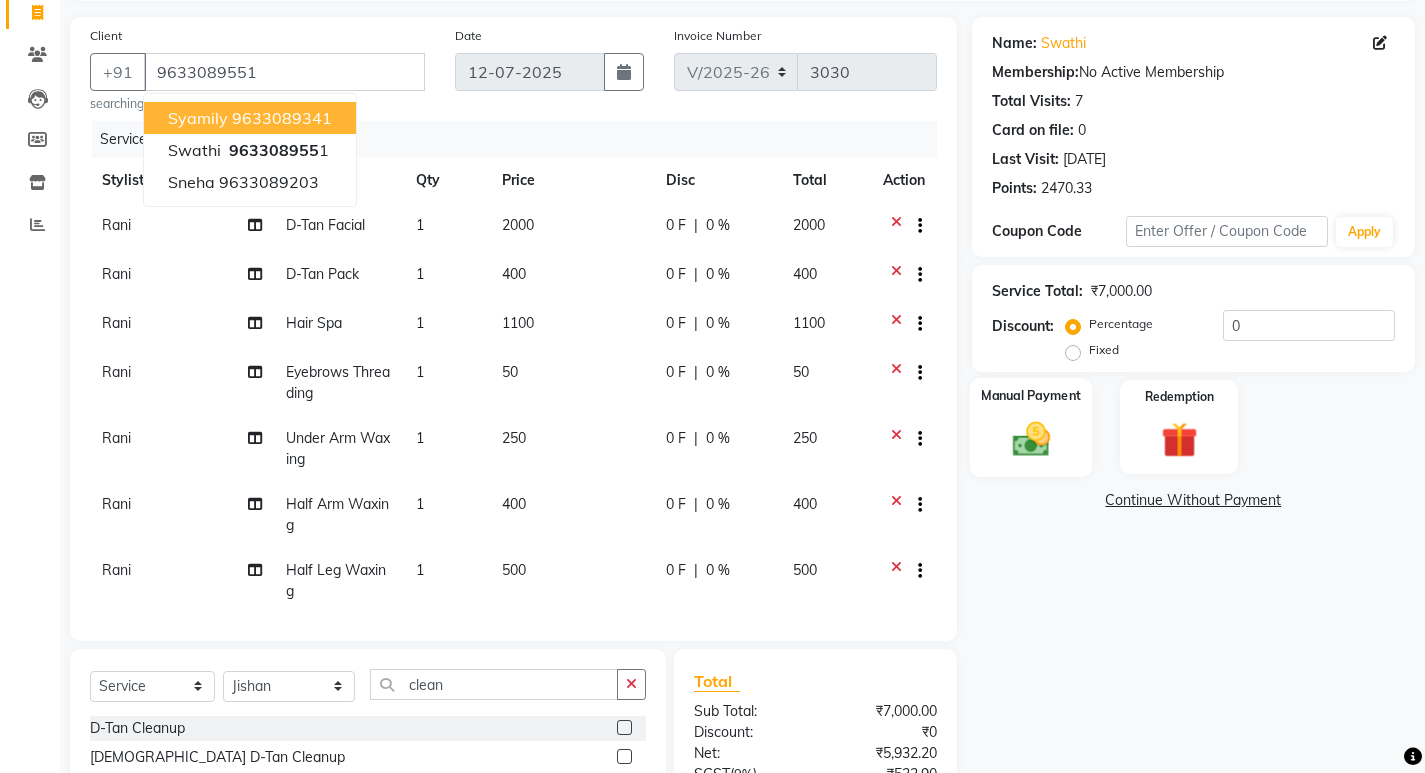 click on "Manual Payment" 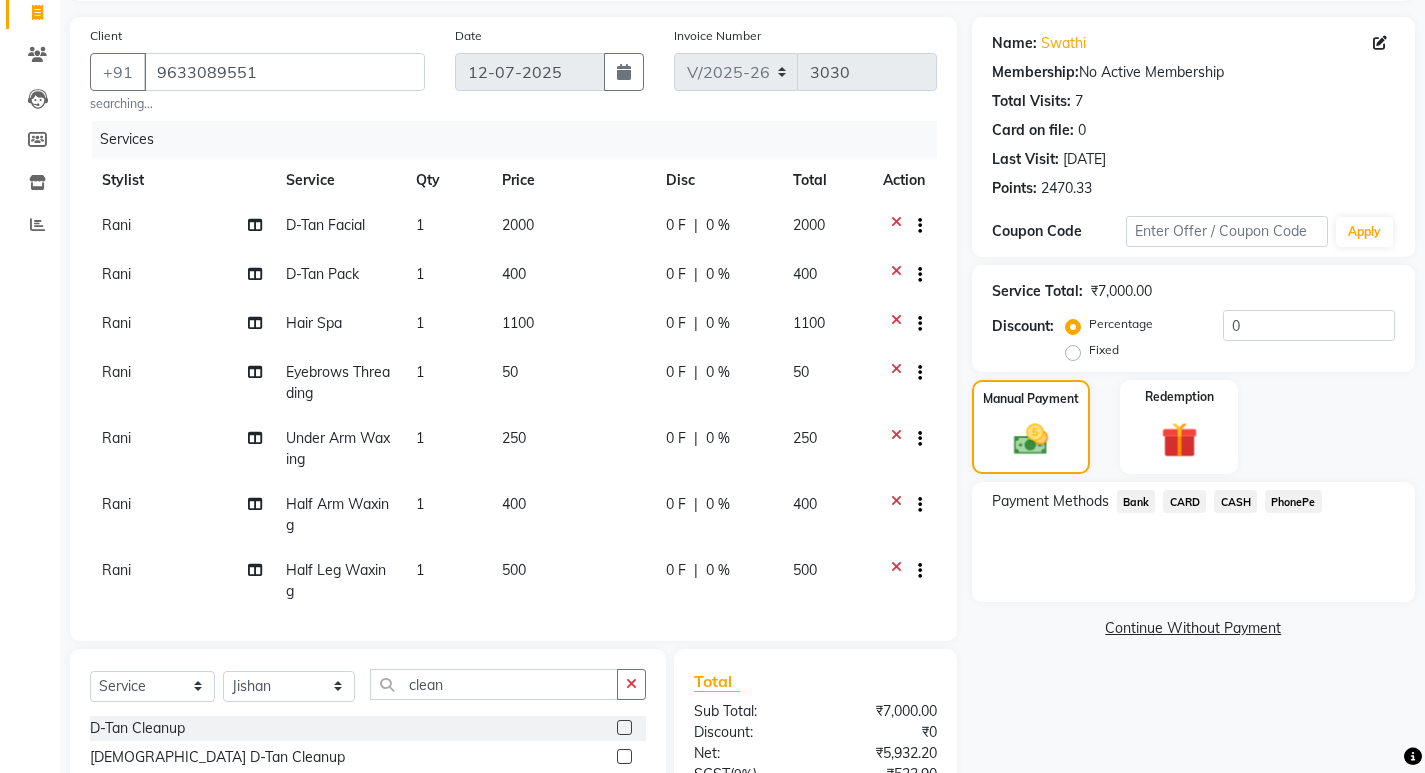 click on "PhonePe" 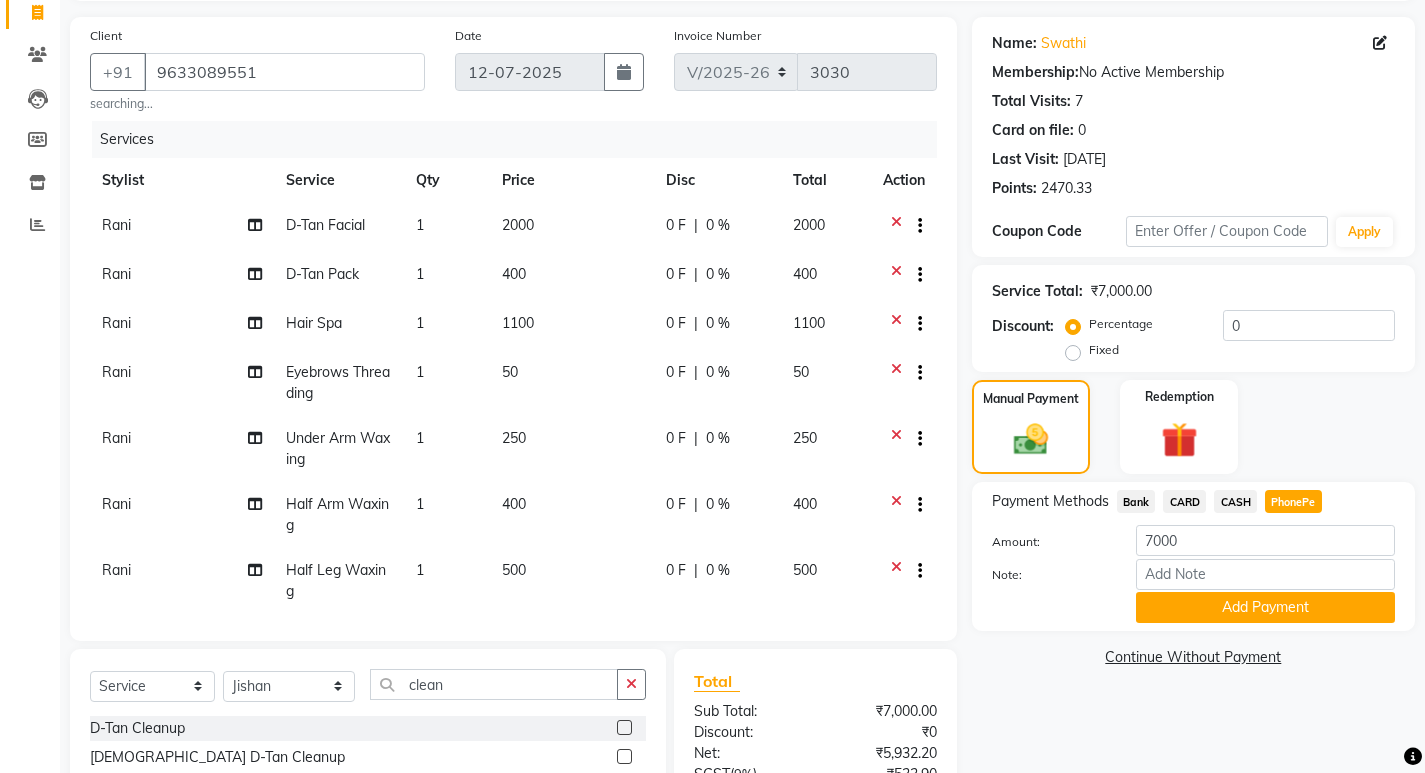 drag, startPoint x: 1187, startPoint y: 499, endPoint x: 1188, endPoint y: 557, distance: 58.00862 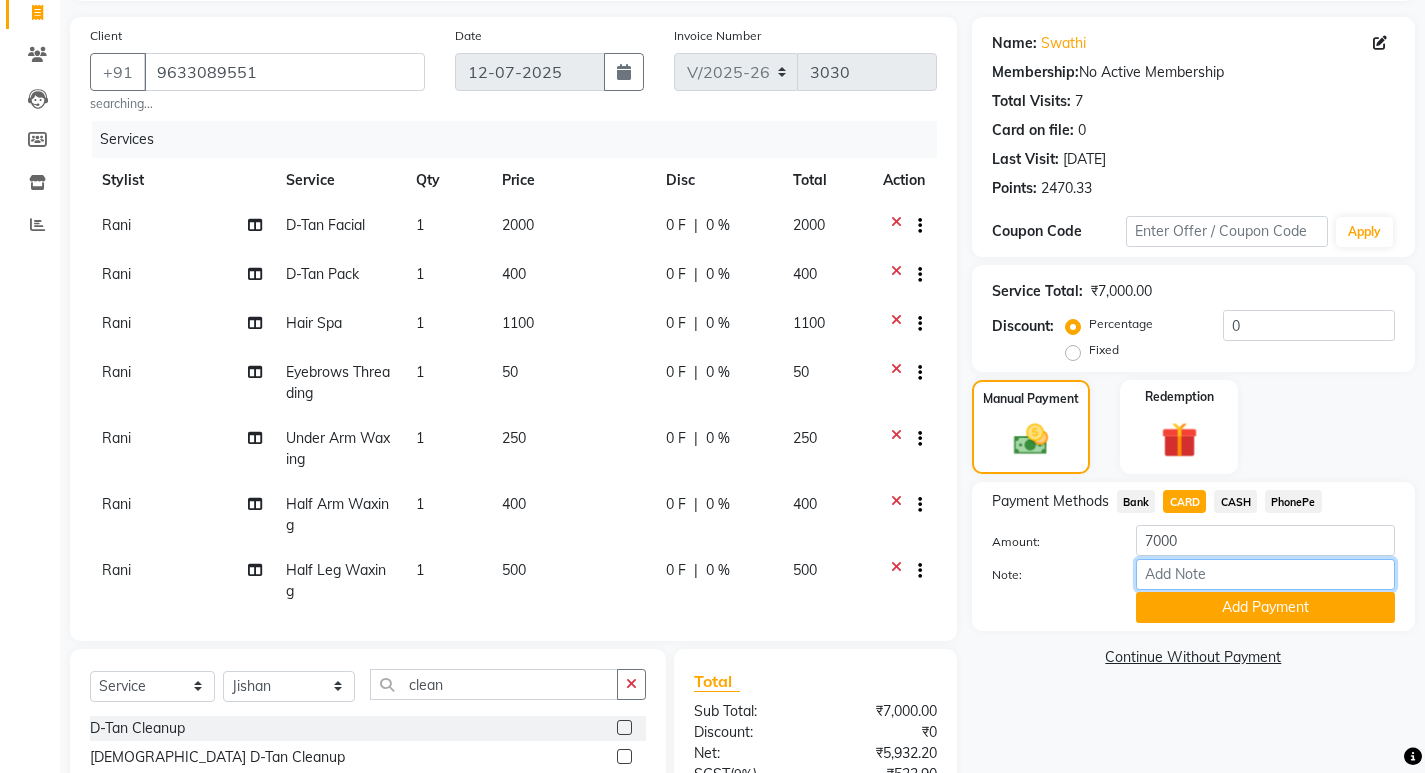 click on "Note:" at bounding box center (1265, 574) 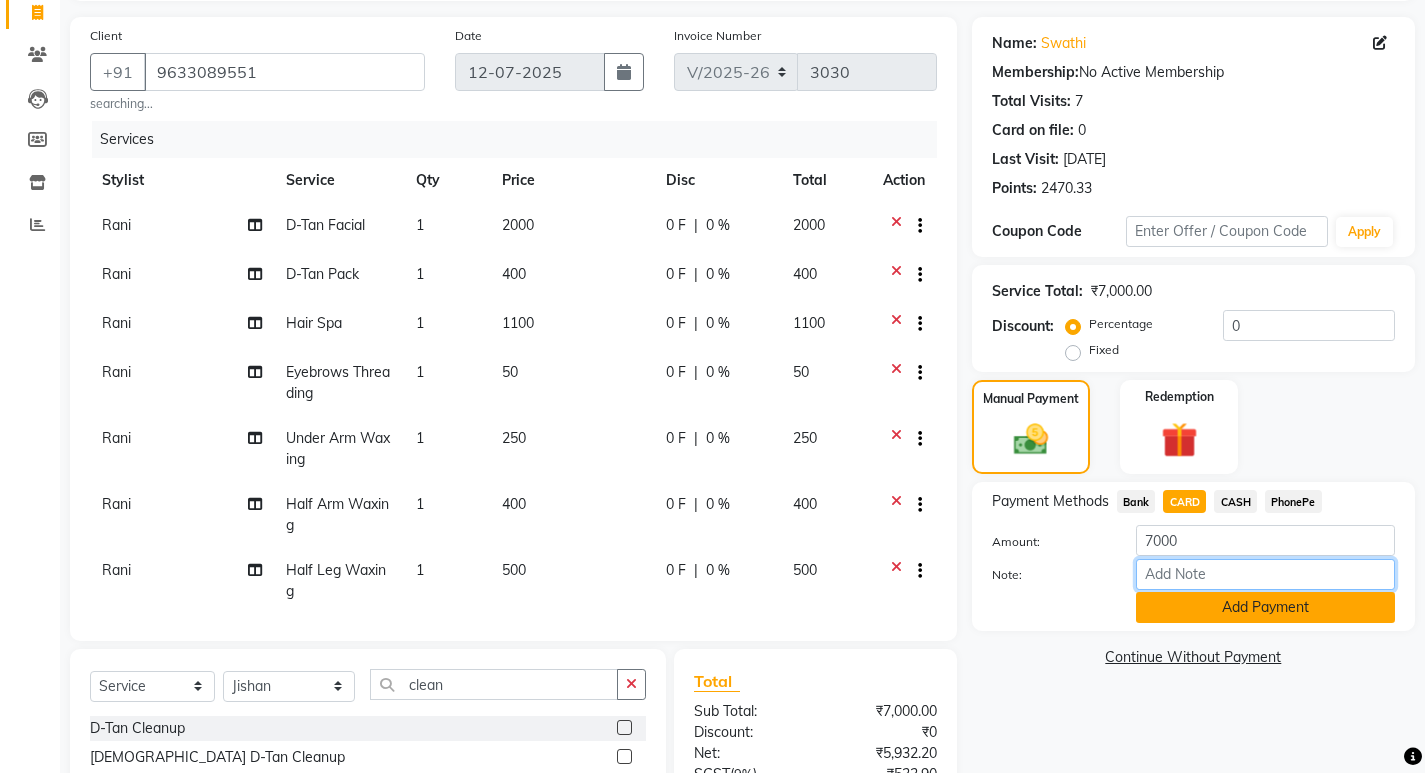type on "[PERSON_NAME]" 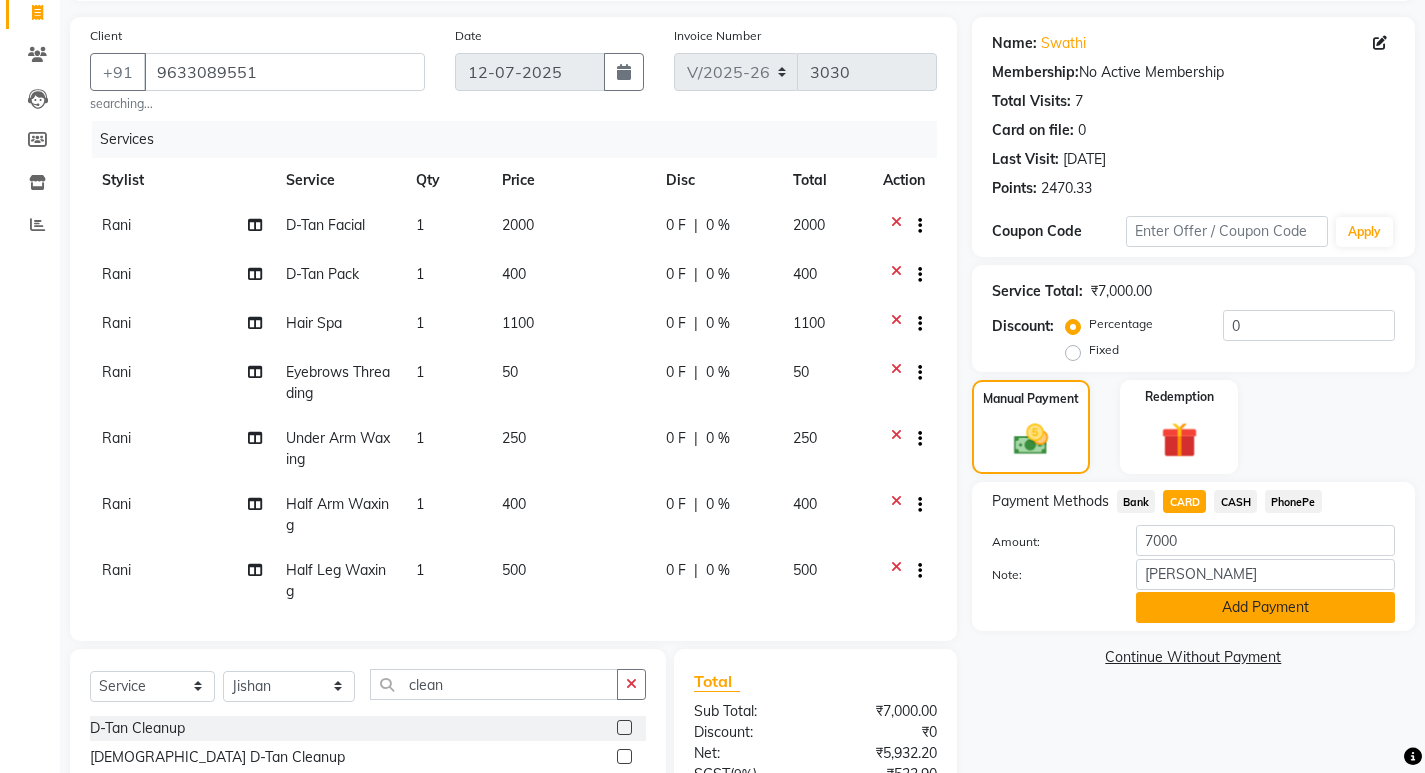 click on "Add Payment" 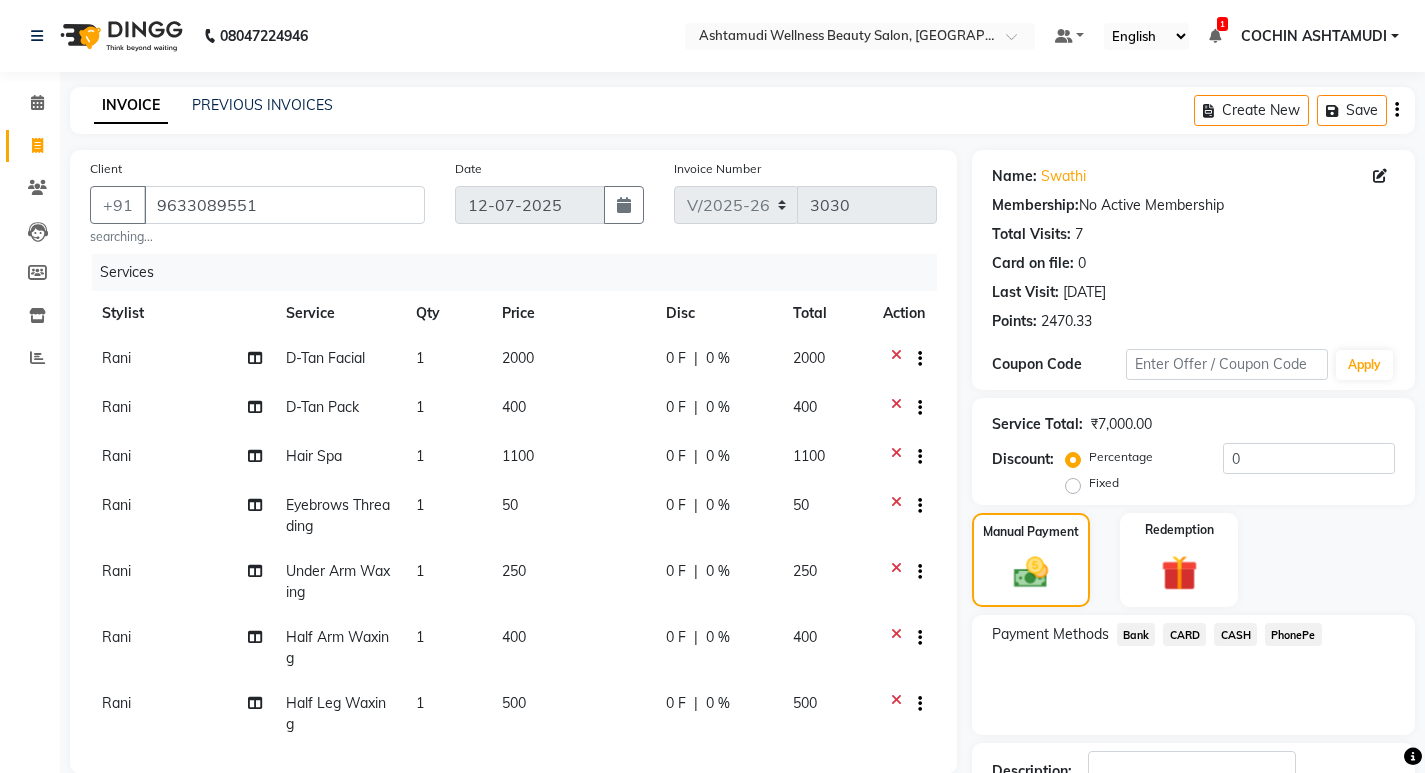 scroll, scrollTop: 375, scrollLeft: 0, axis: vertical 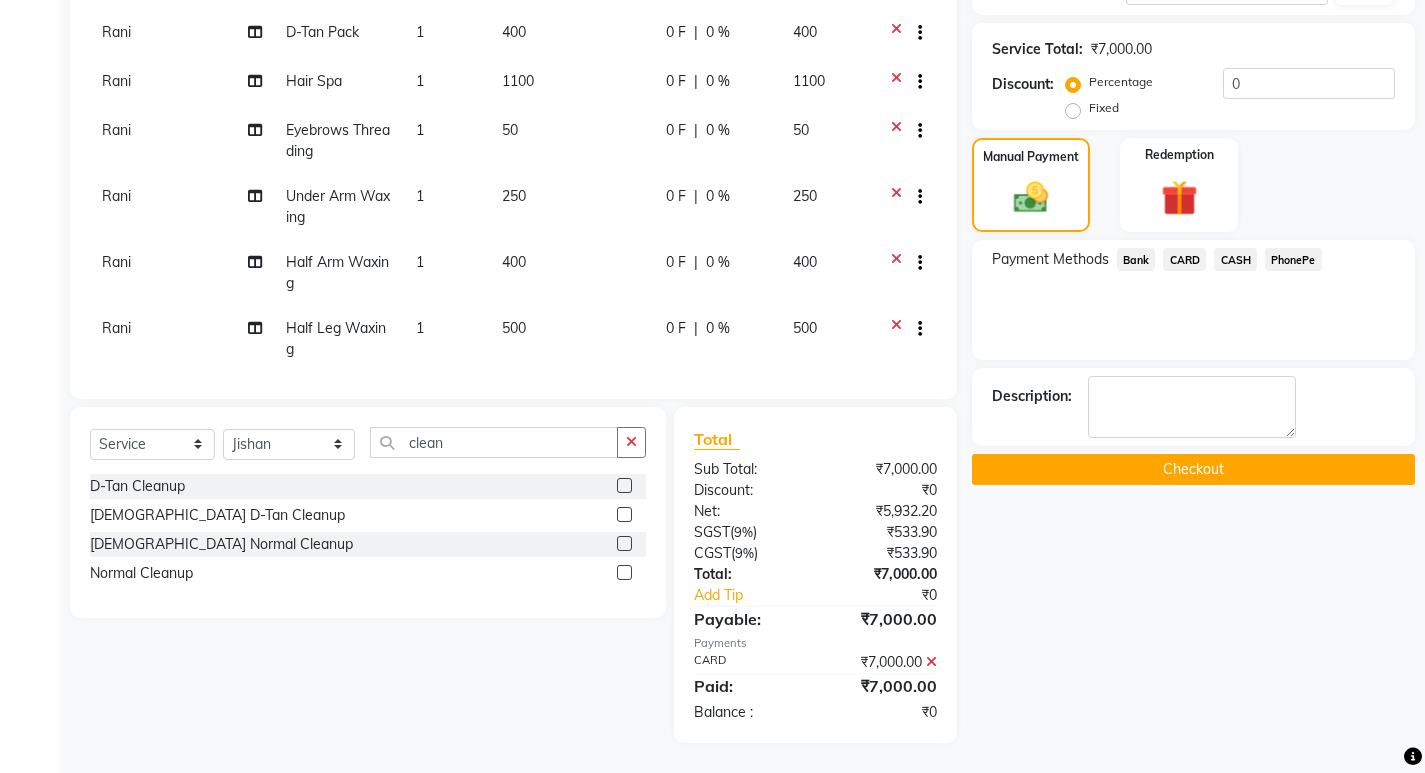 click on "Checkout" 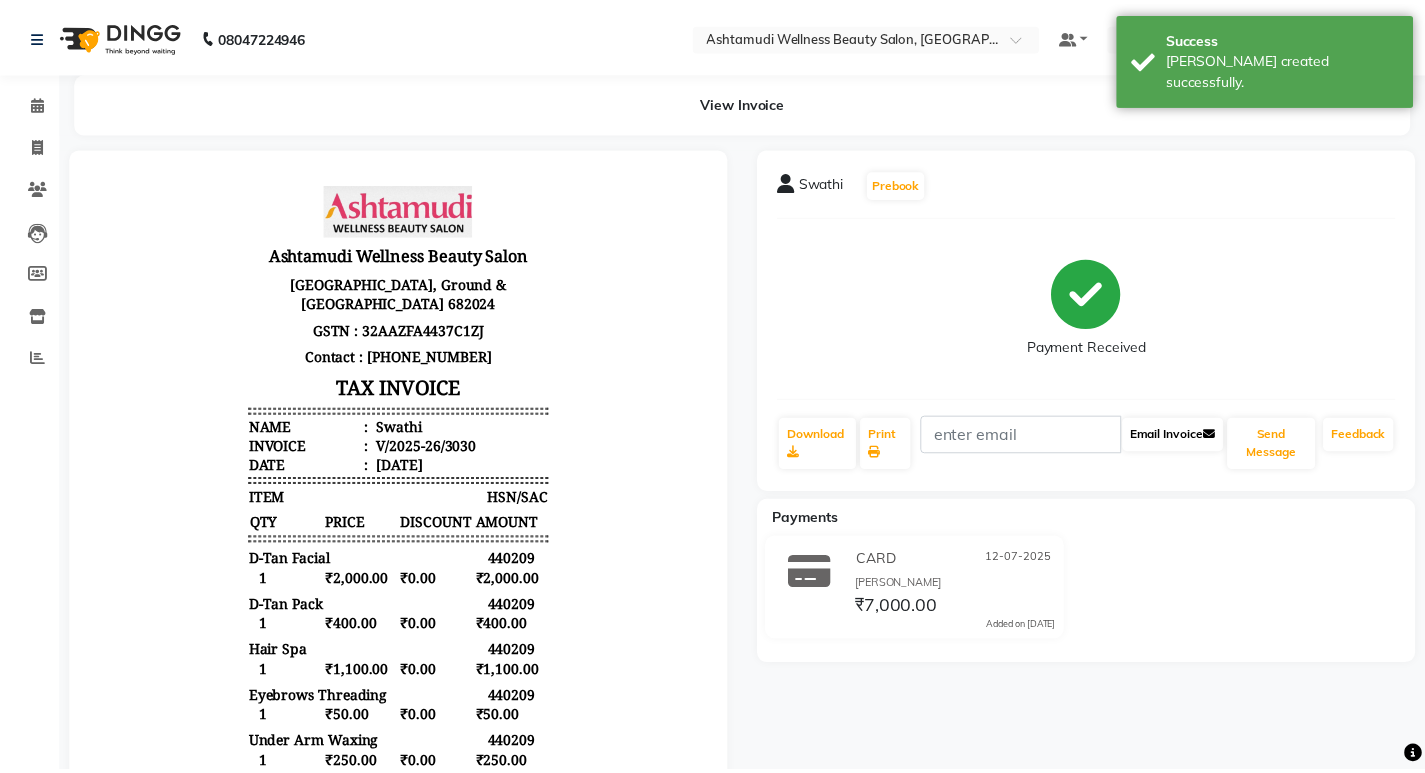 scroll, scrollTop: 0, scrollLeft: 0, axis: both 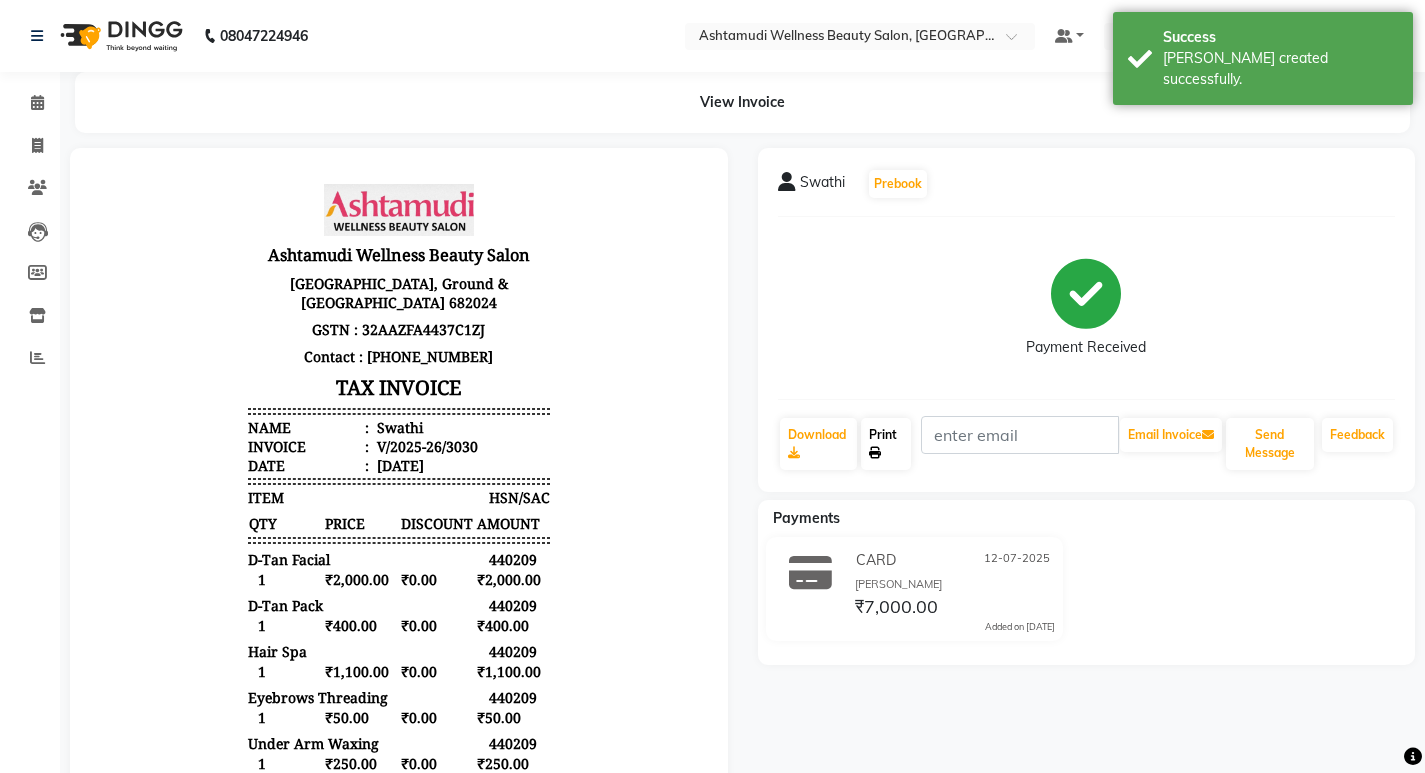 click on "Print" 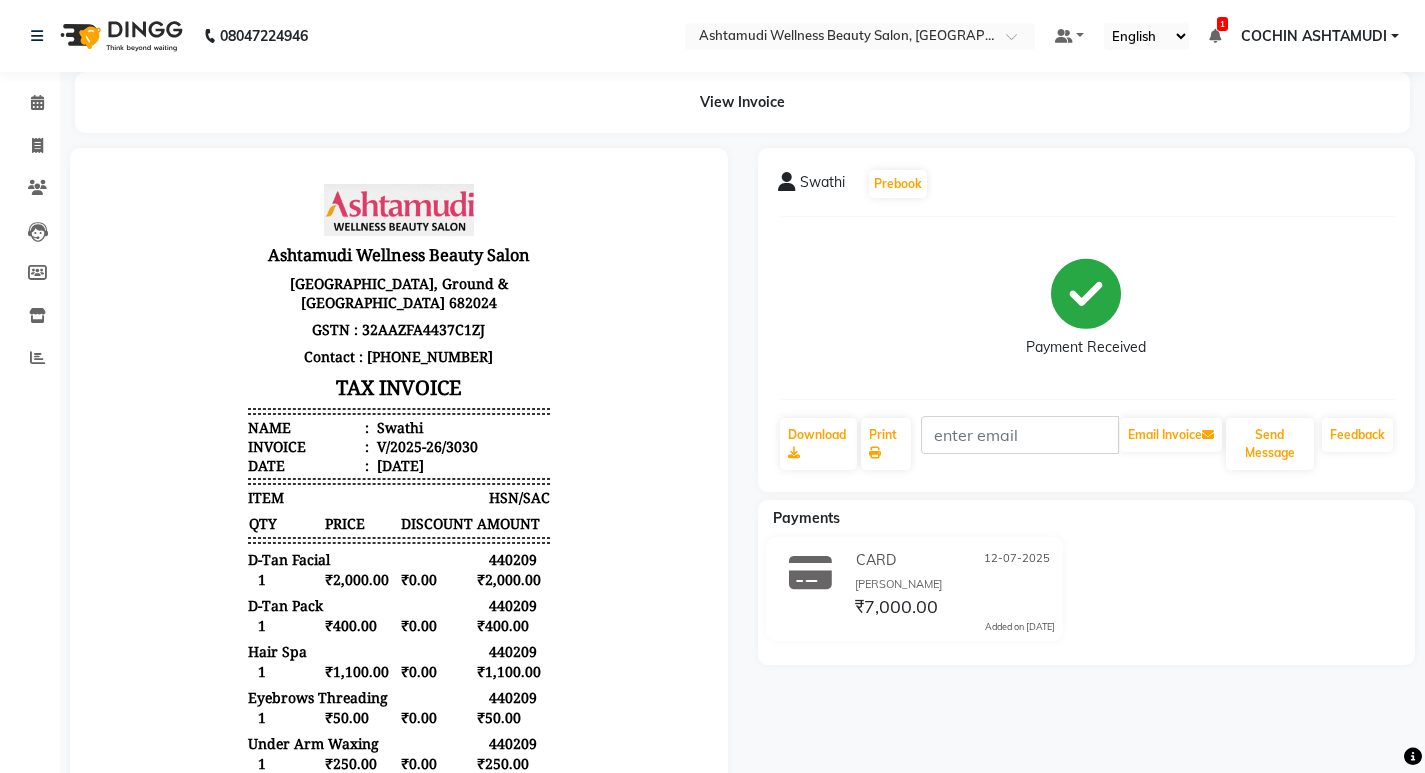 click on "Payment Received" 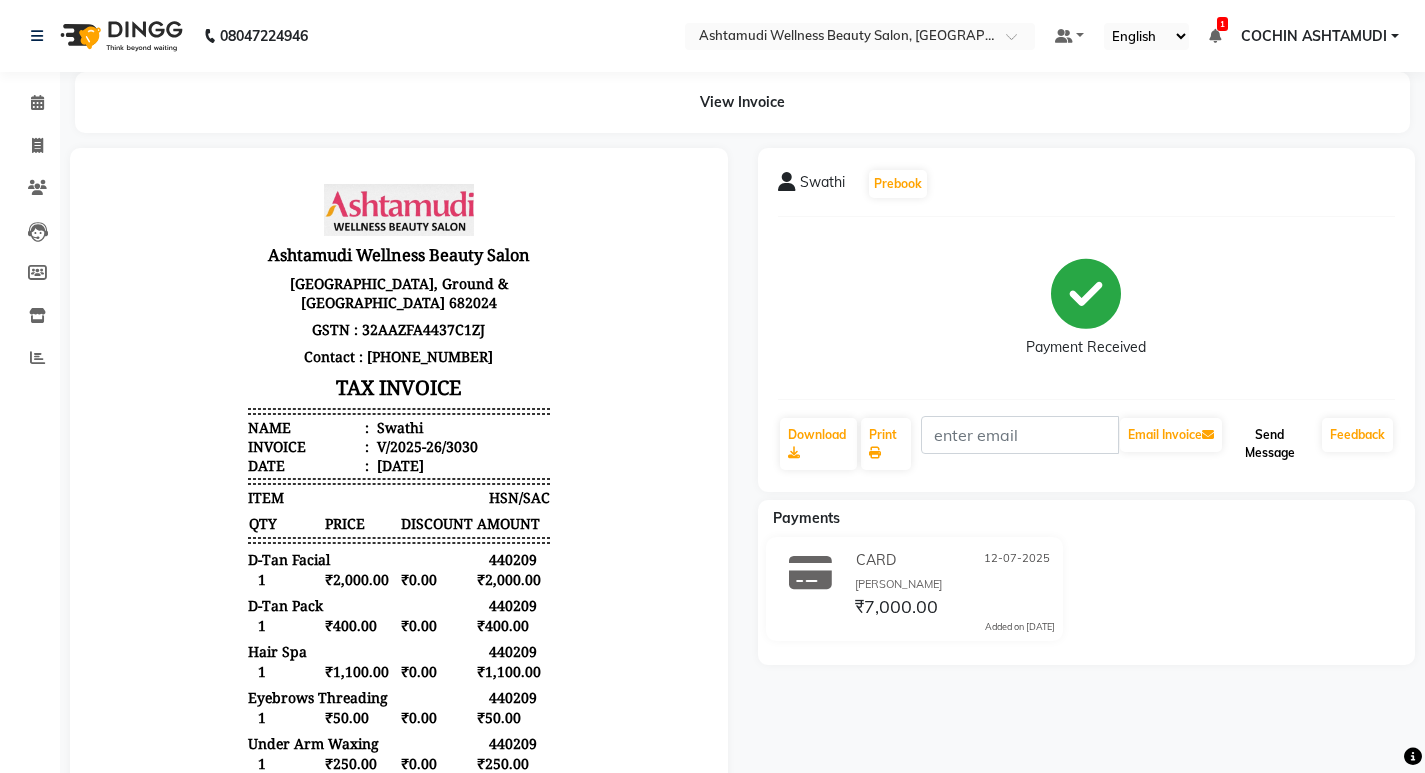click on "Send Message" 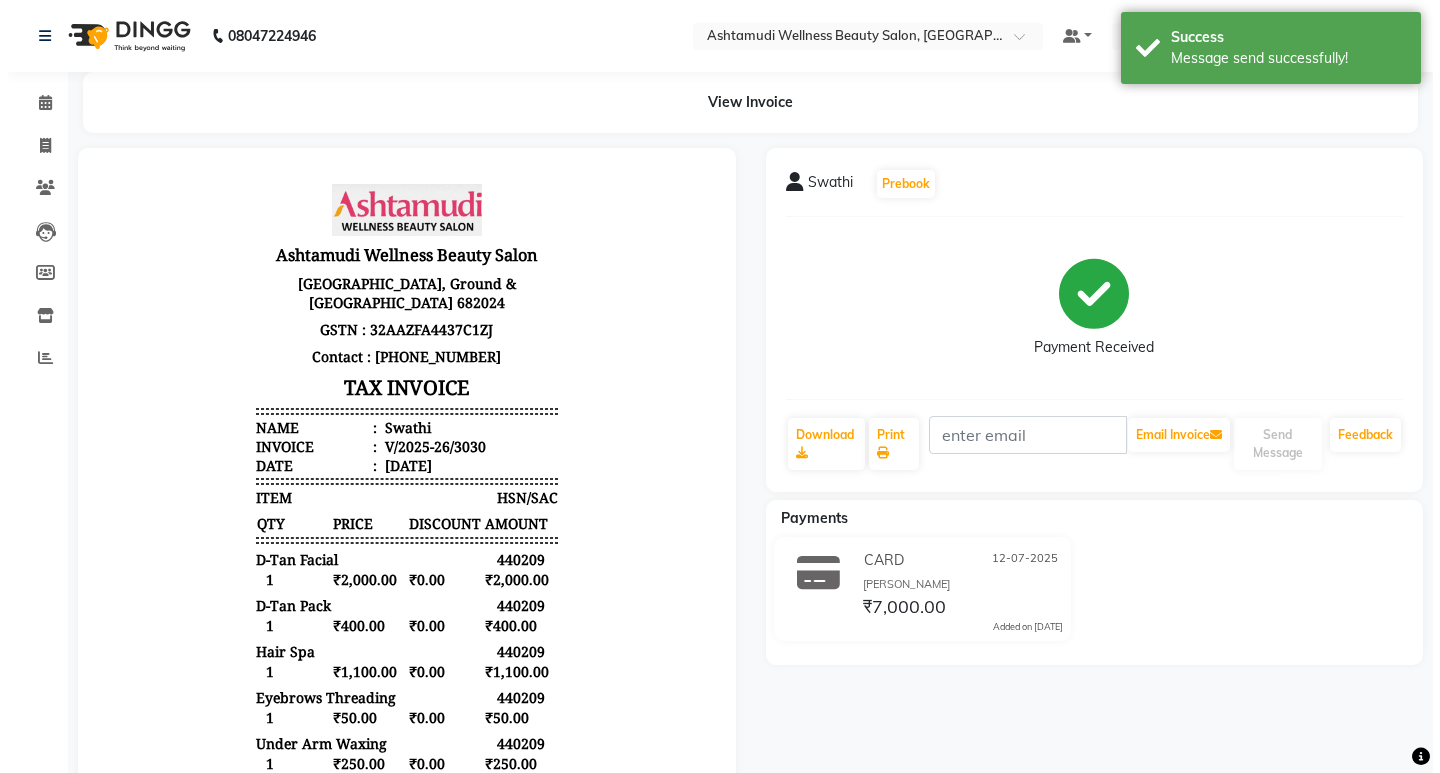 scroll, scrollTop: 16, scrollLeft: 0, axis: vertical 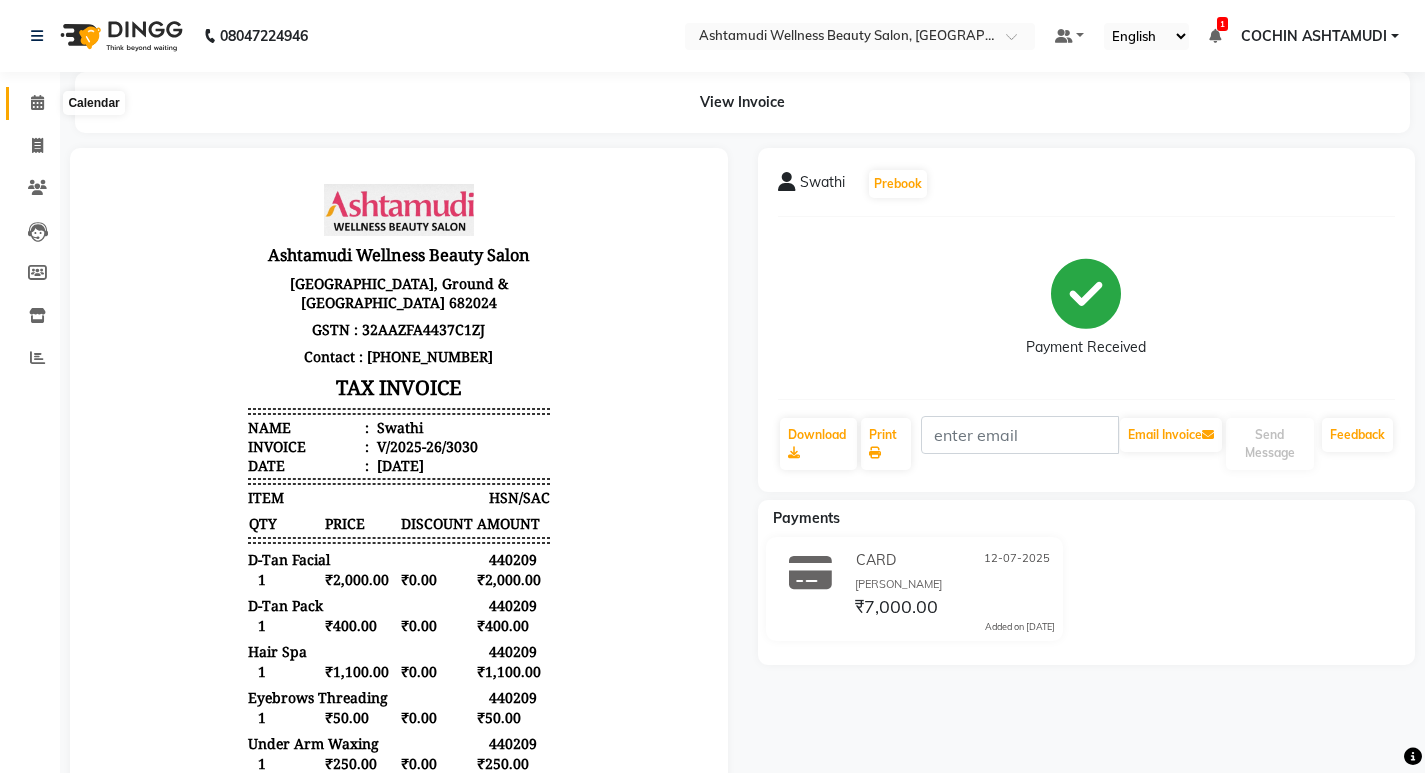 click 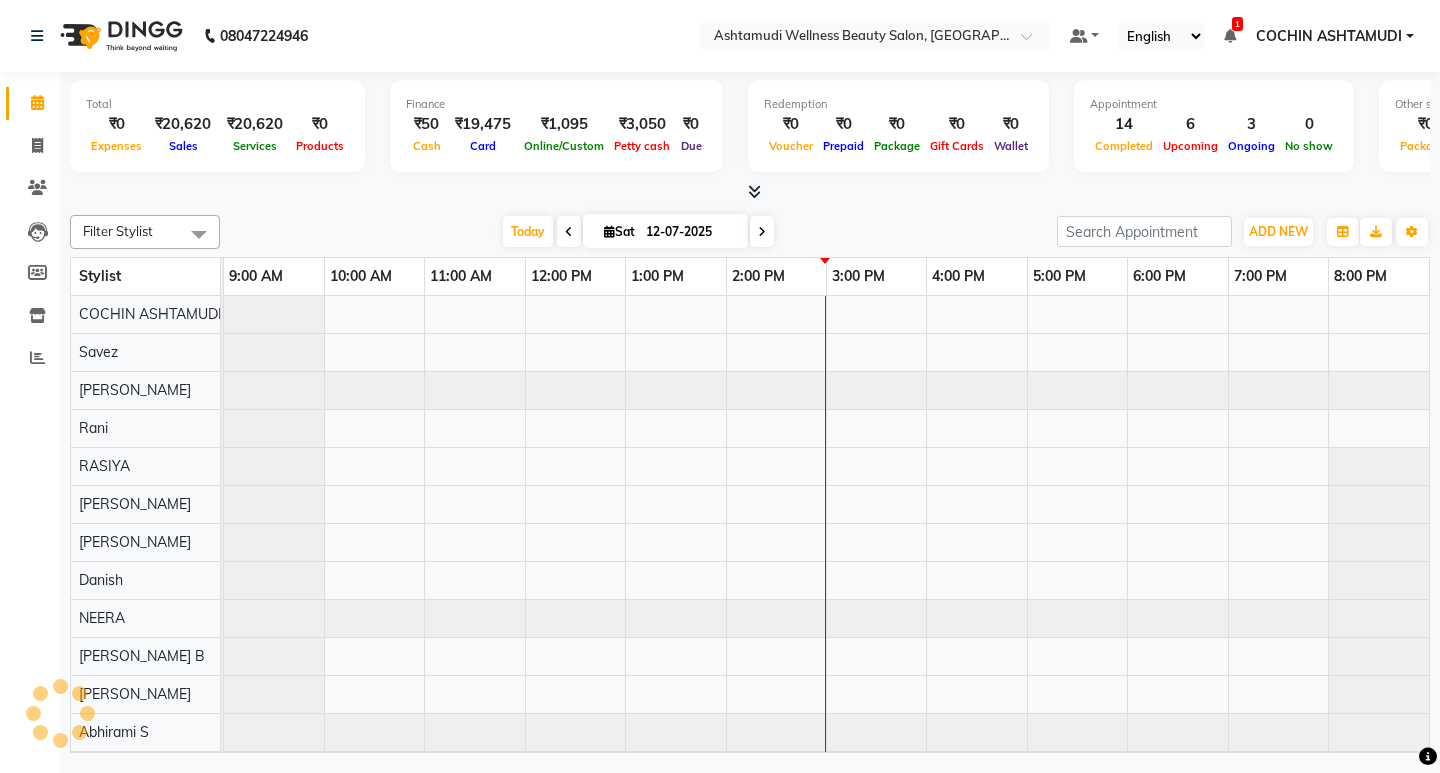 scroll, scrollTop: 0, scrollLeft: 0, axis: both 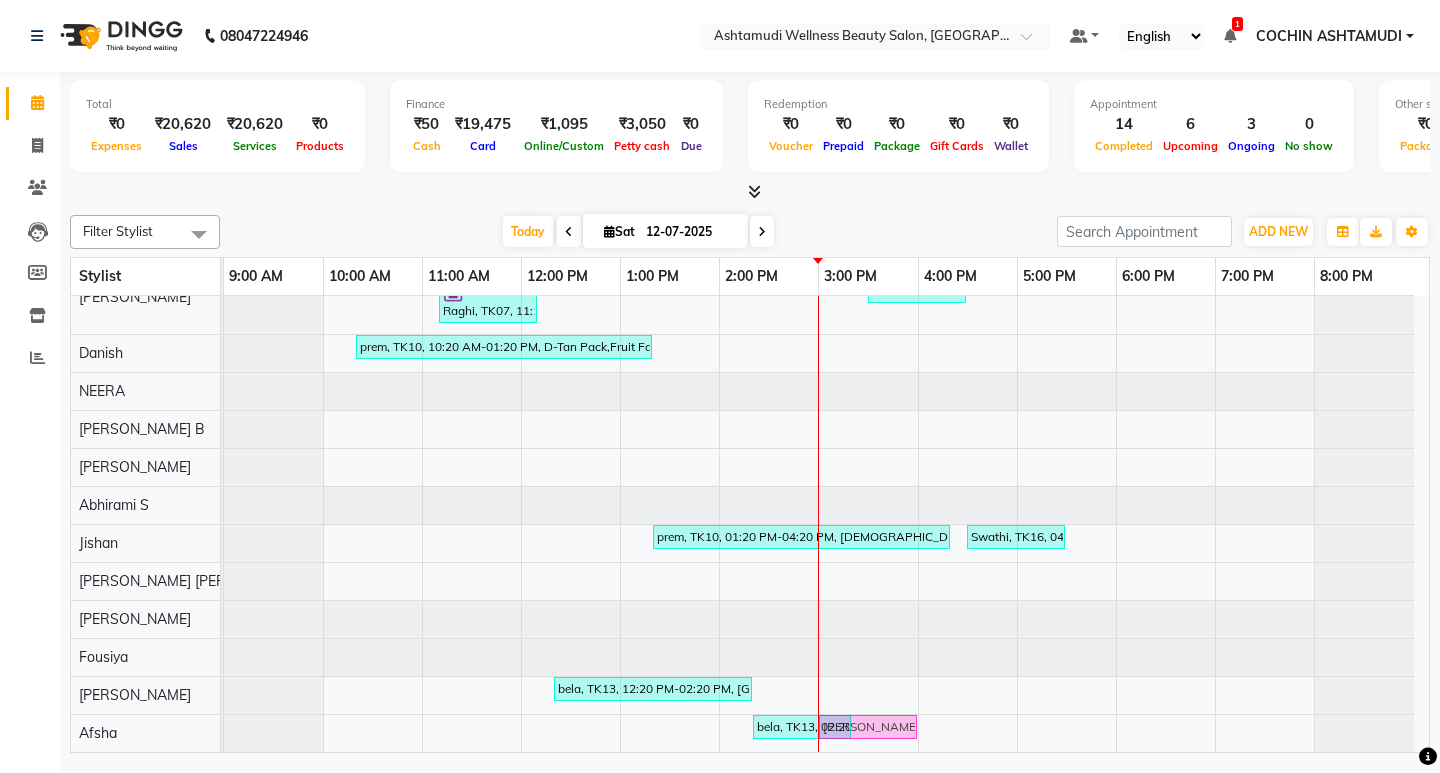 drag, startPoint x: 857, startPoint y: 313, endPoint x: 860, endPoint y: 752, distance: 439.01025 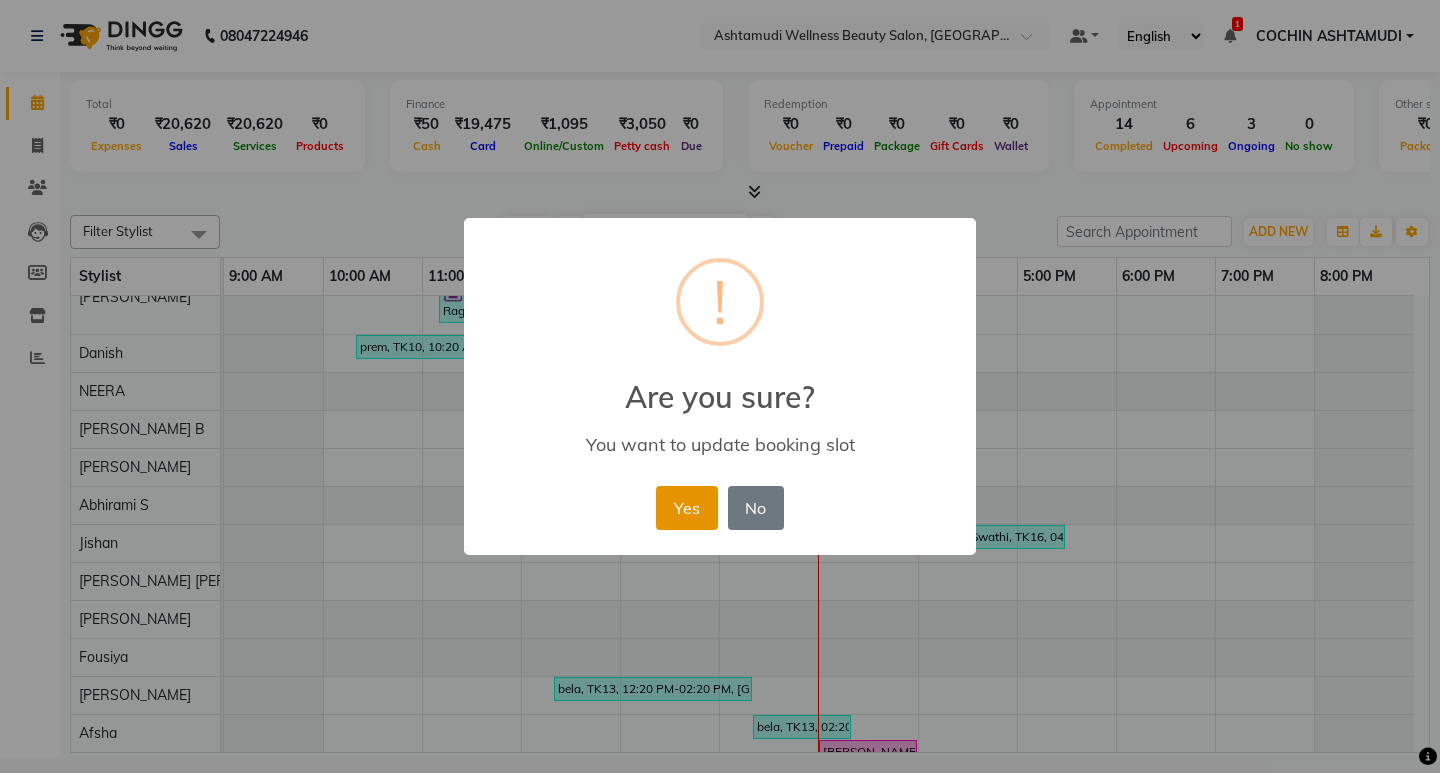 click on "Yes" at bounding box center [686, 508] 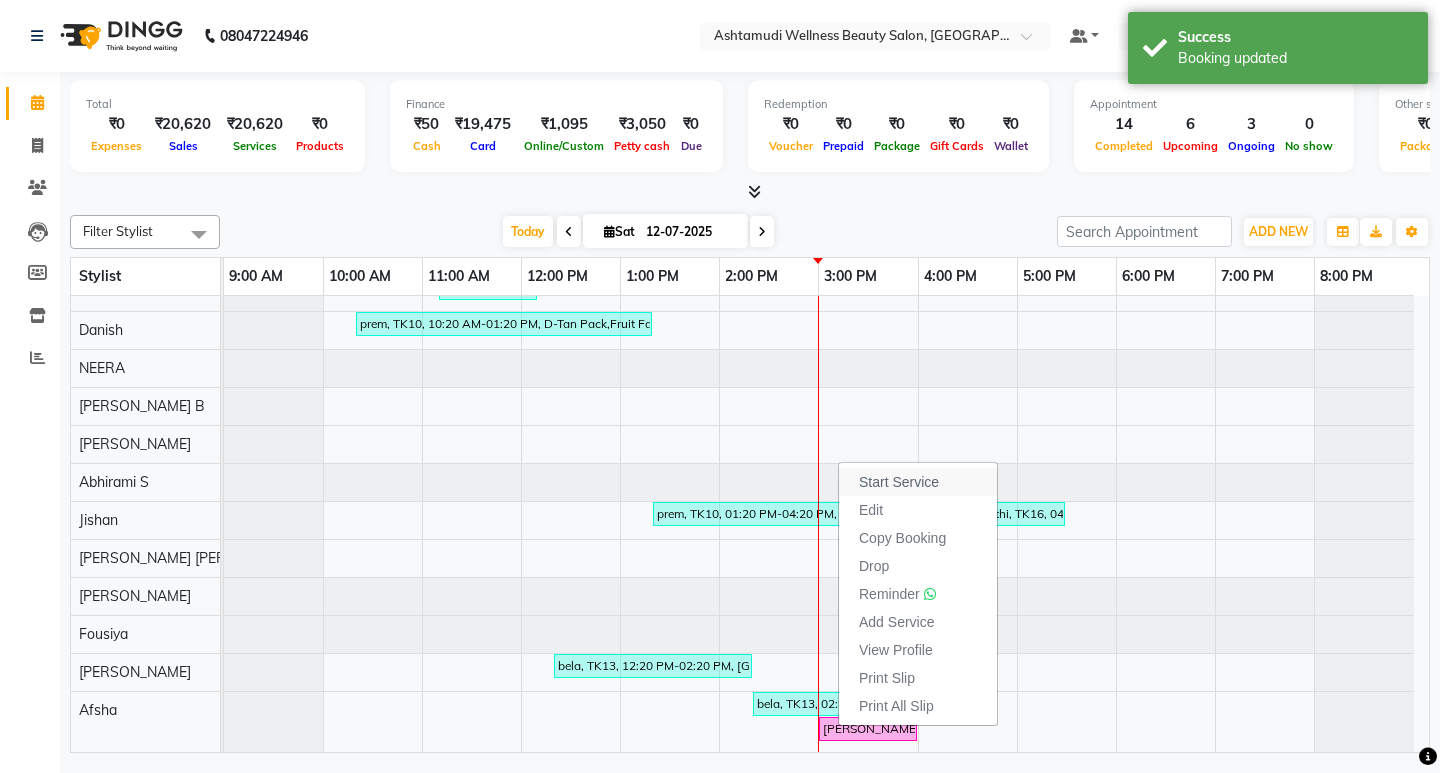 click on "Start Service" at bounding box center [899, 482] 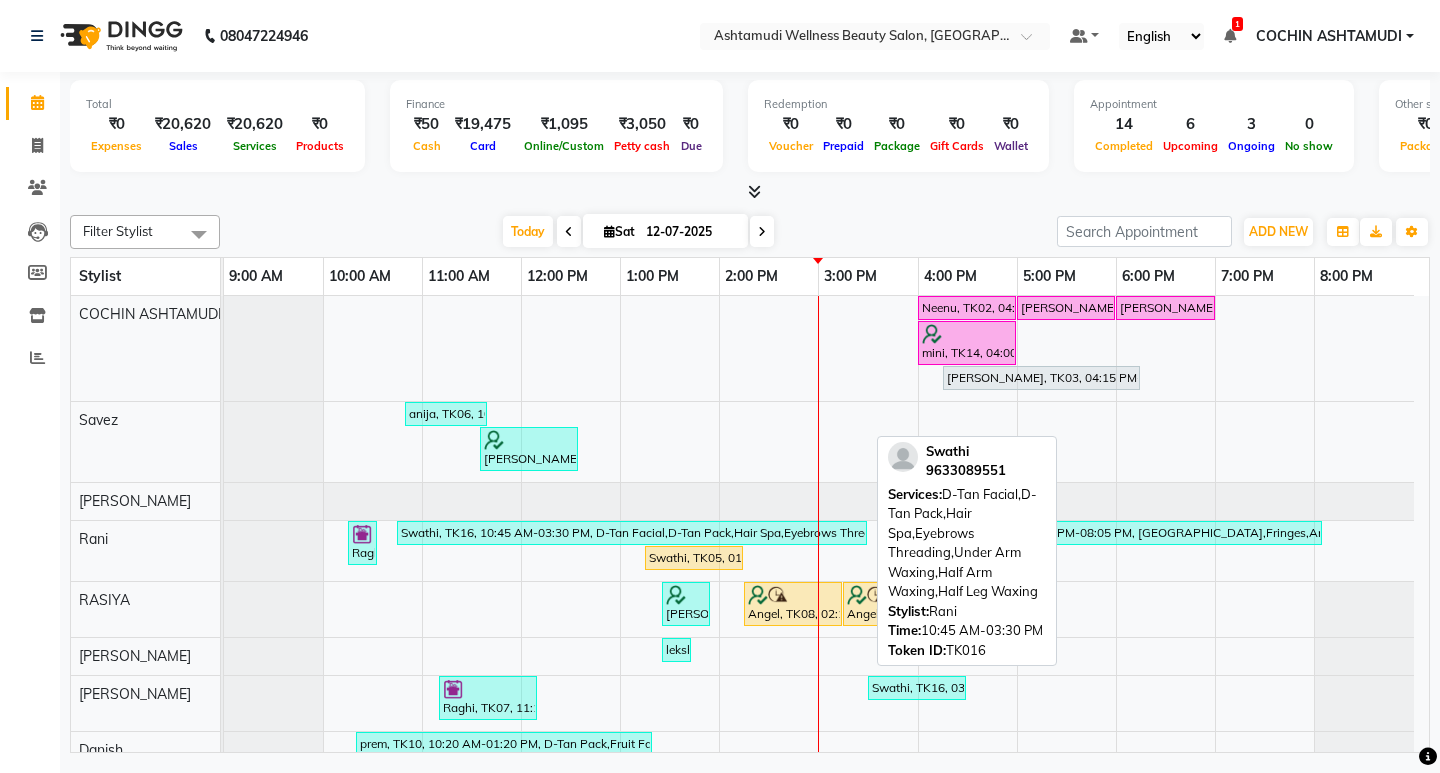 scroll, scrollTop: 218, scrollLeft: 0, axis: vertical 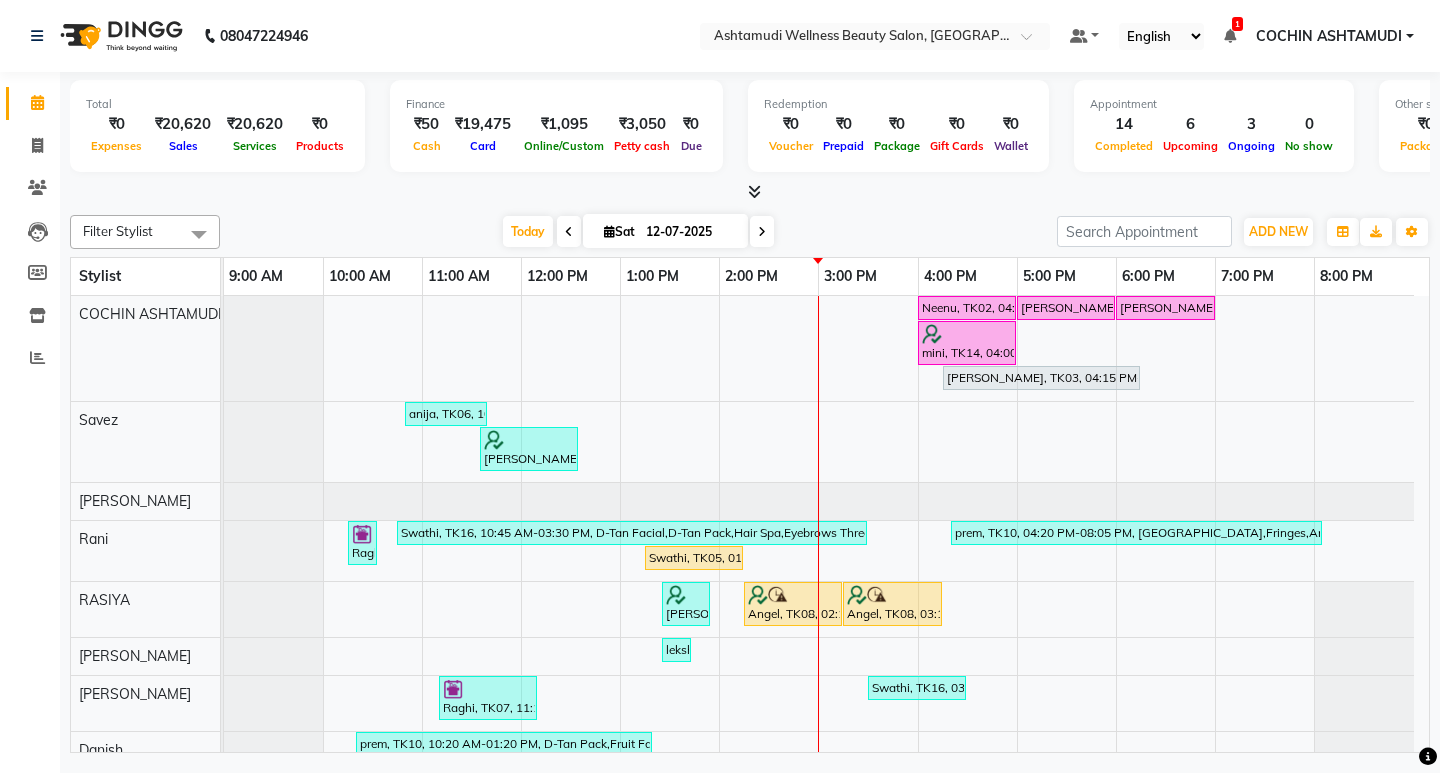 click at bounding box center [754, 191] 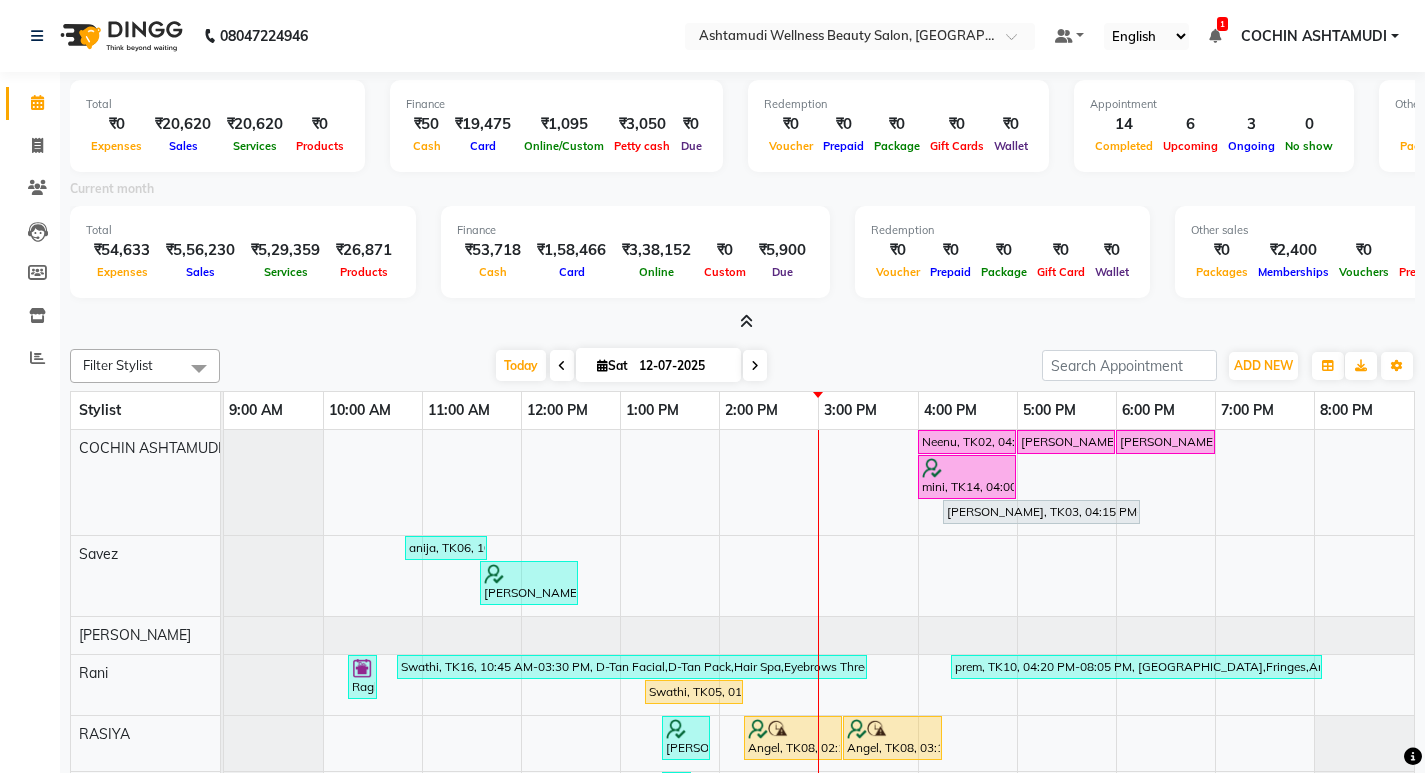 click at bounding box center (746, 321) 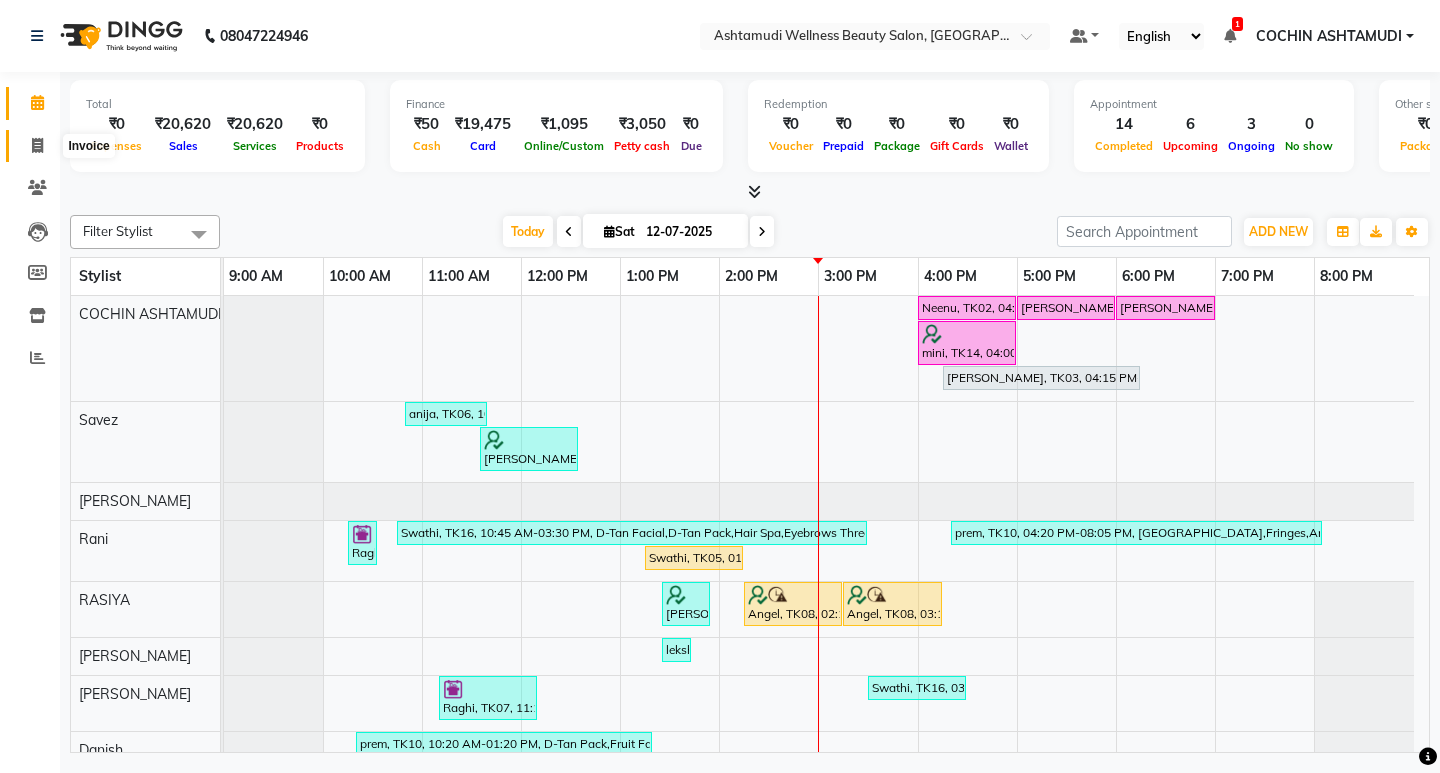 drag, startPoint x: 33, startPoint y: 149, endPoint x: 62, endPoint y: 155, distance: 29.614185 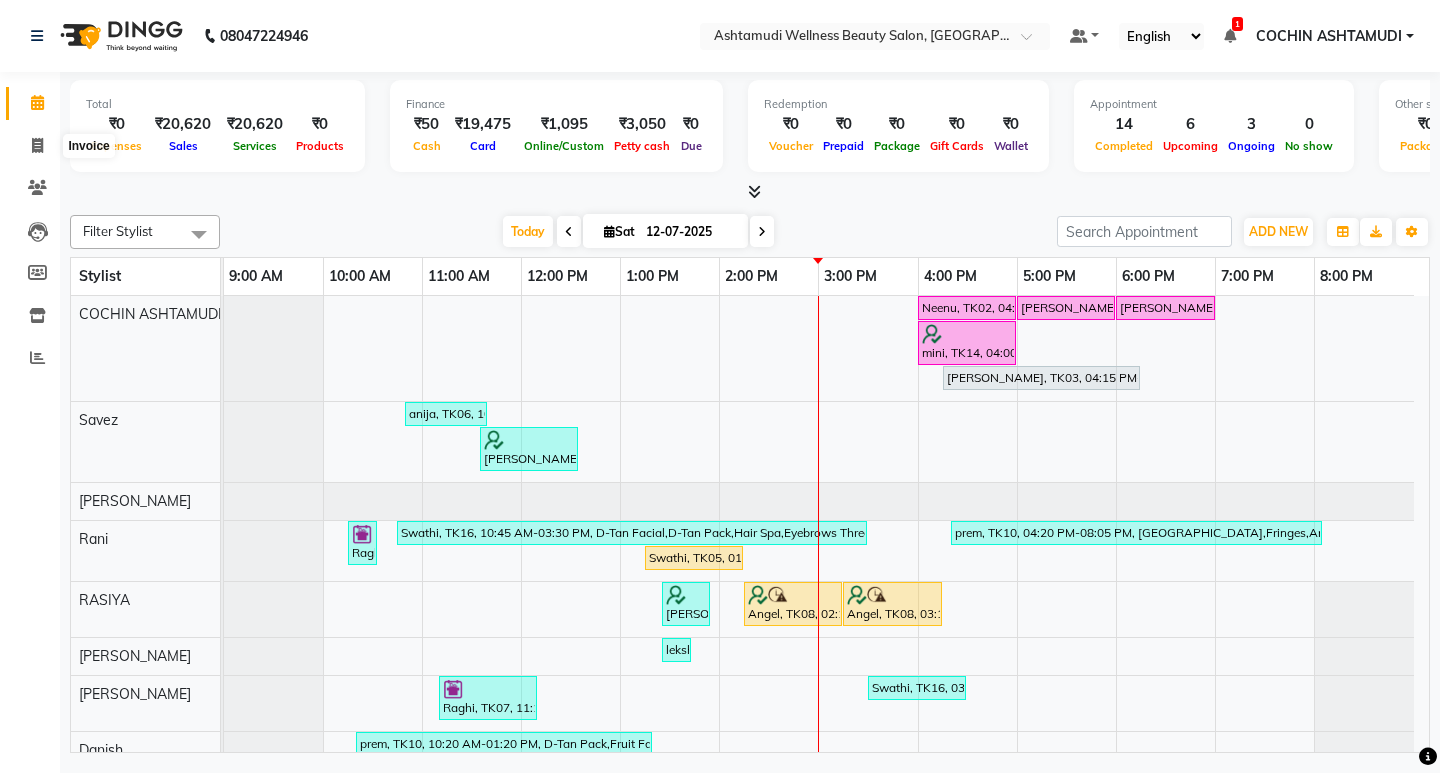 select on "service" 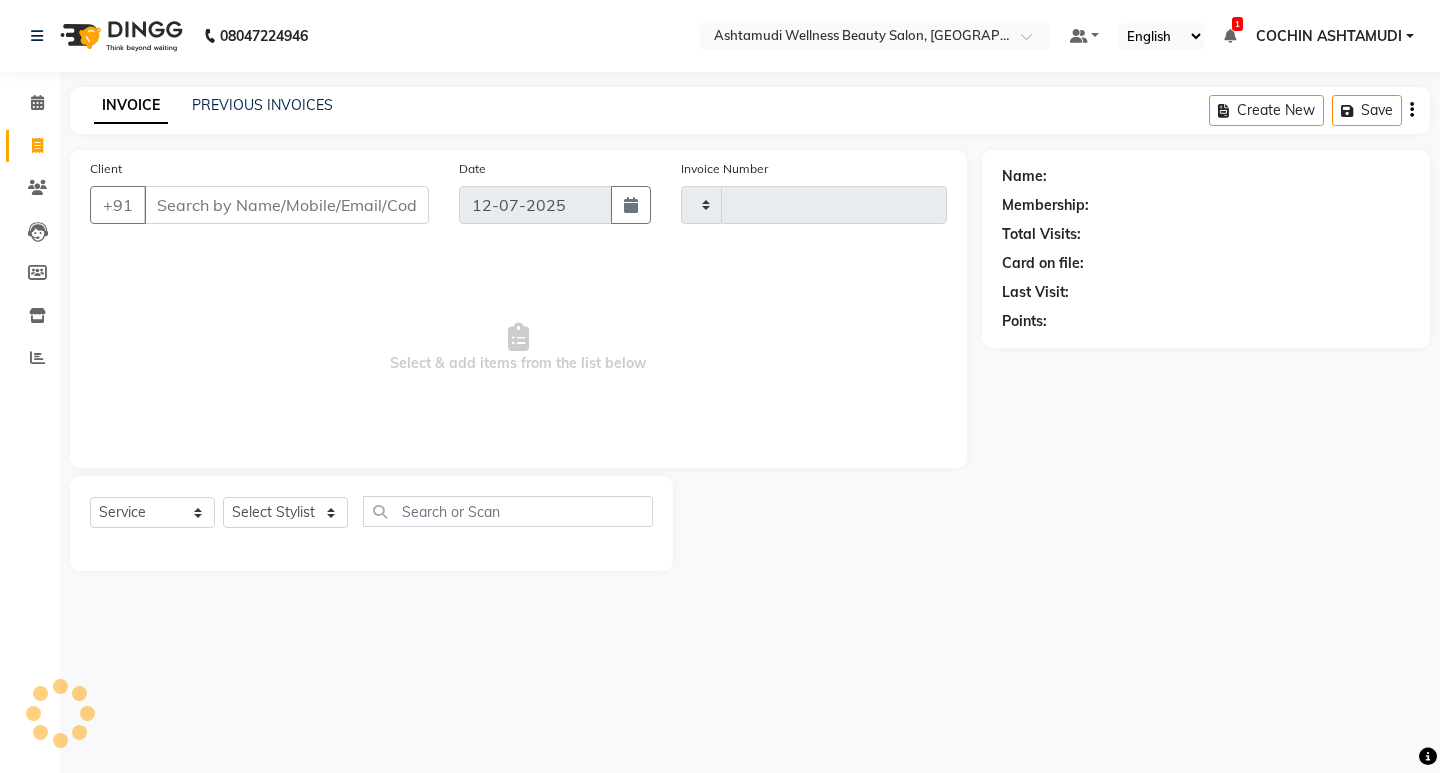 click on "Client" at bounding box center [286, 205] 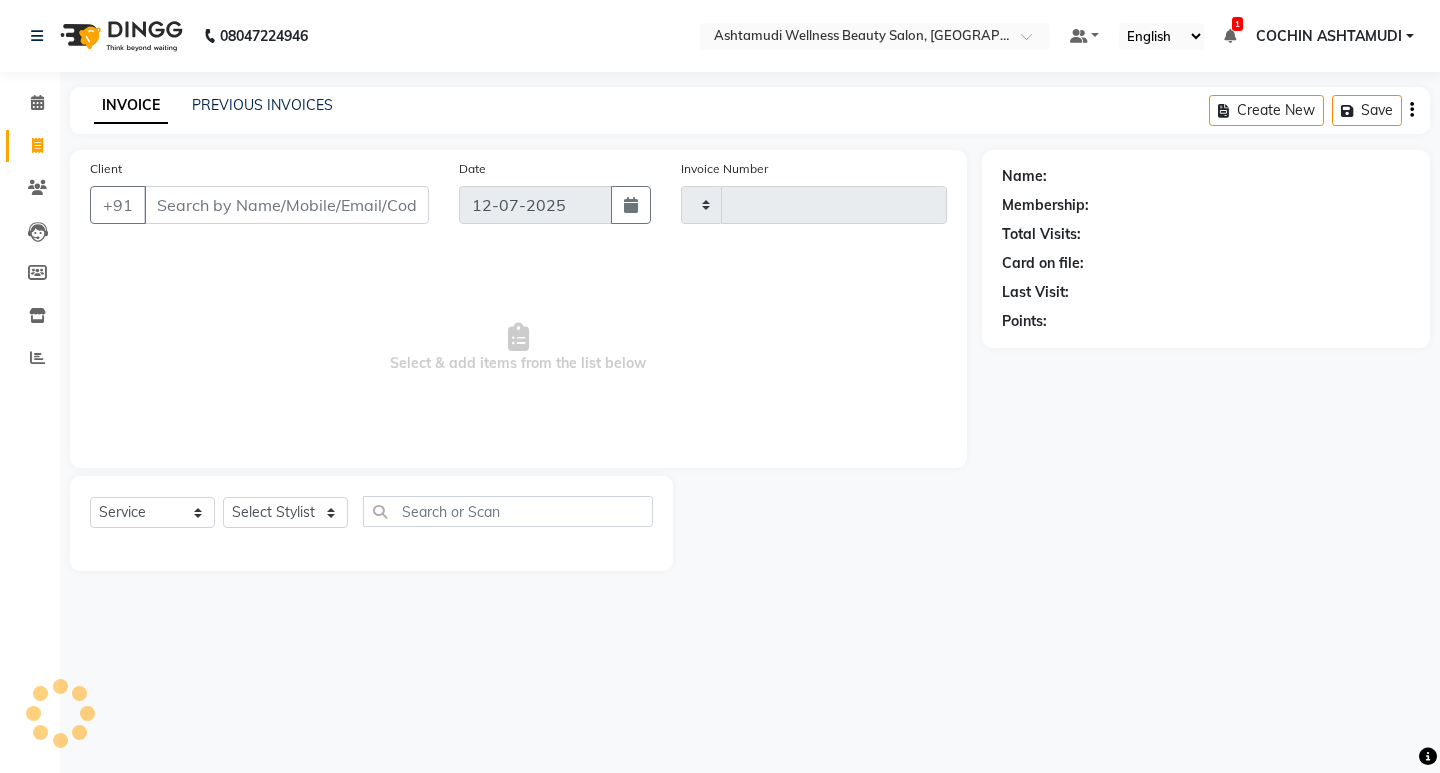 type on "3031" 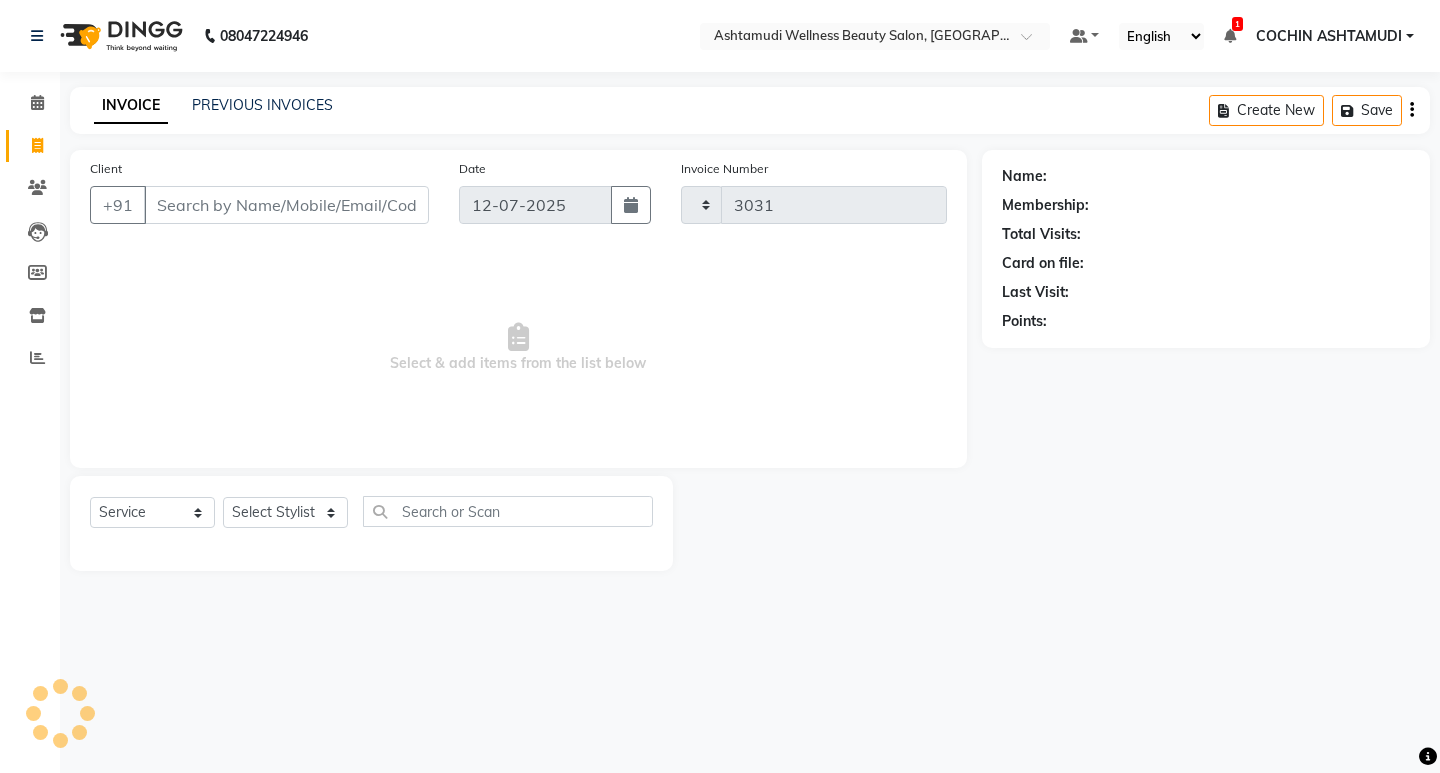 select on "4632" 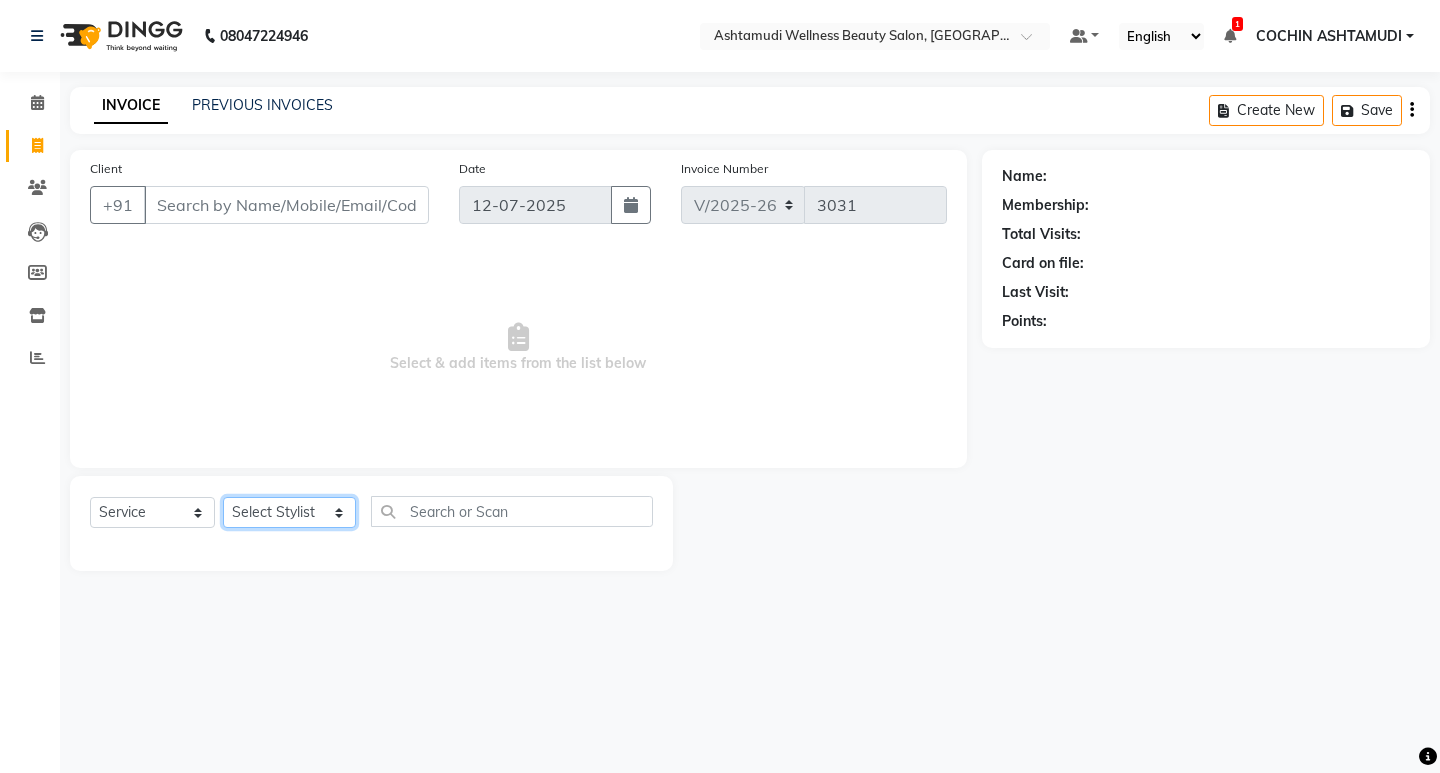 click on "Select Stylist Abhirami S Afsha [PERSON_NAME] B [PERSON_NAME] COCHIN ASHTAMUDI Danish [PERSON_NAME] [PERSON_NAME] [PERSON_NAME] [PERSON_NAME] [PERSON_NAME]  [PERSON_NAME] [PERSON_NAME]" 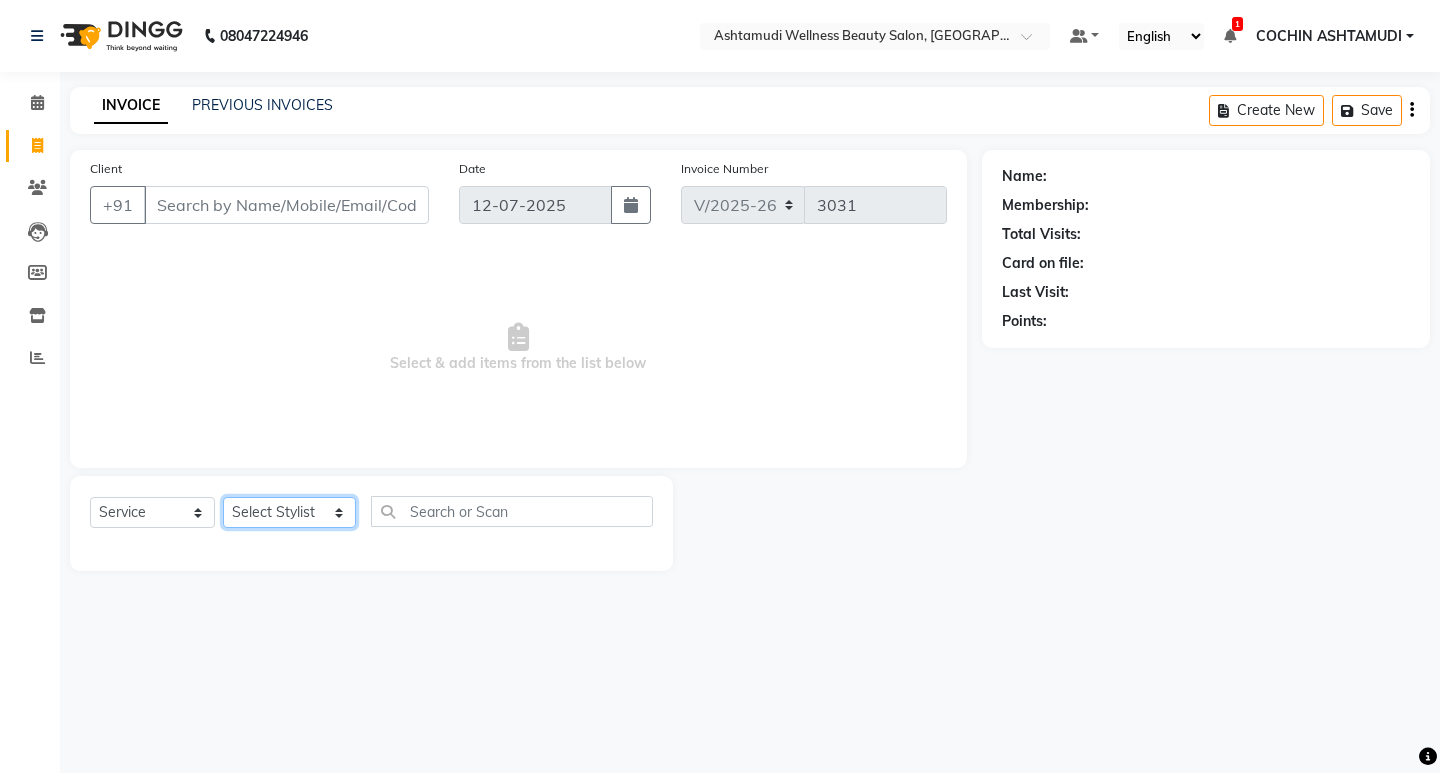 select on "85752" 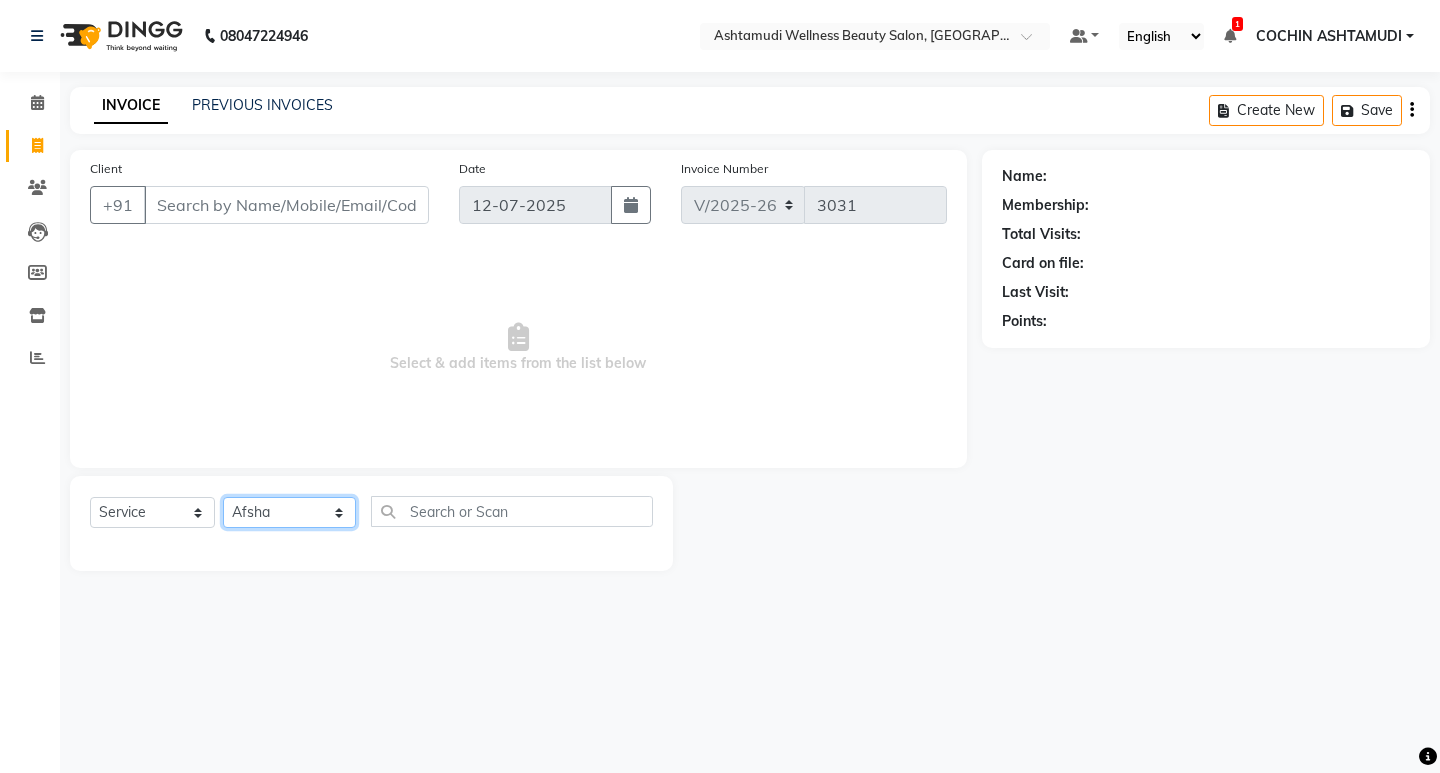 click on "Select Stylist Abhirami S Afsha [PERSON_NAME] B [PERSON_NAME] COCHIN ASHTAMUDI Danish [PERSON_NAME] [PERSON_NAME] [PERSON_NAME] [PERSON_NAME] [PERSON_NAME]  [PERSON_NAME] [PERSON_NAME]" 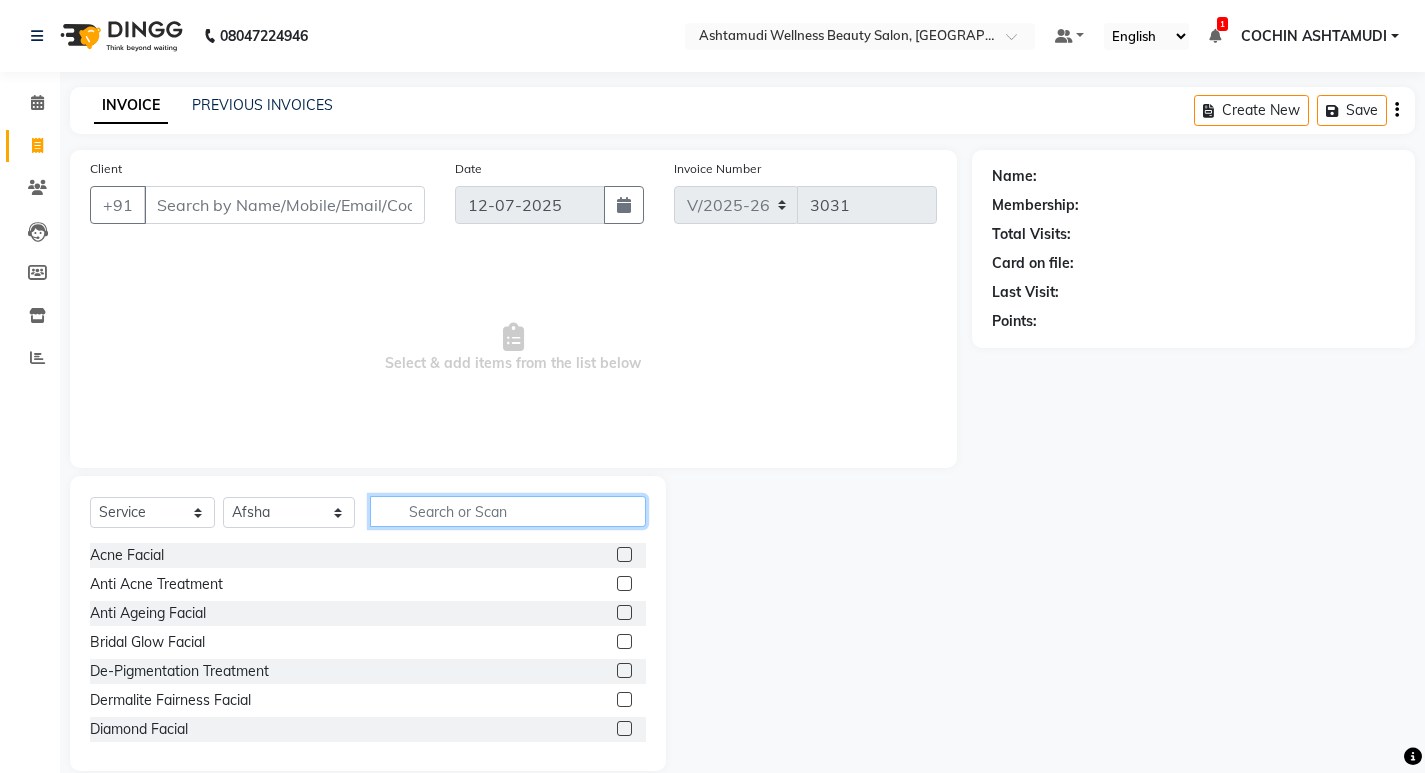 click 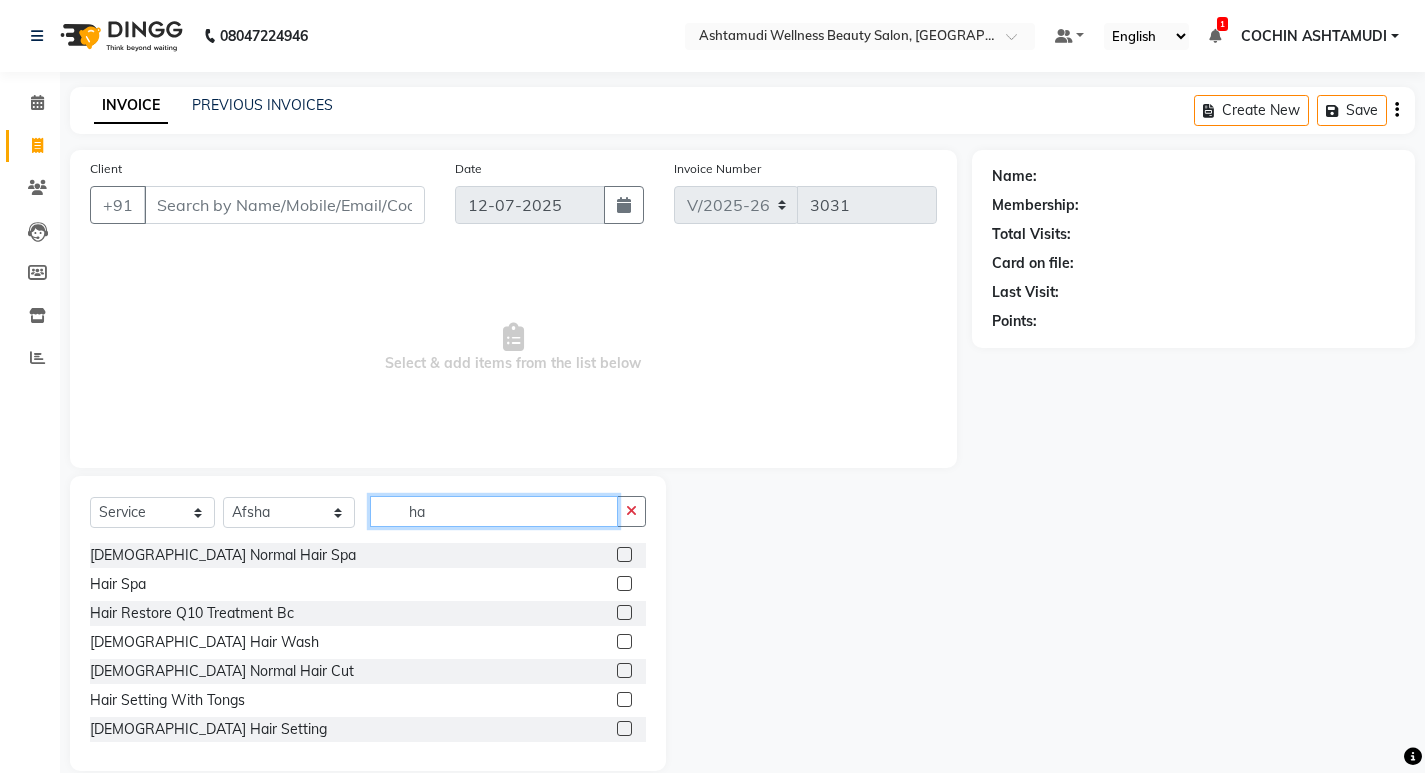 type on "h" 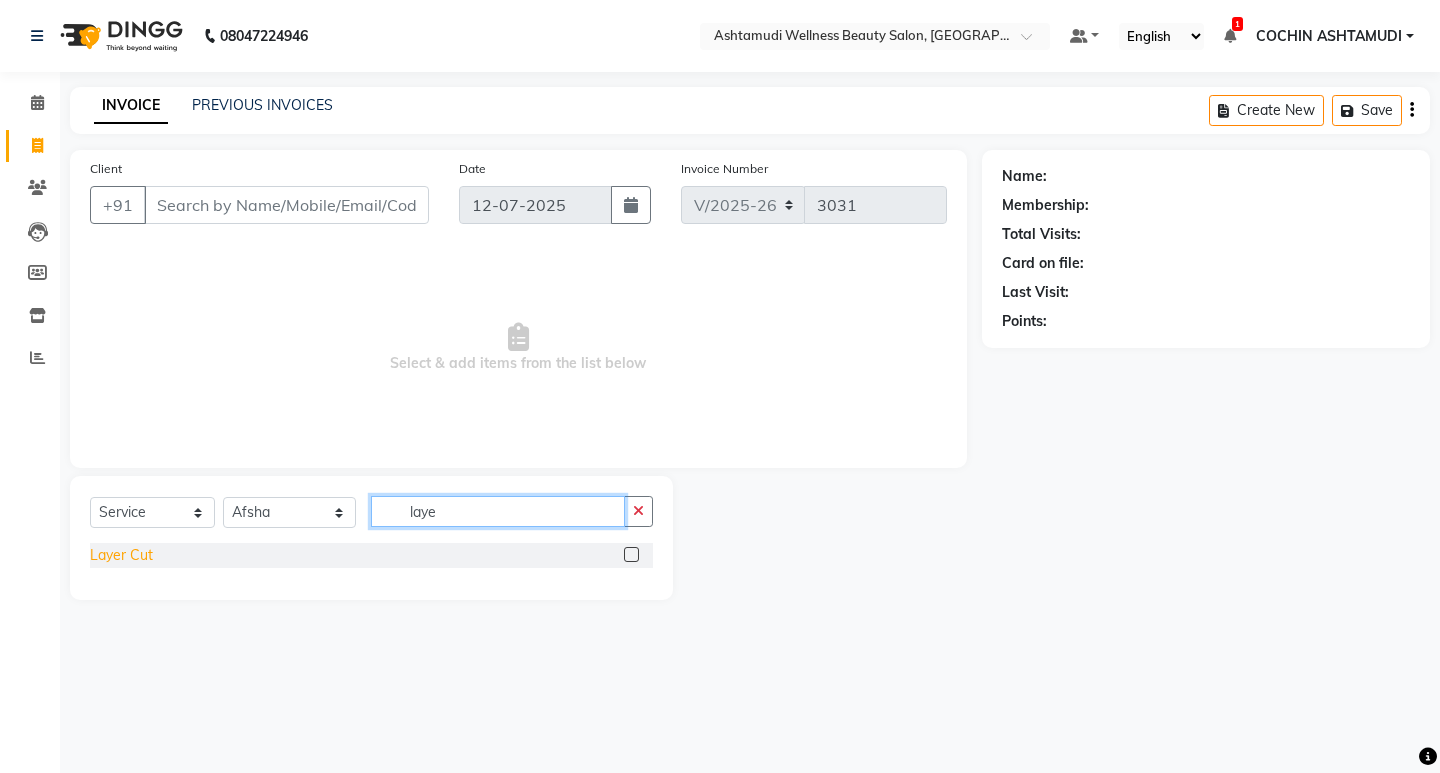 type on "laye" 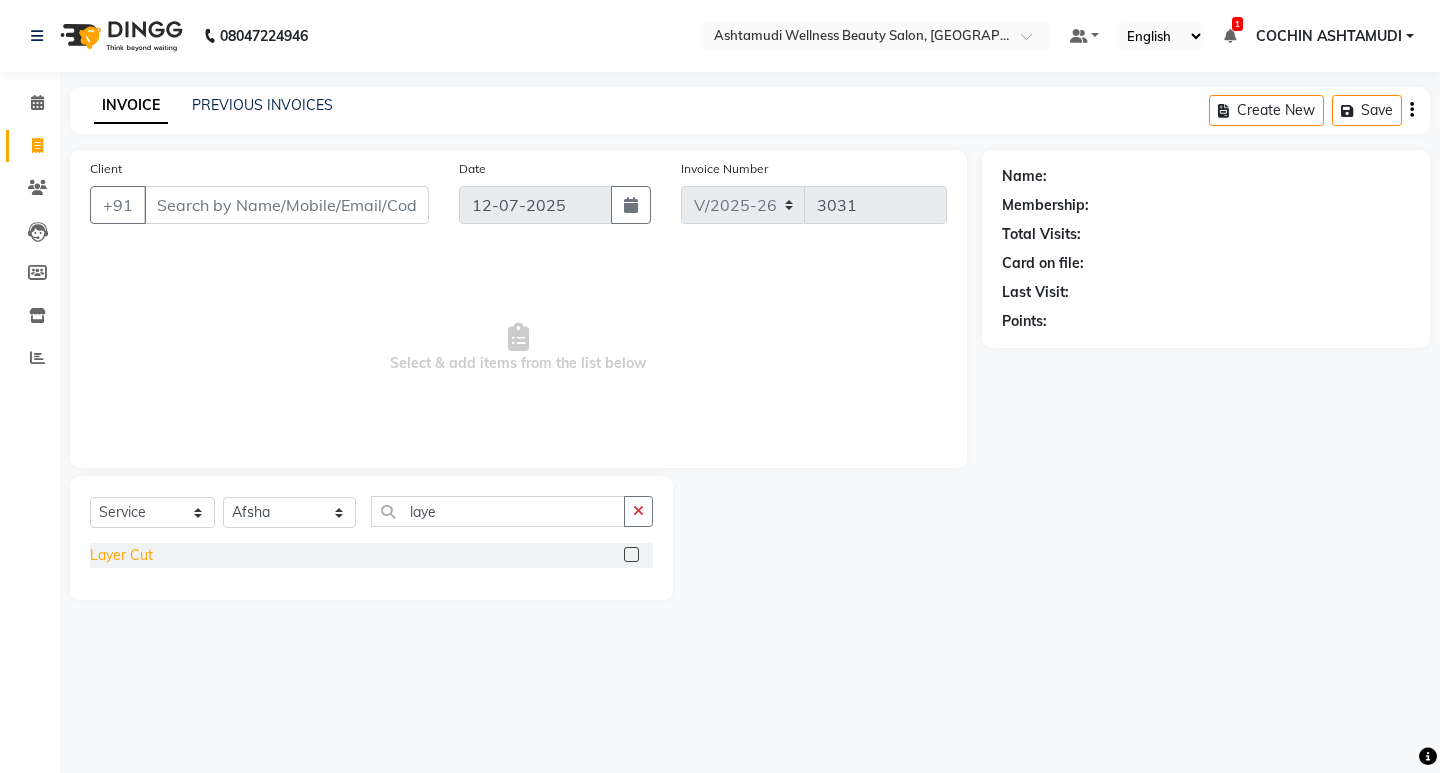 click on "Layer Cut" 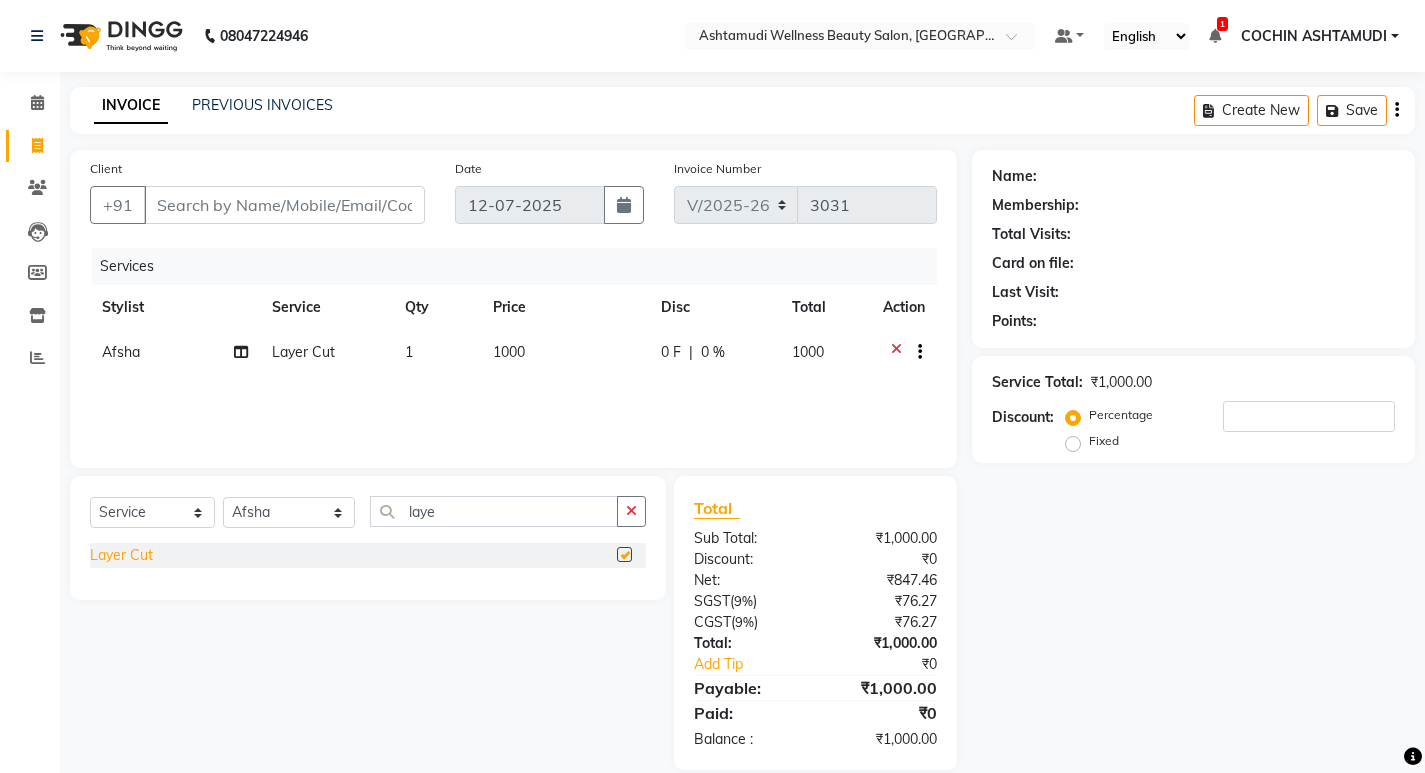 checkbox on "false" 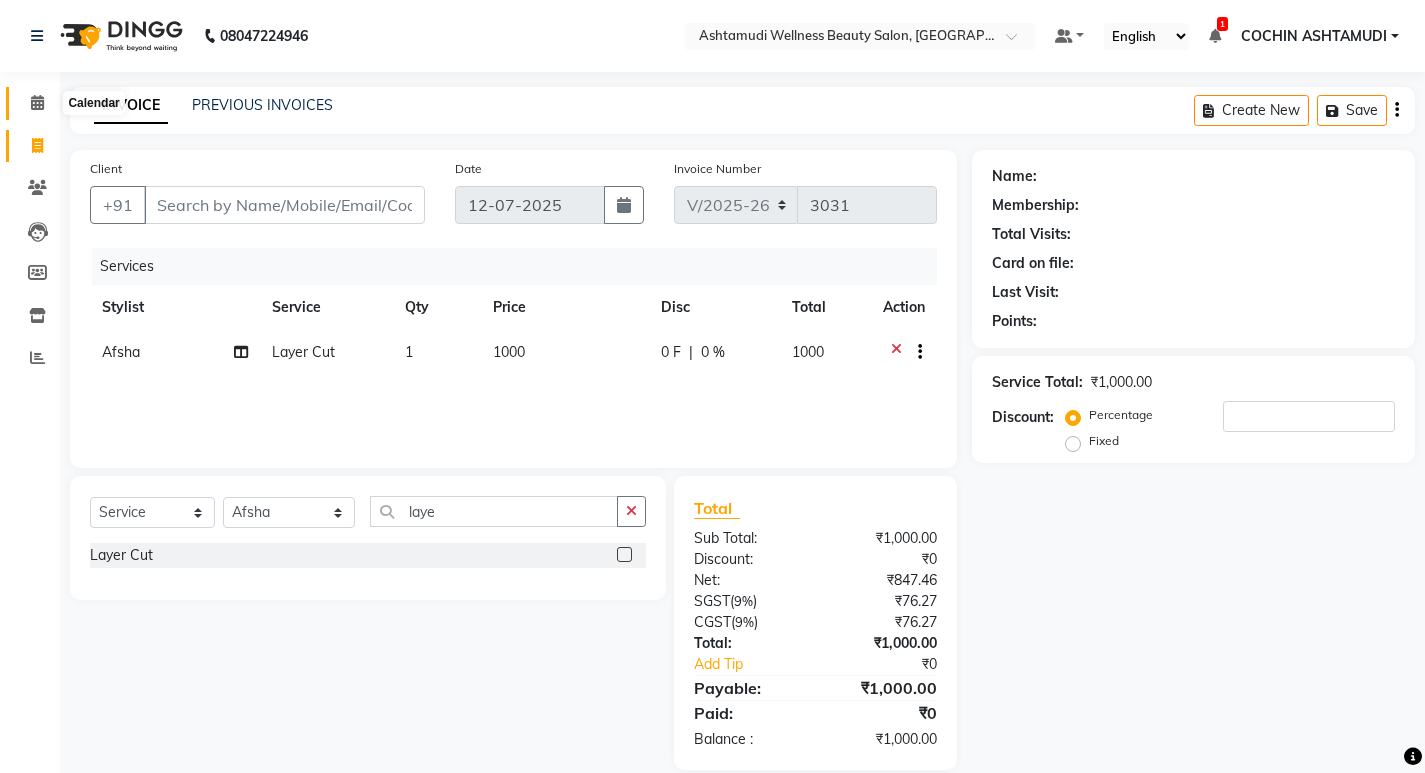 click 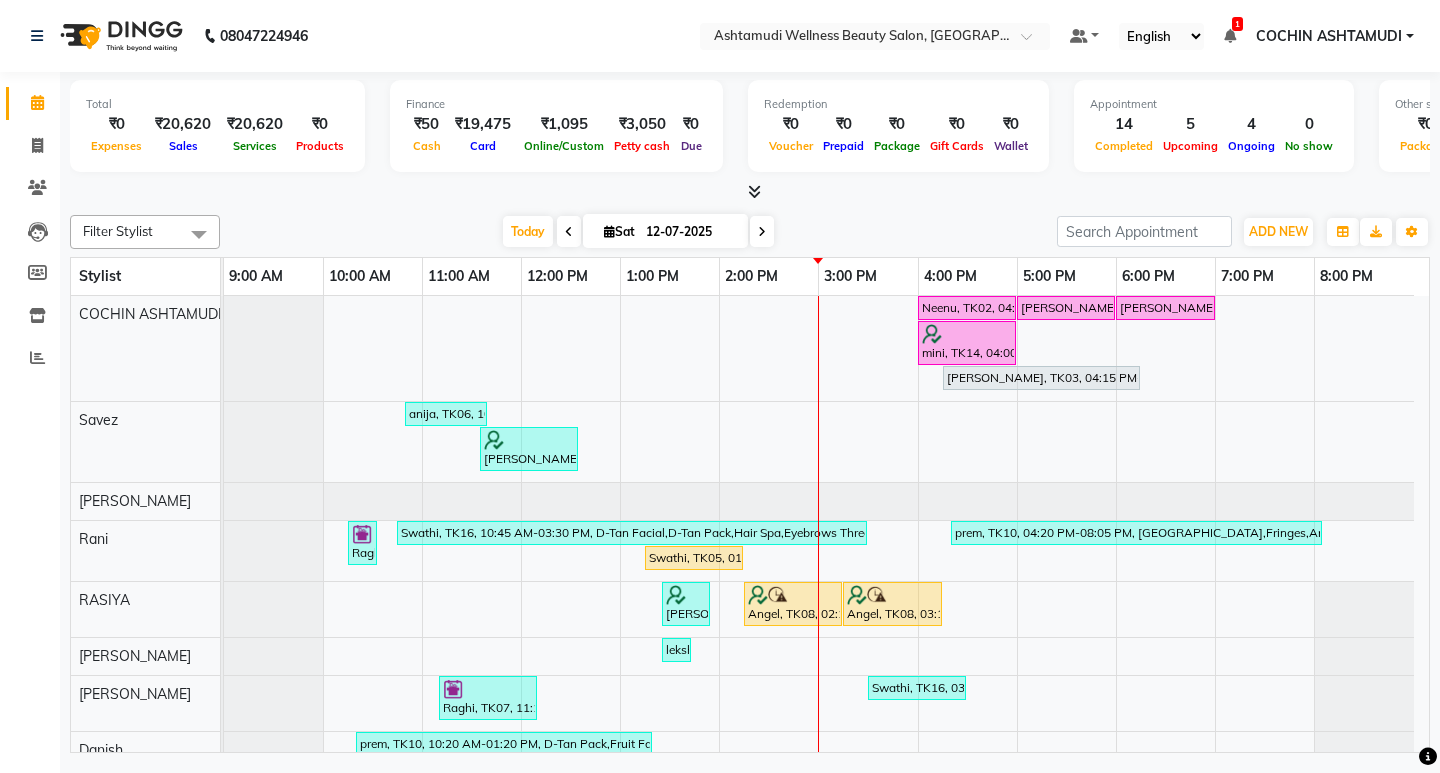 scroll, scrollTop: 198, scrollLeft: 0, axis: vertical 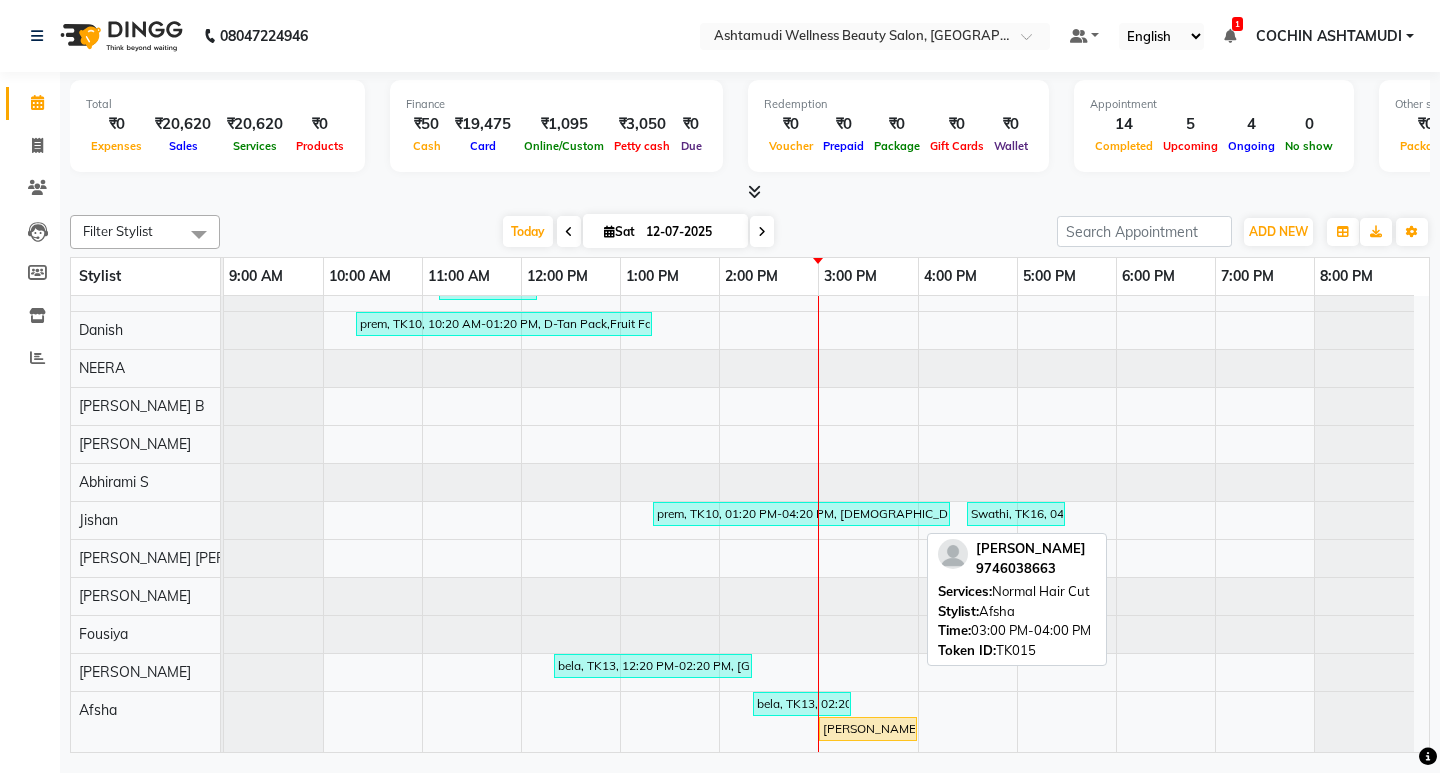 click on "[PERSON_NAME], TK15, 03:00 PM-04:00 PM, Normal Hair Cut" at bounding box center (868, 729) 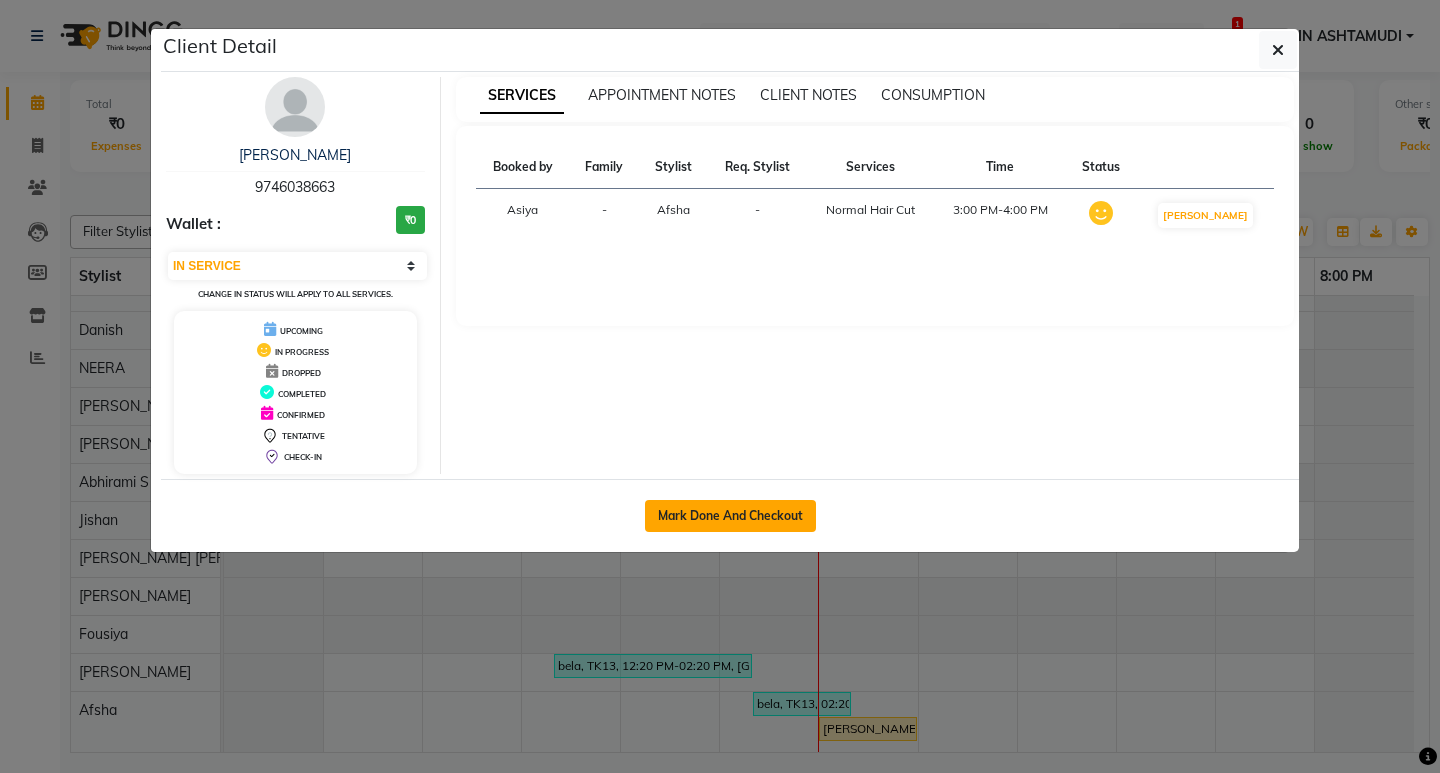 click on "Mark Done And Checkout" 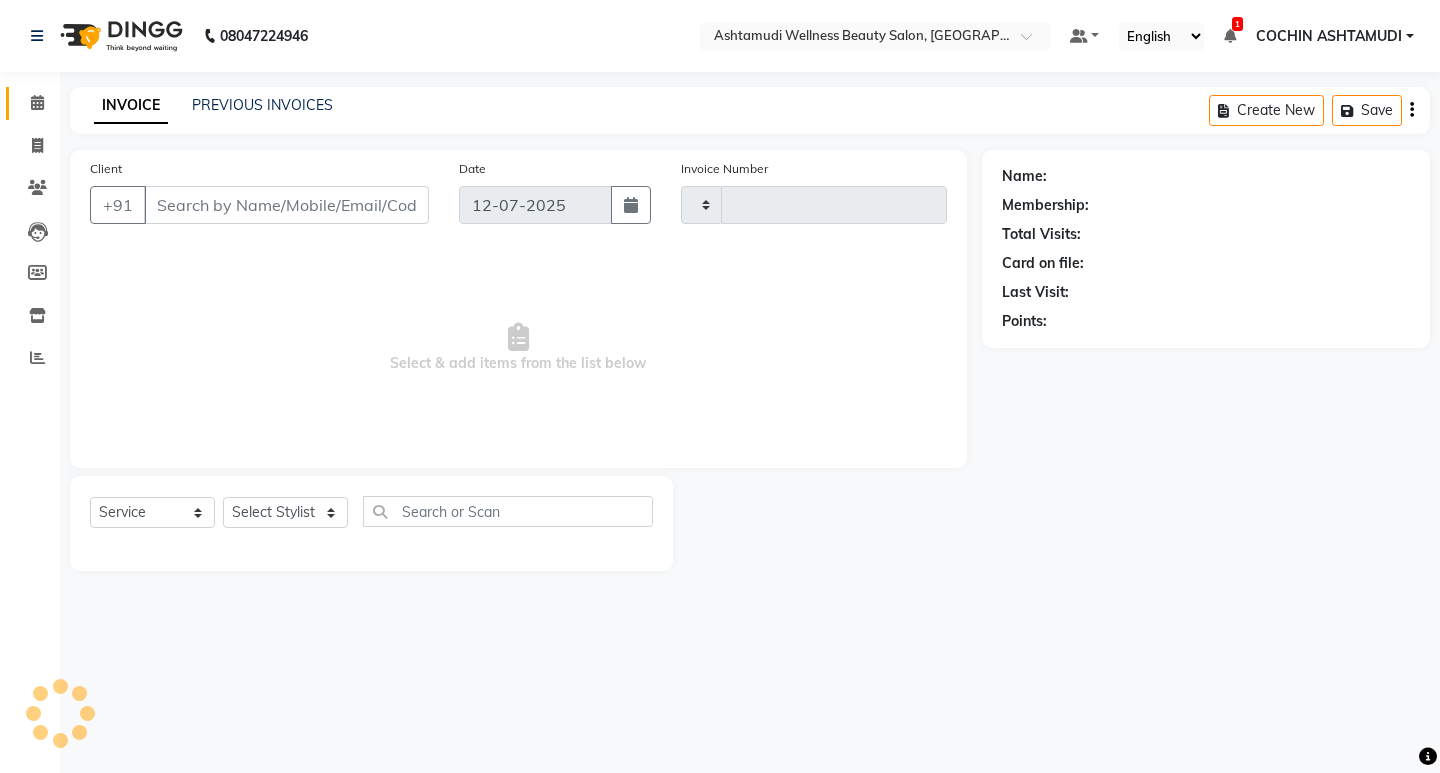 type on "3031" 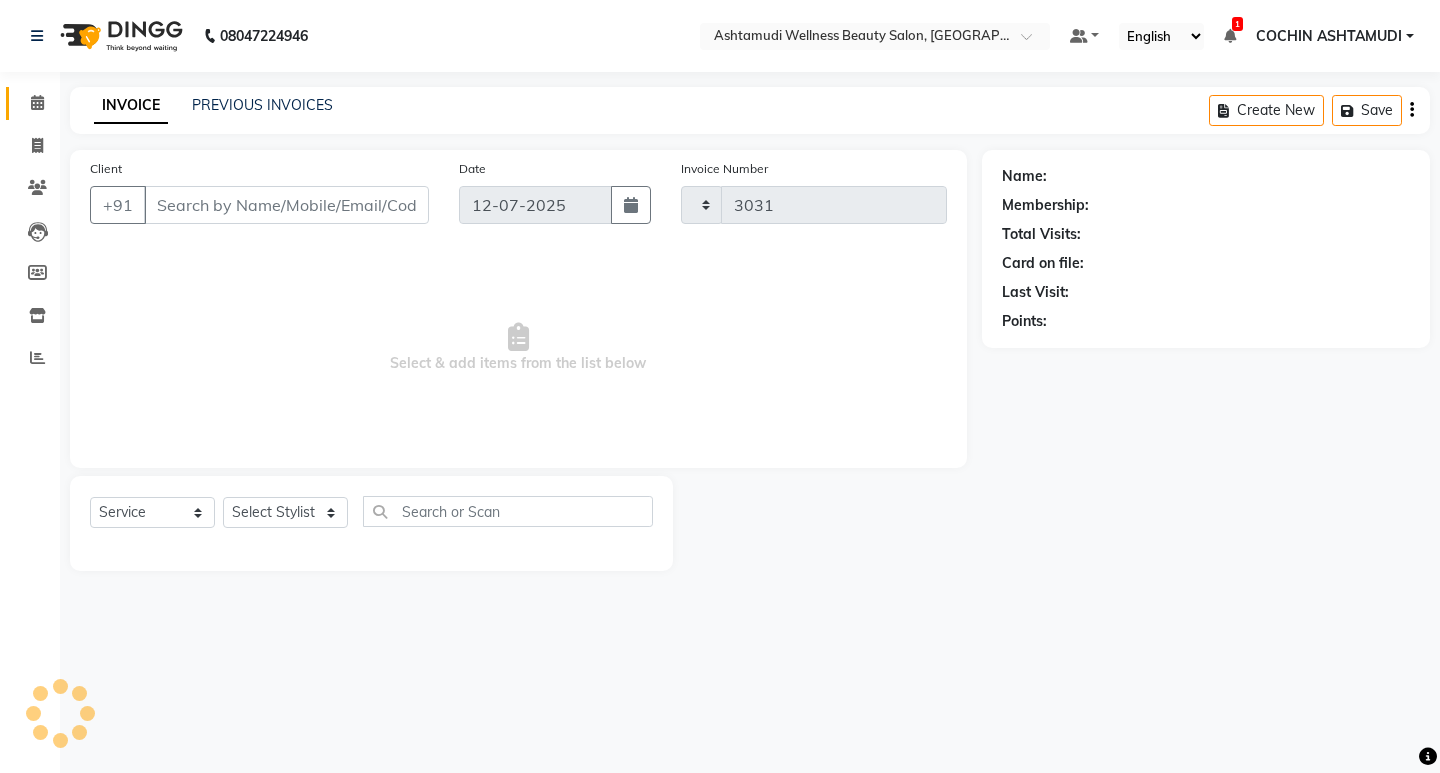 select on "4632" 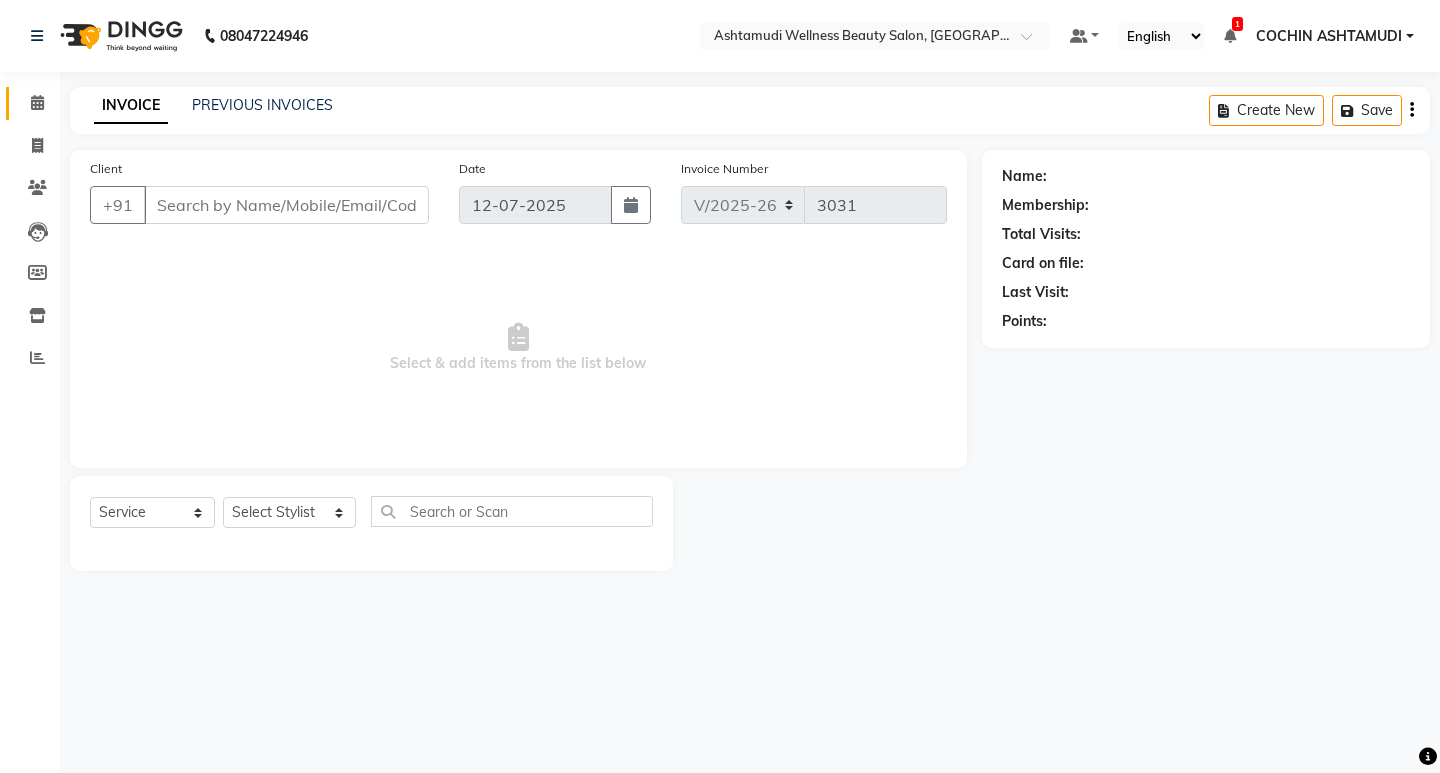 type on "9746038663" 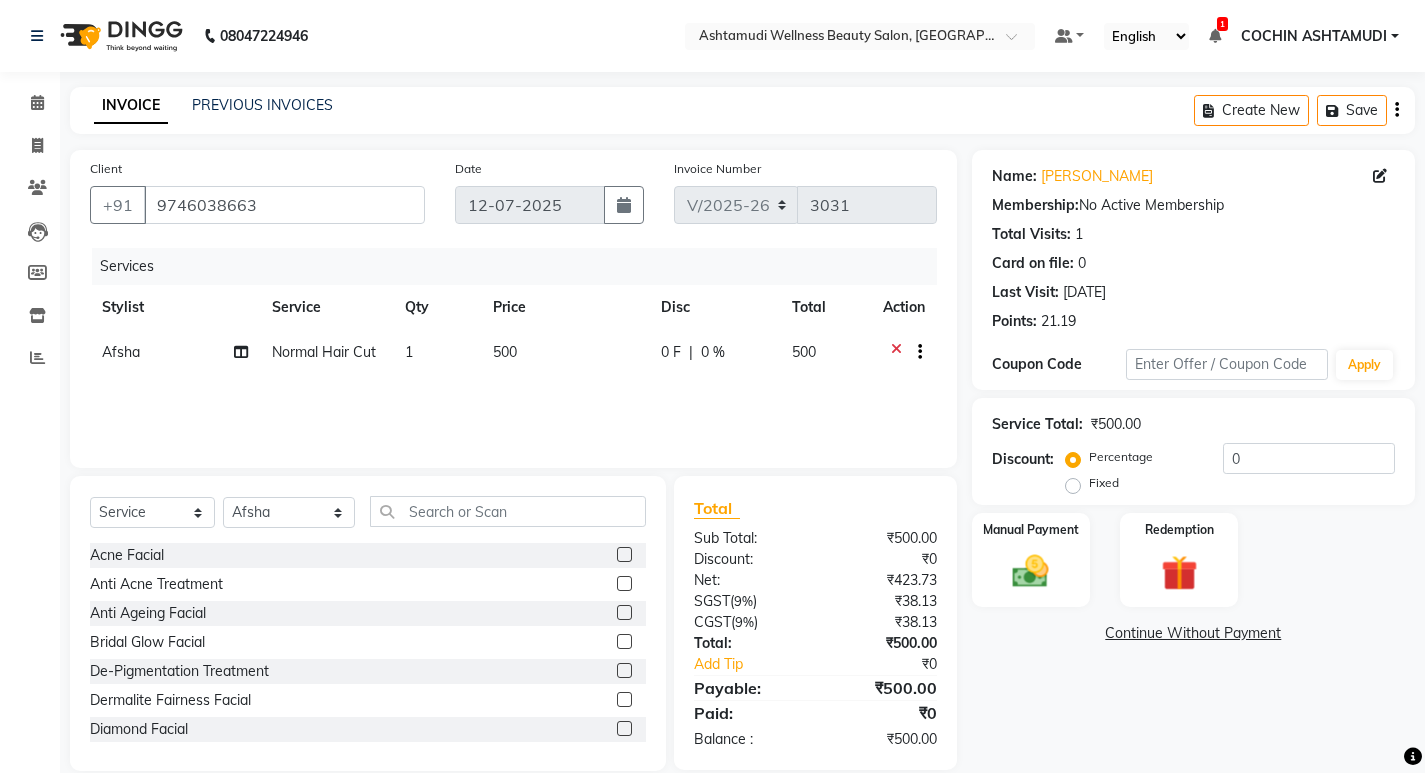 click on "Normal Hair Cut" 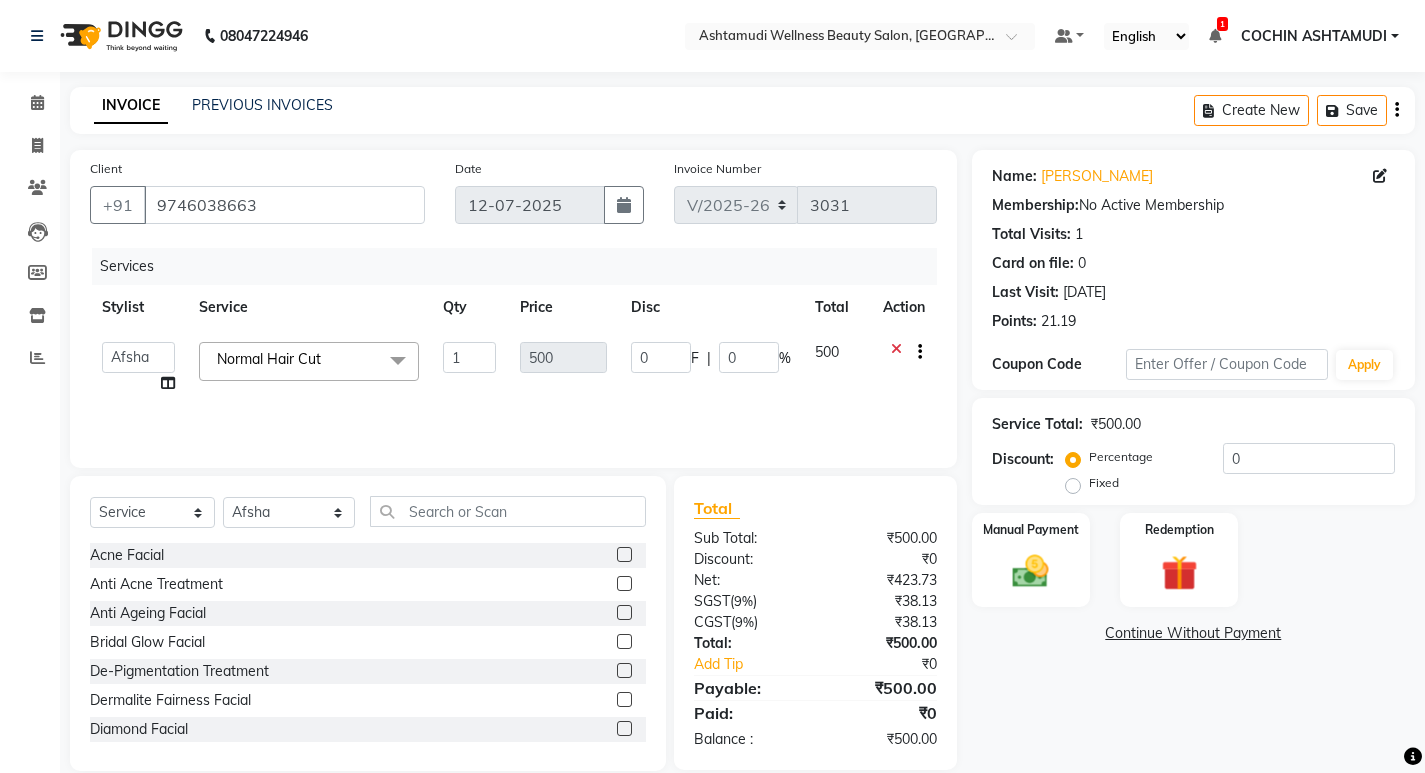 click on "Normal Hair Cut" 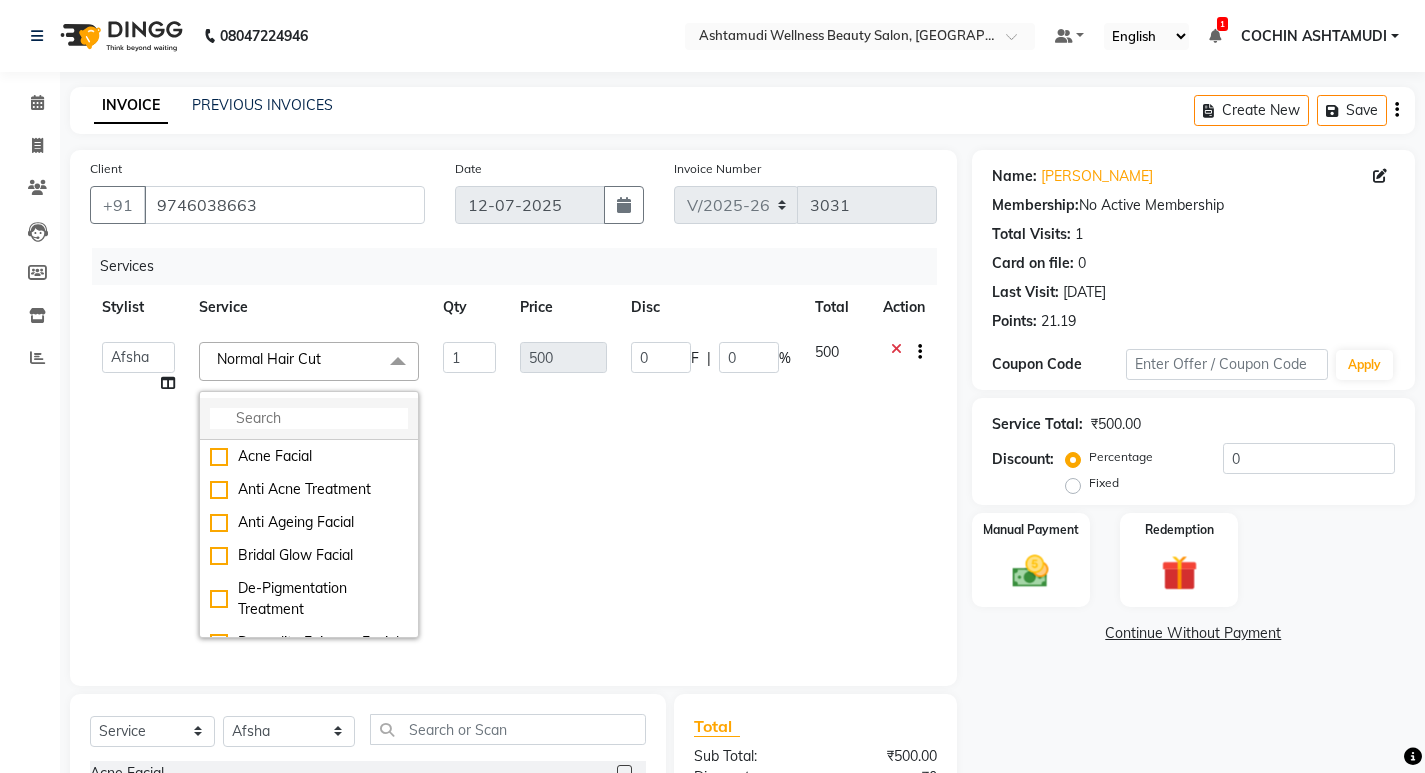 click 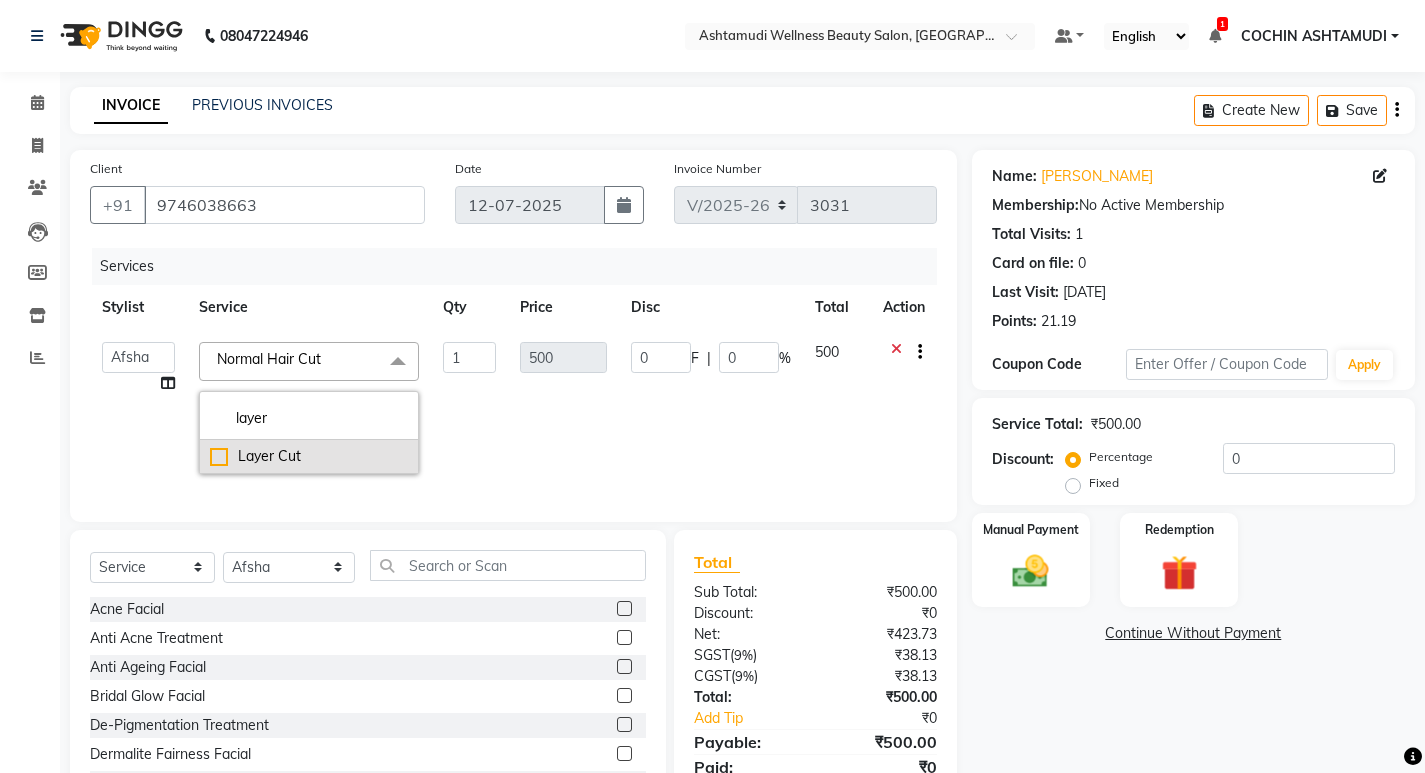 type on "layer" 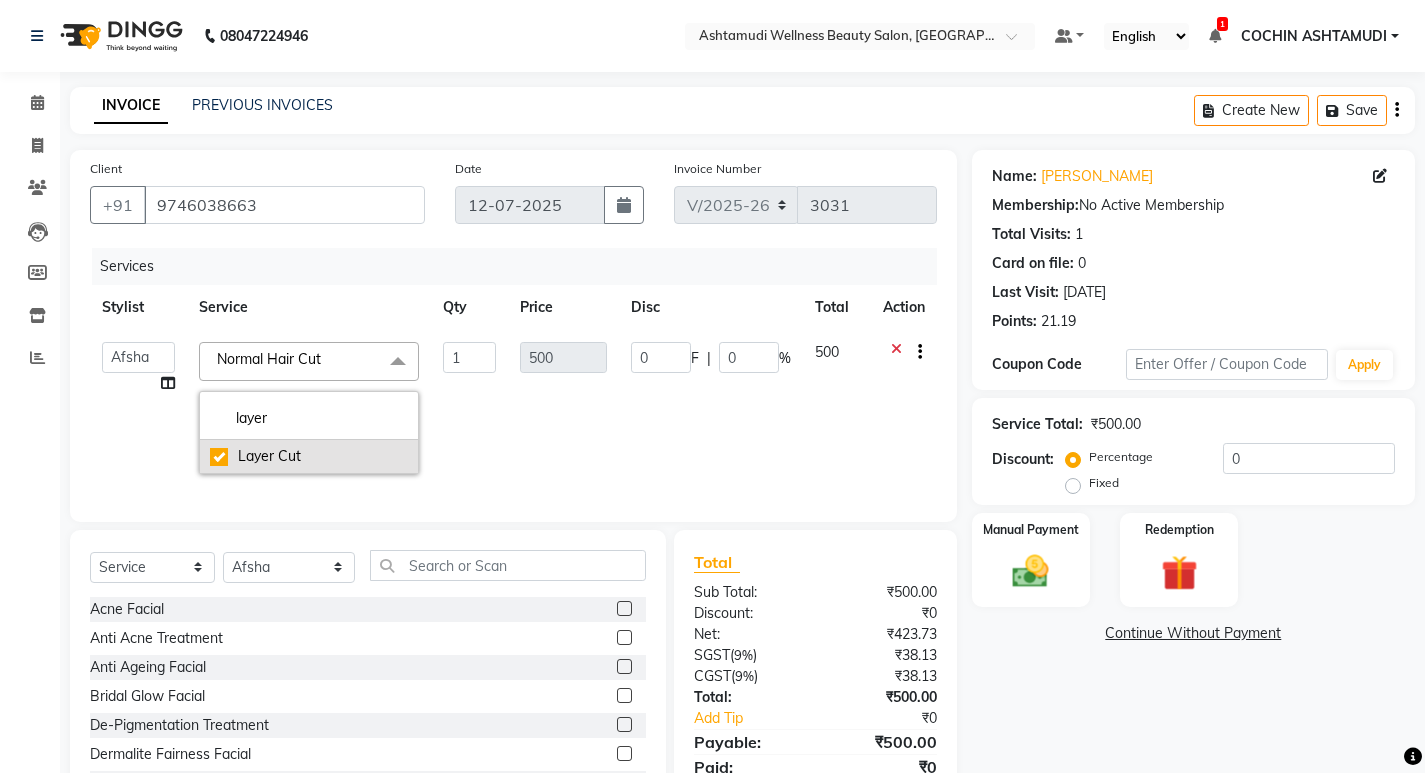 checkbox on "true" 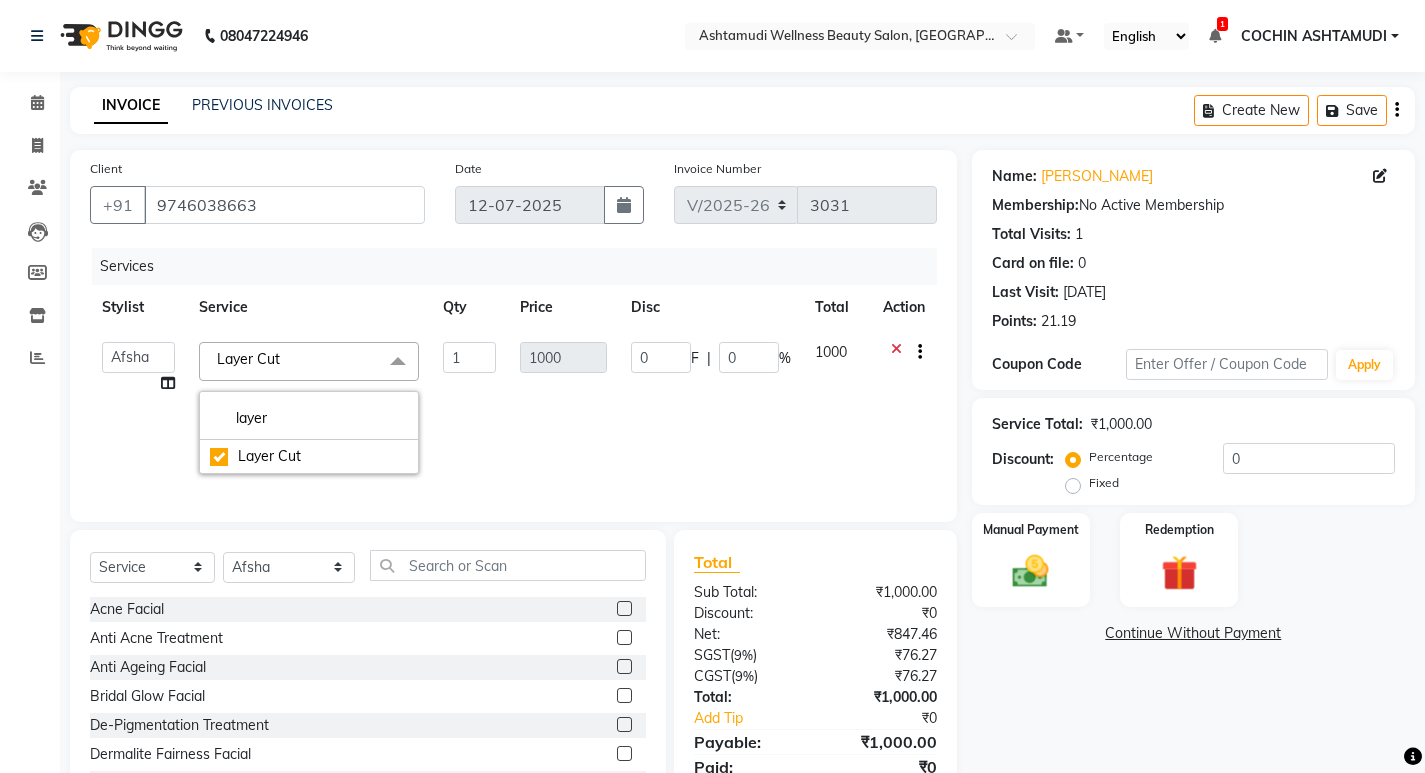 click on "1000" 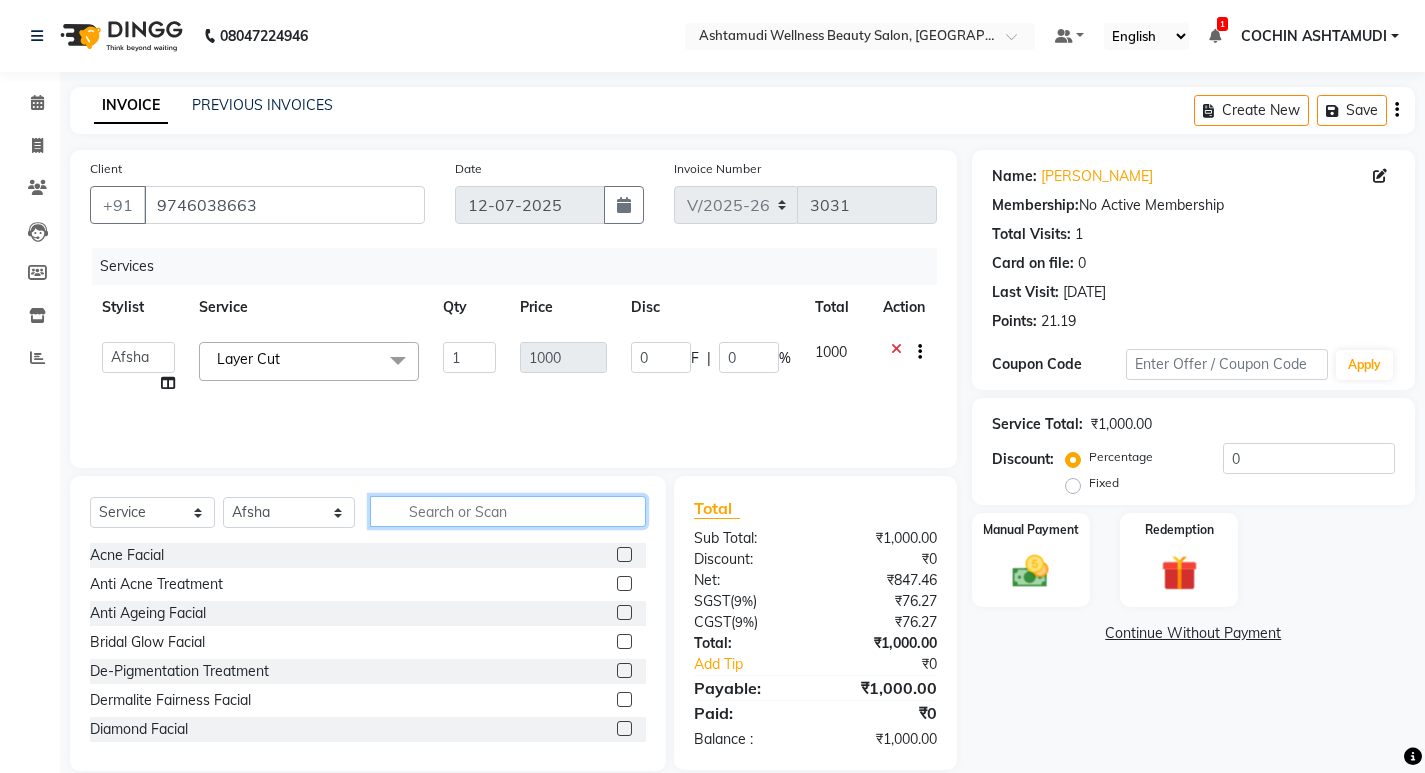 click 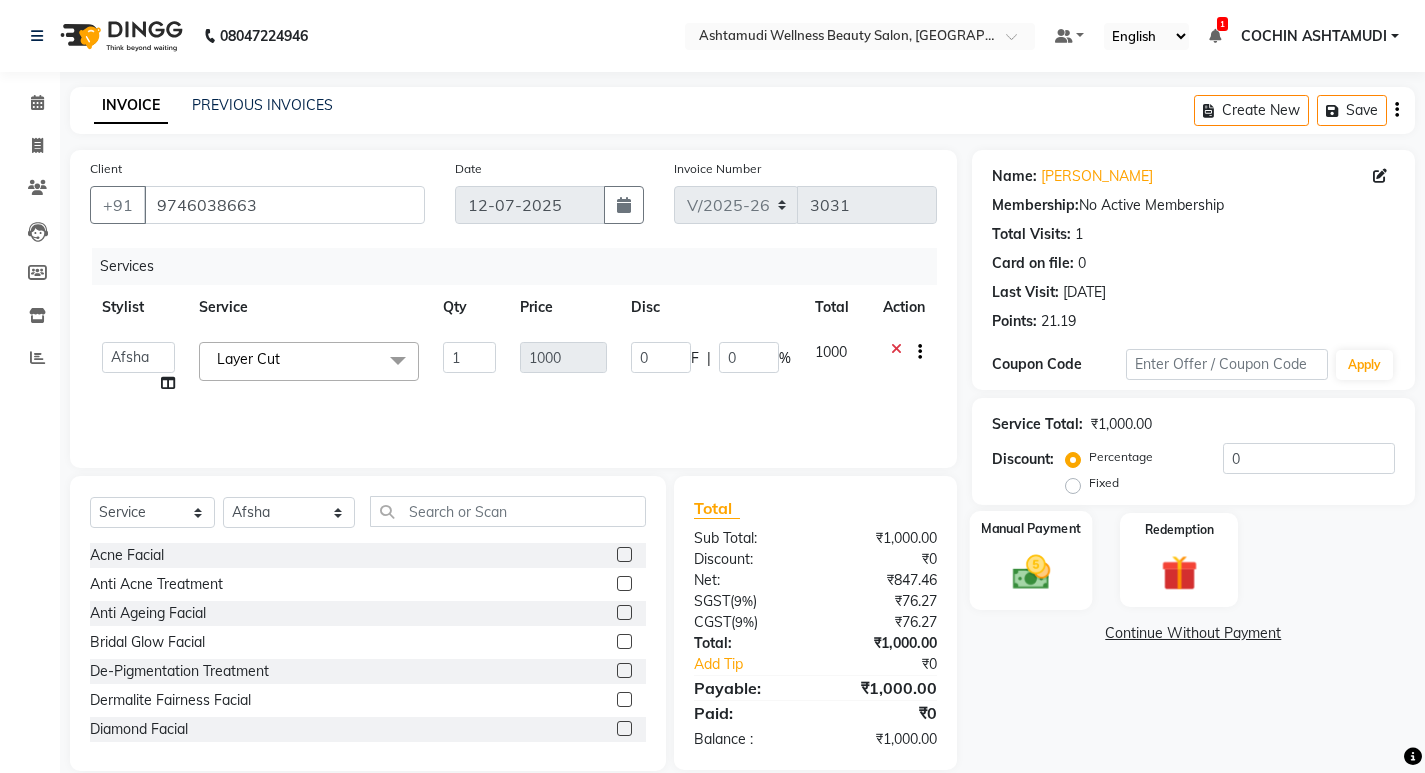 click 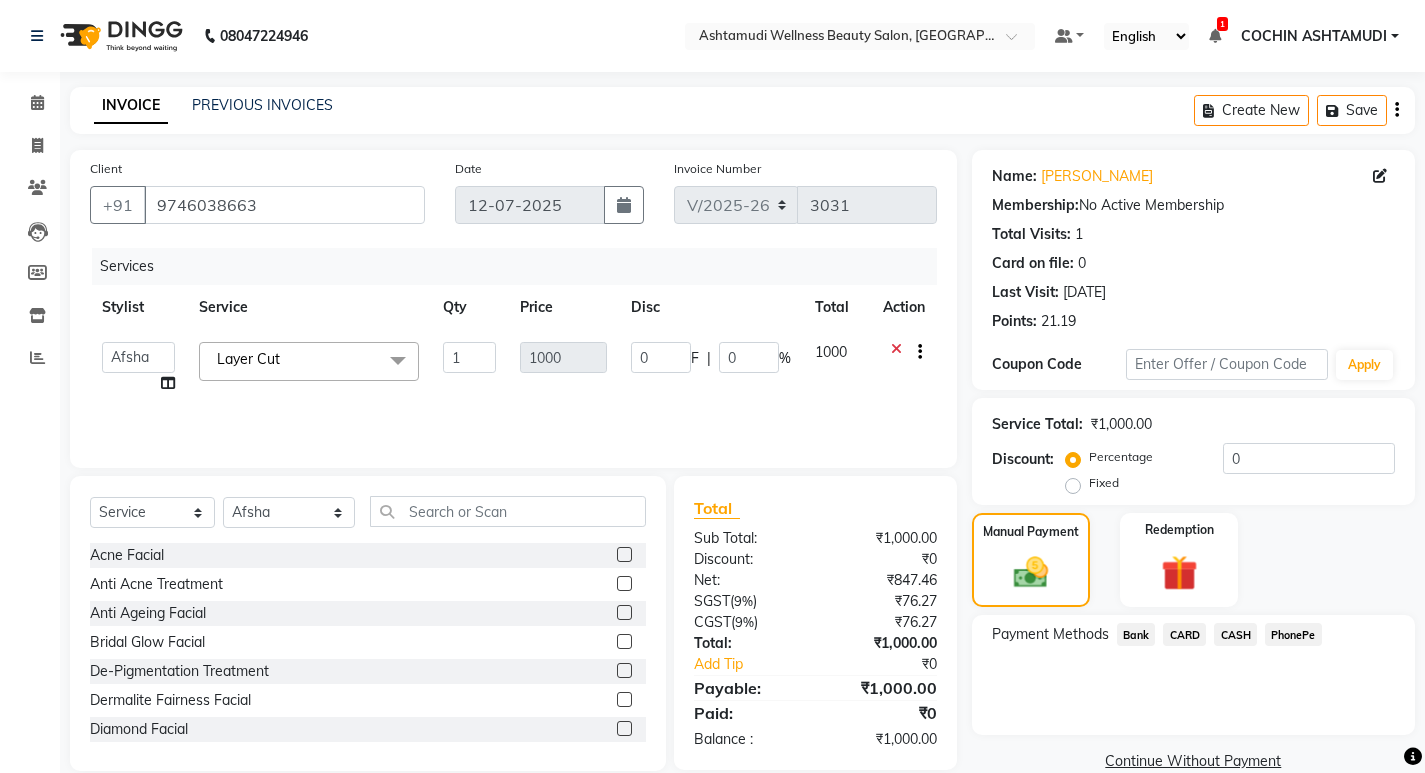click on "CARD" 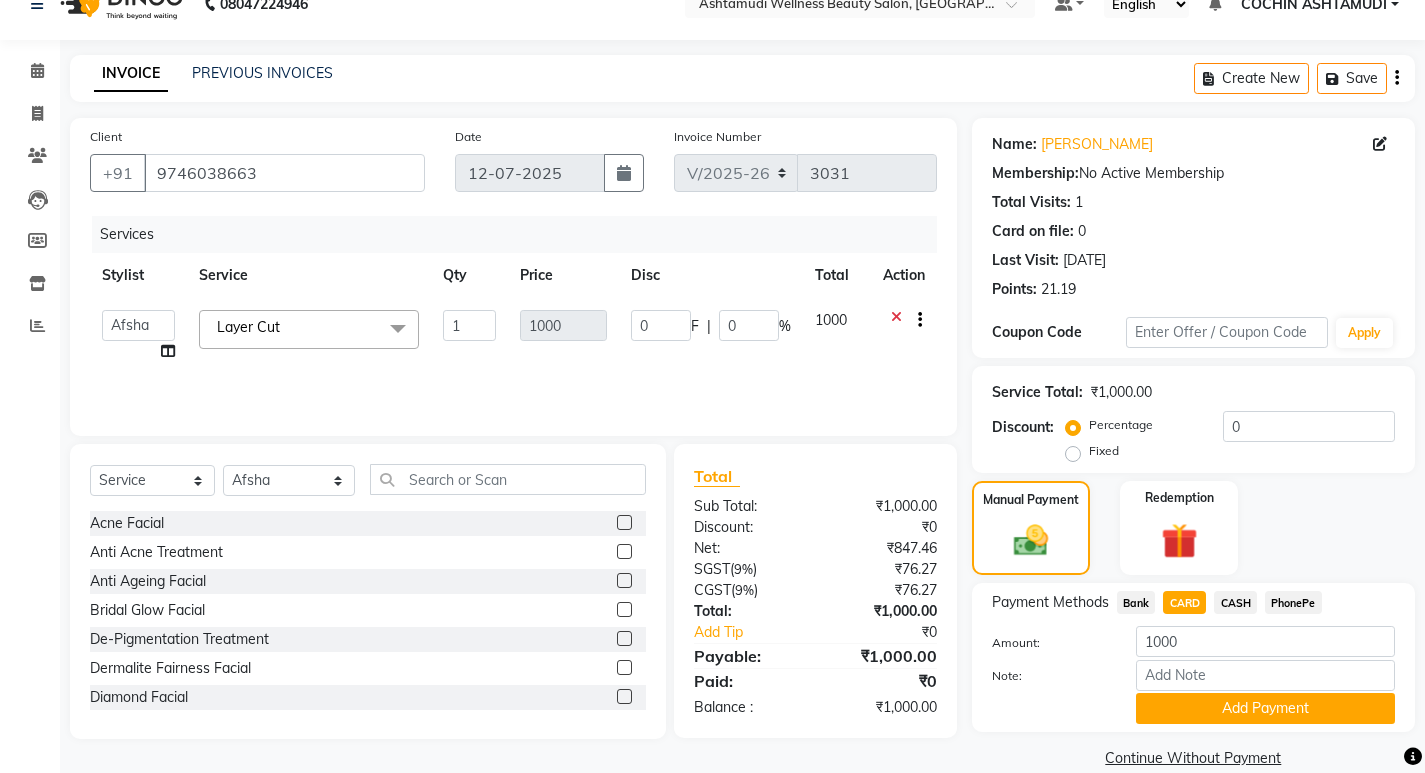 scroll, scrollTop: 62, scrollLeft: 0, axis: vertical 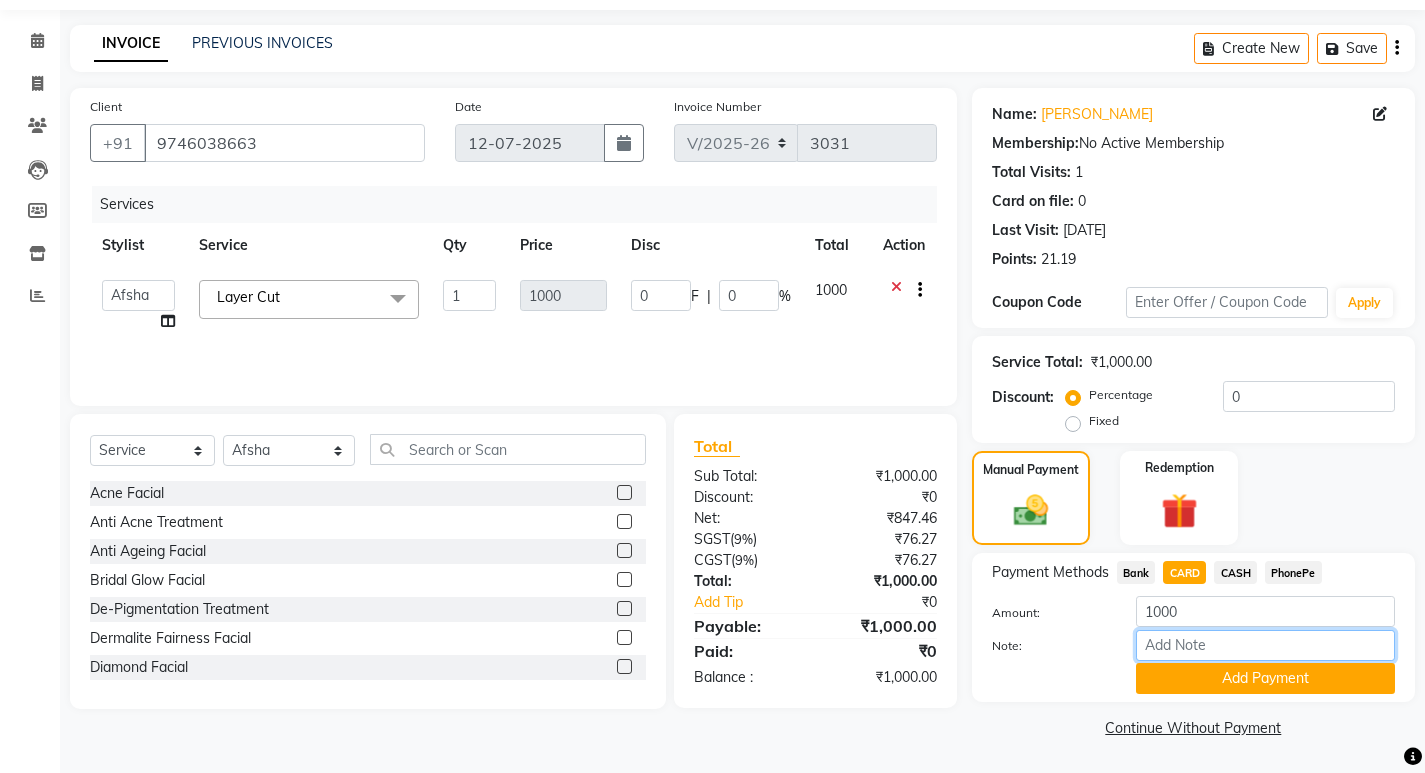 click on "Note:" at bounding box center [1265, 645] 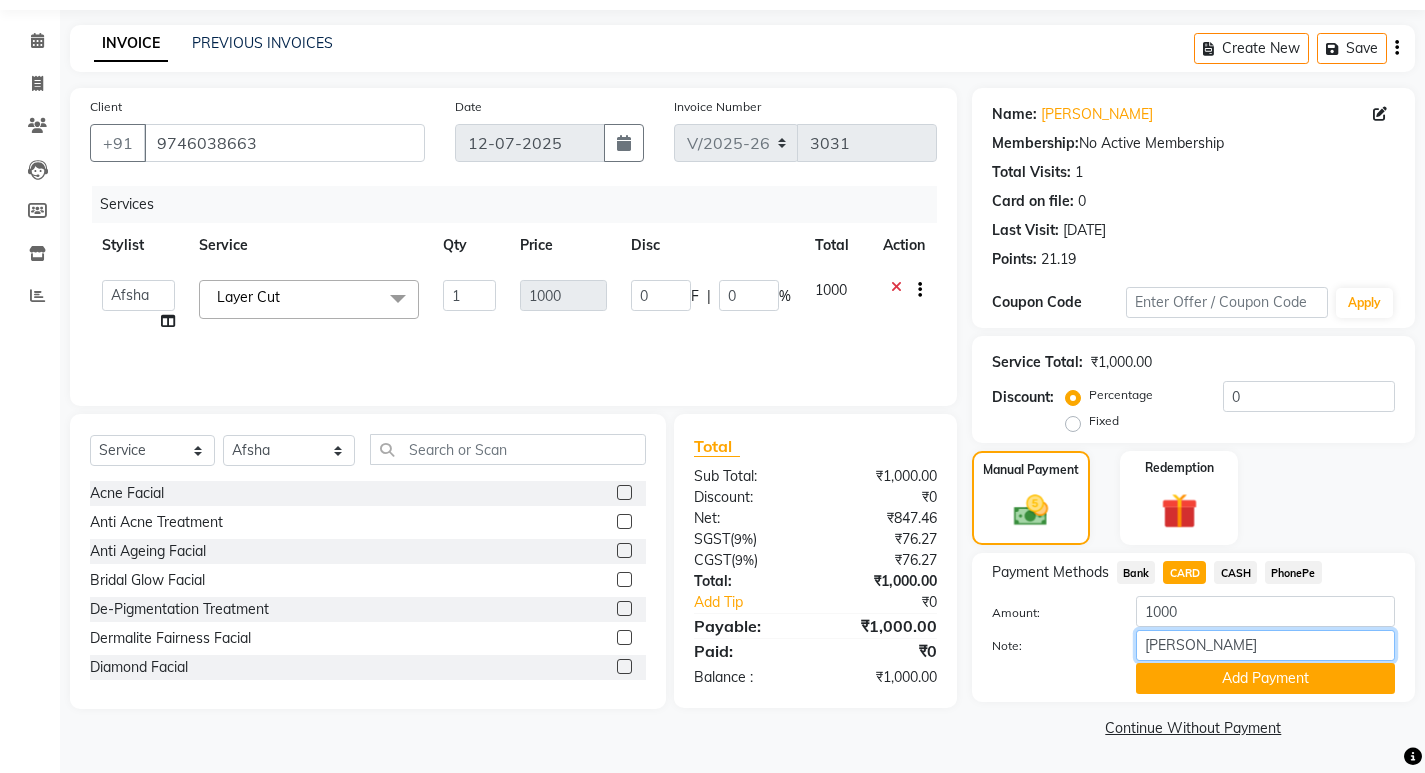 drag, startPoint x: 1221, startPoint y: 641, endPoint x: 1115, endPoint y: 665, distance: 108.68302 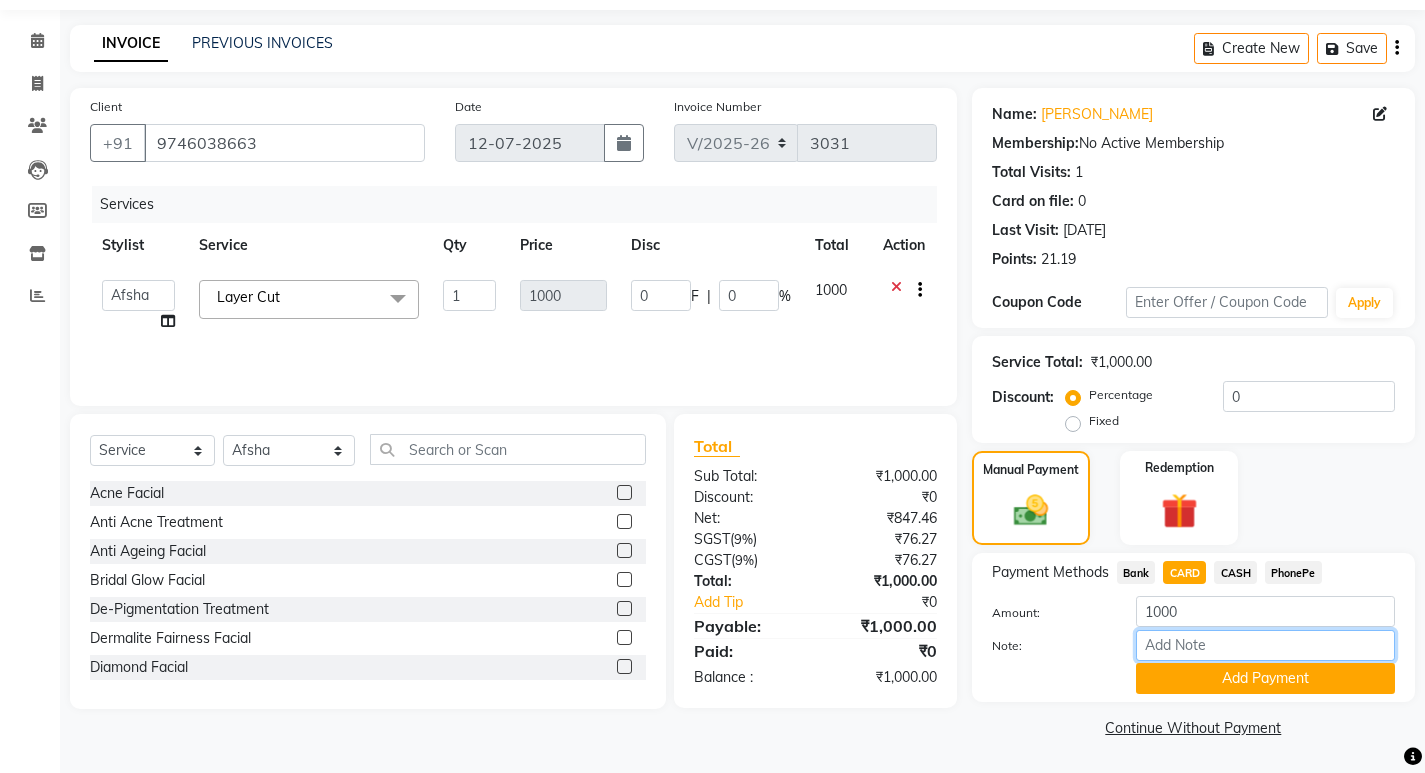 click on "Note:" at bounding box center [1265, 645] 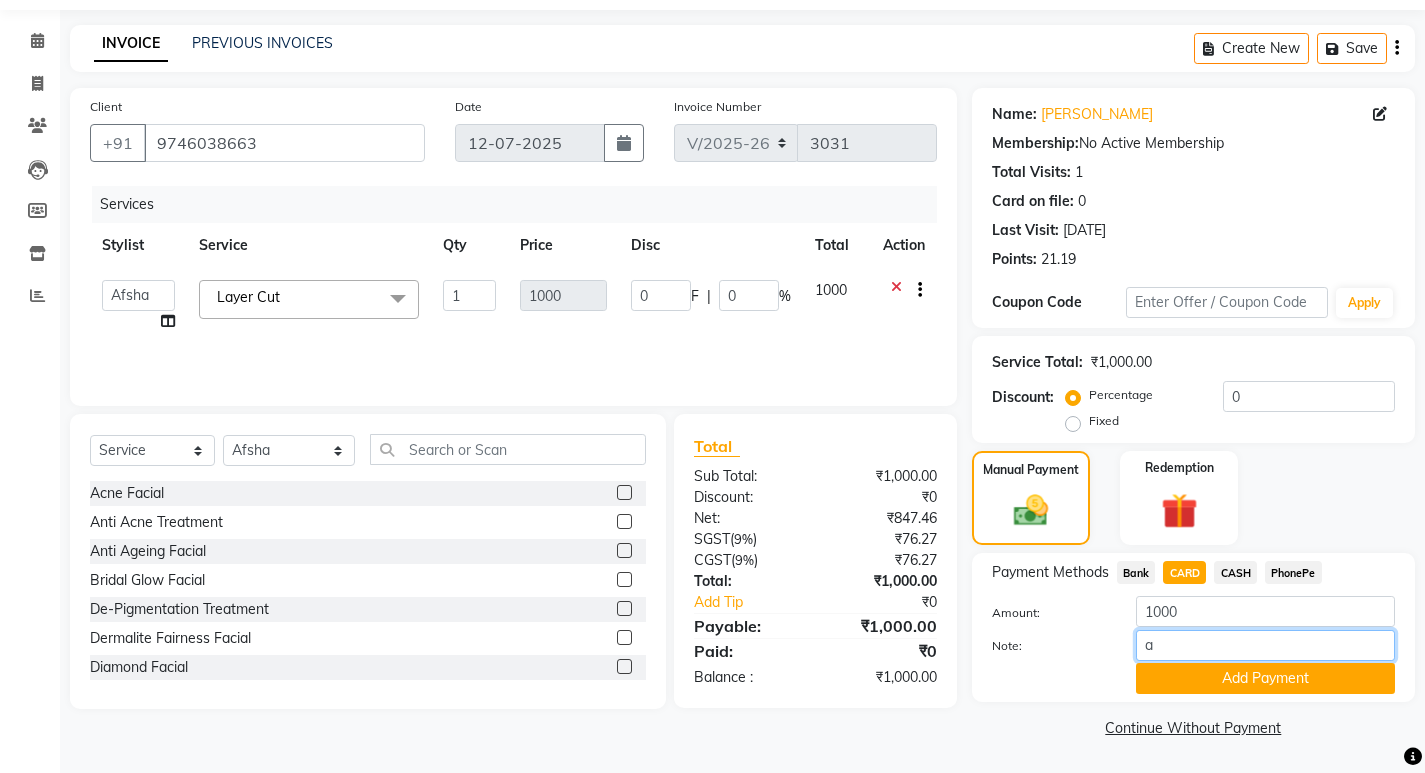 type on "[PERSON_NAME]" 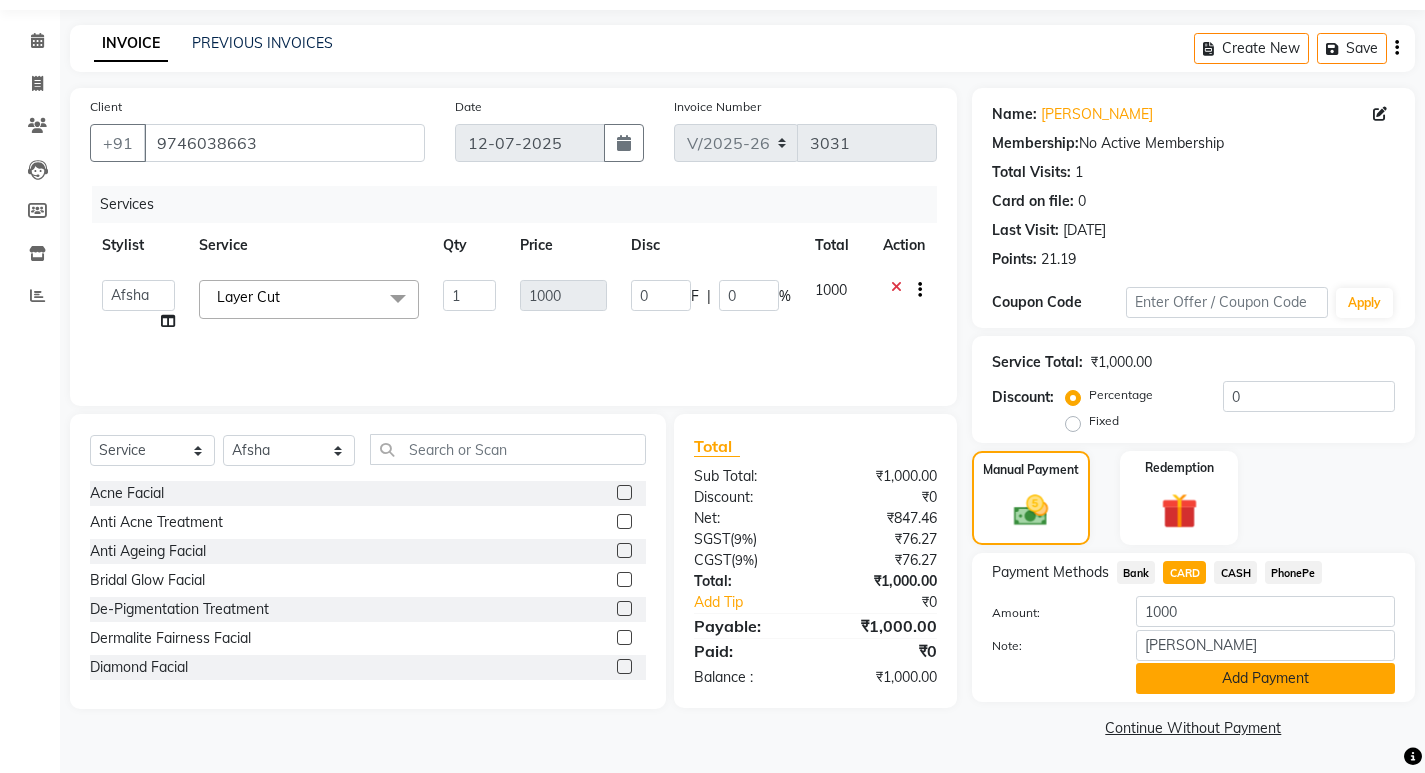 click on "Add Payment" 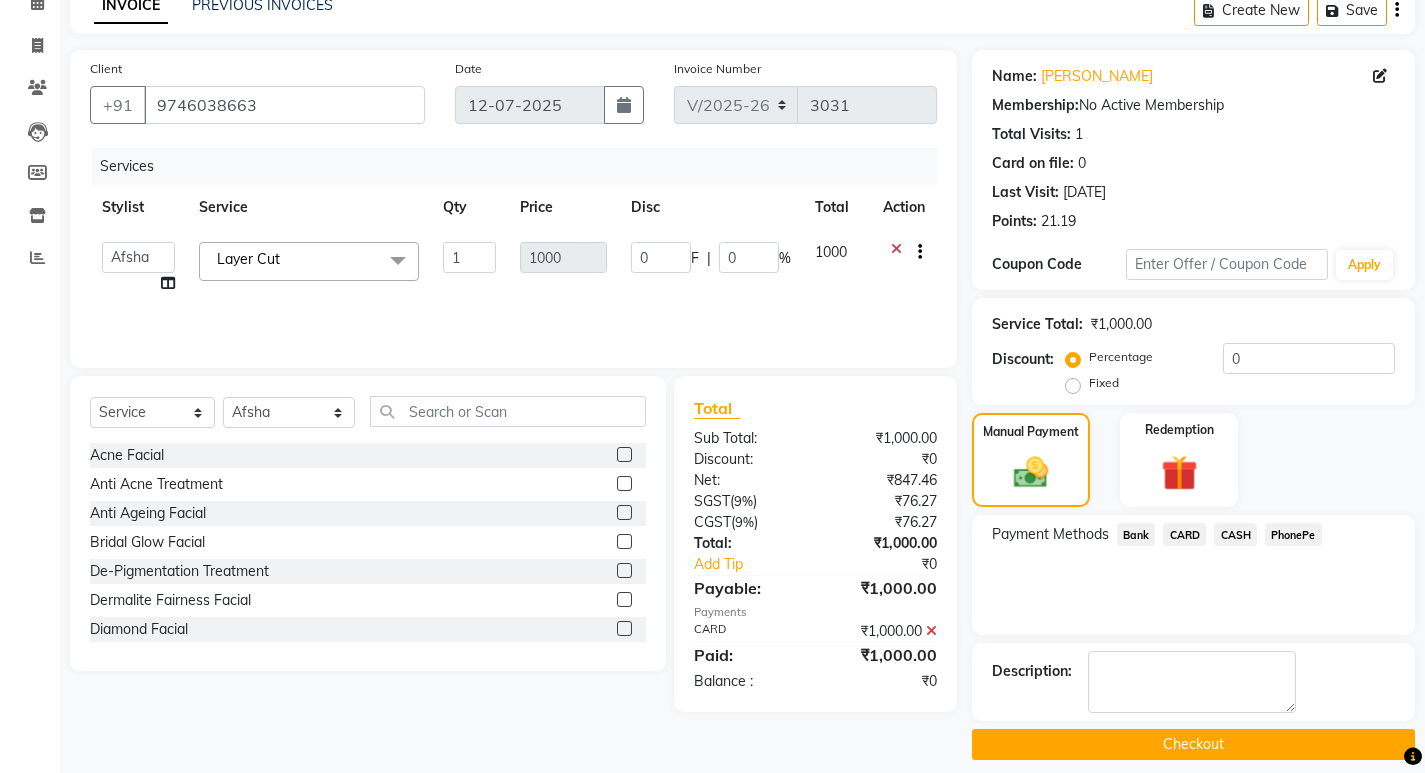scroll, scrollTop: 117, scrollLeft: 0, axis: vertical 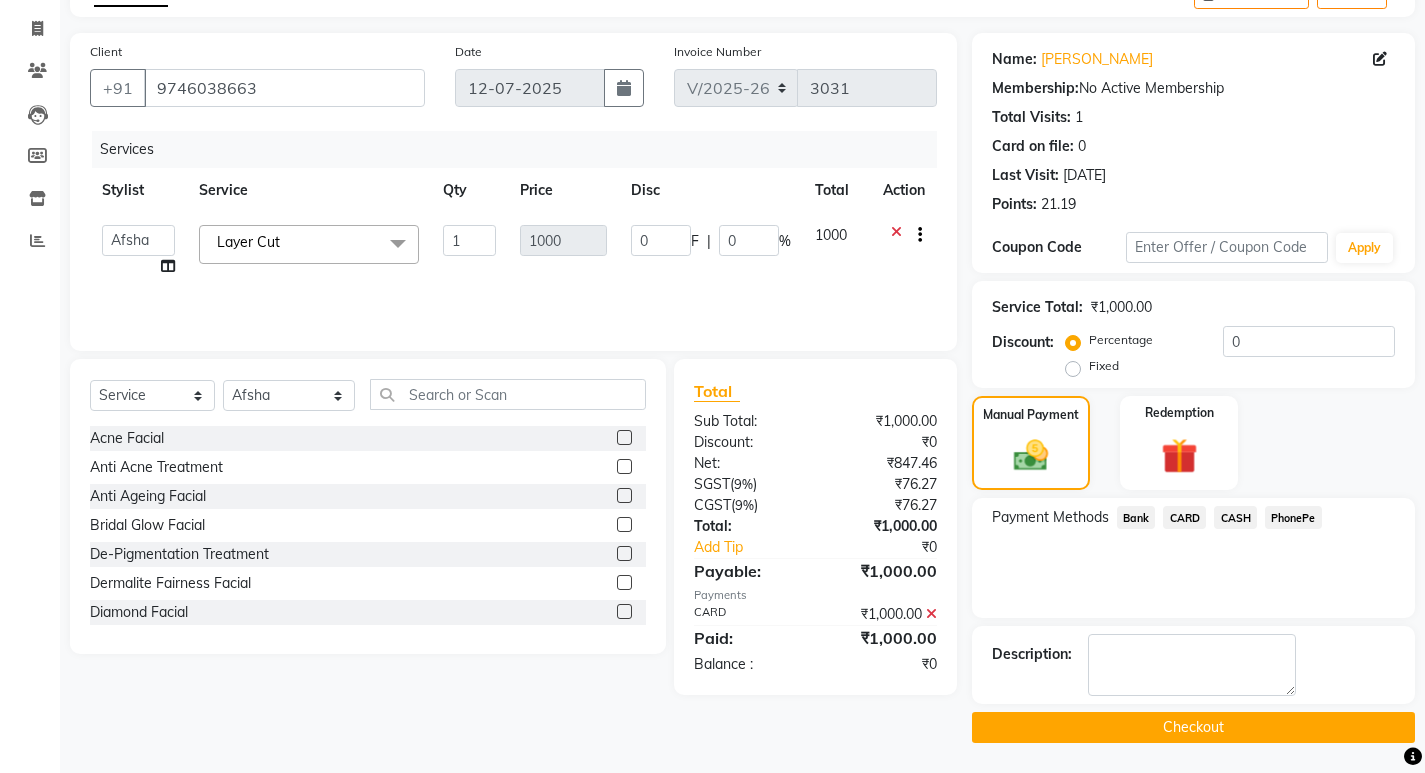 click on "Checkout" 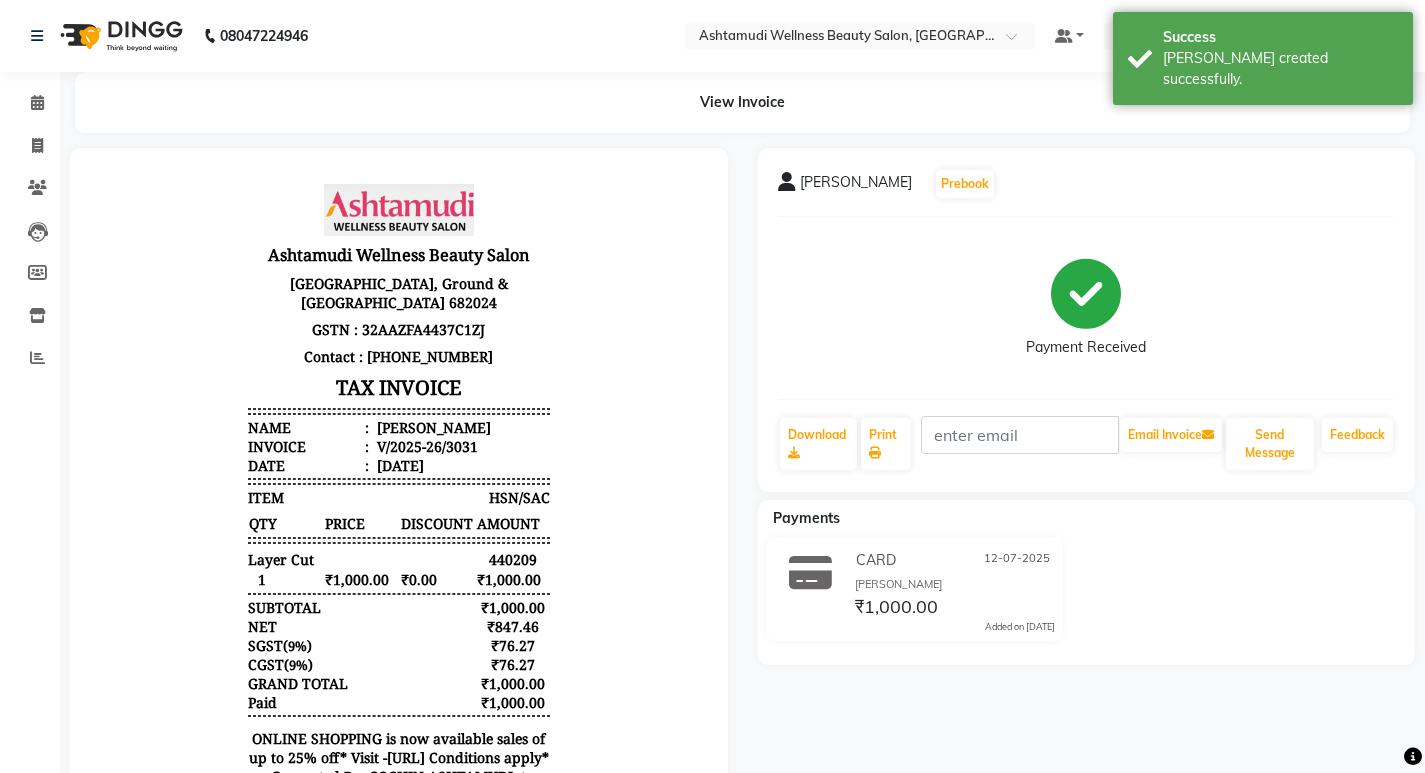 scroll, scrollTop: 0, scrollLeft: 0, axis: both 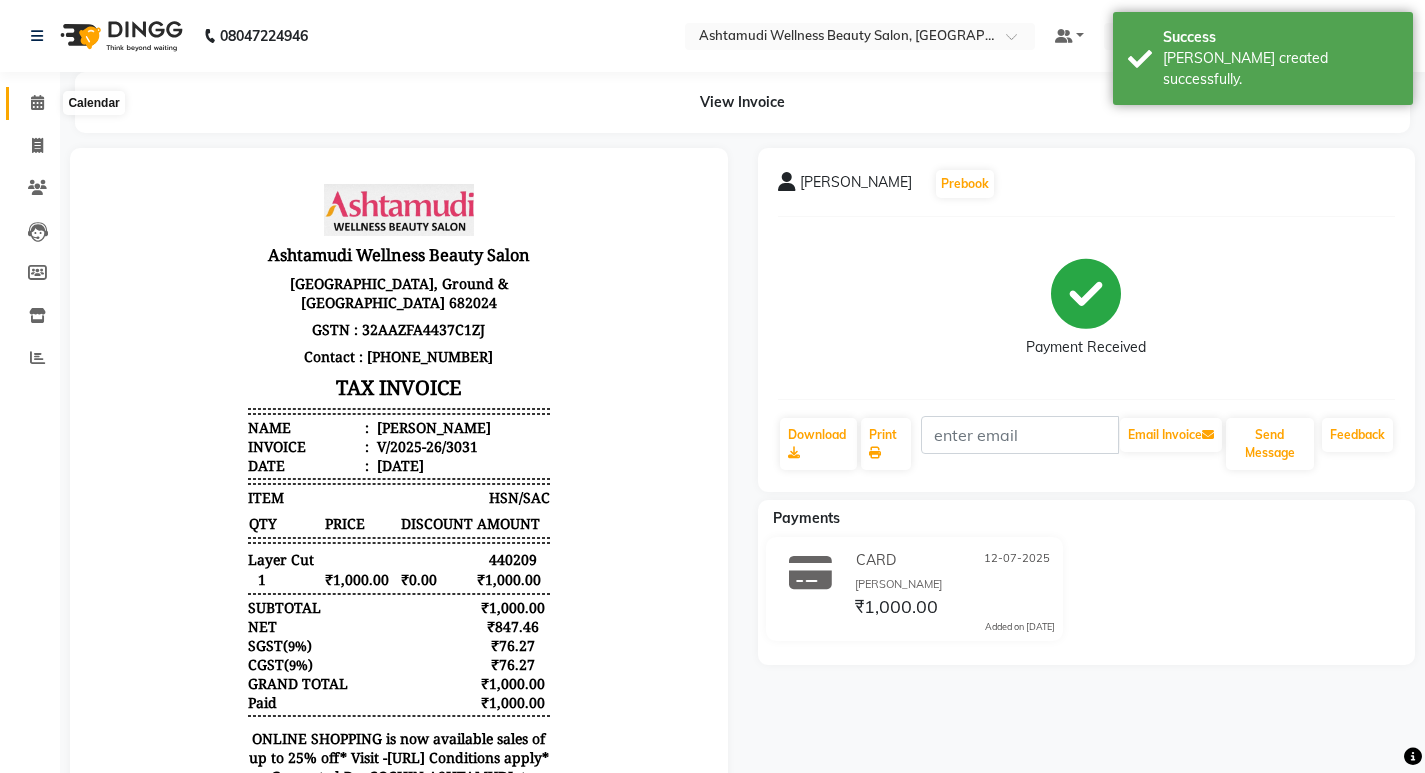 drag, startPoint x: 36, startPoint y: 94, endPoint x: 39, endPoint y: 113, distance: 19.235384 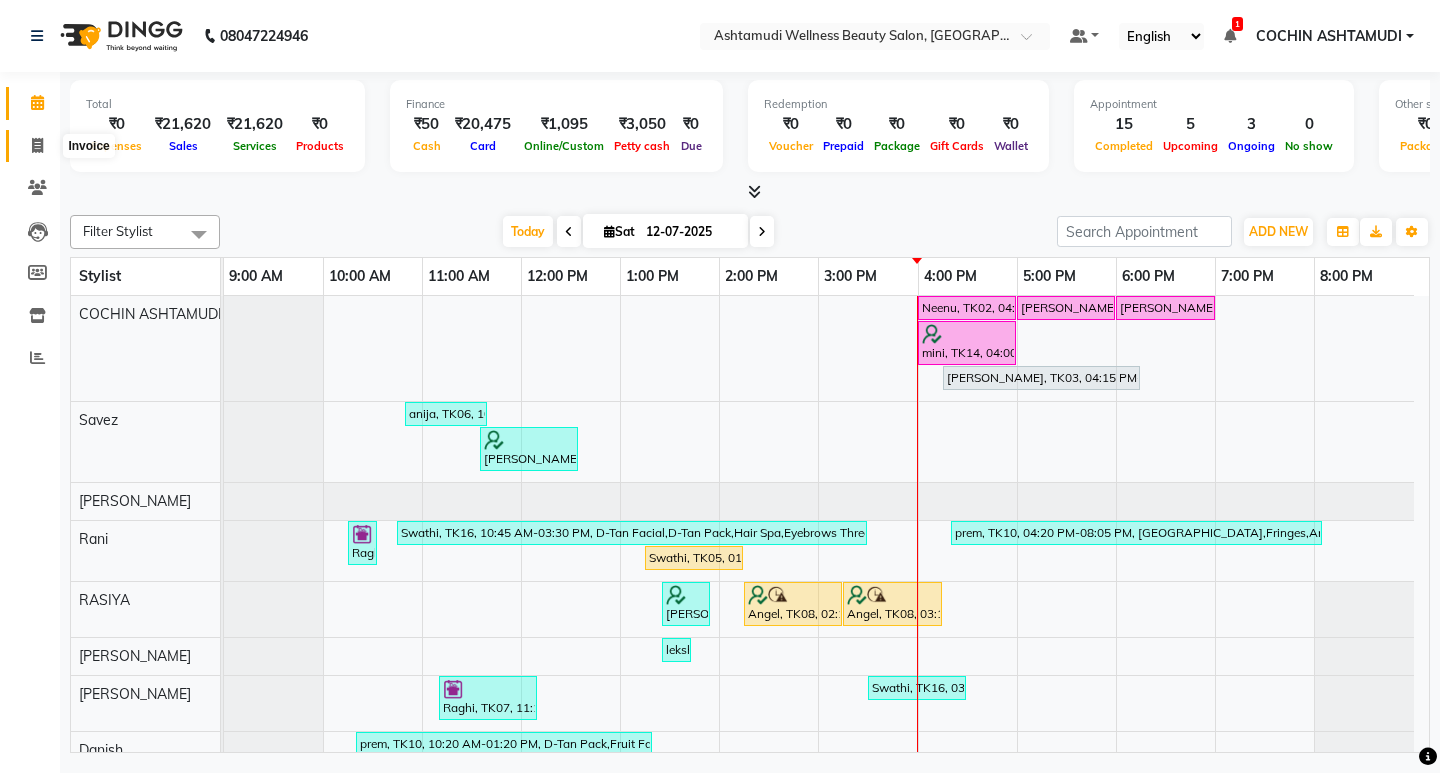 click 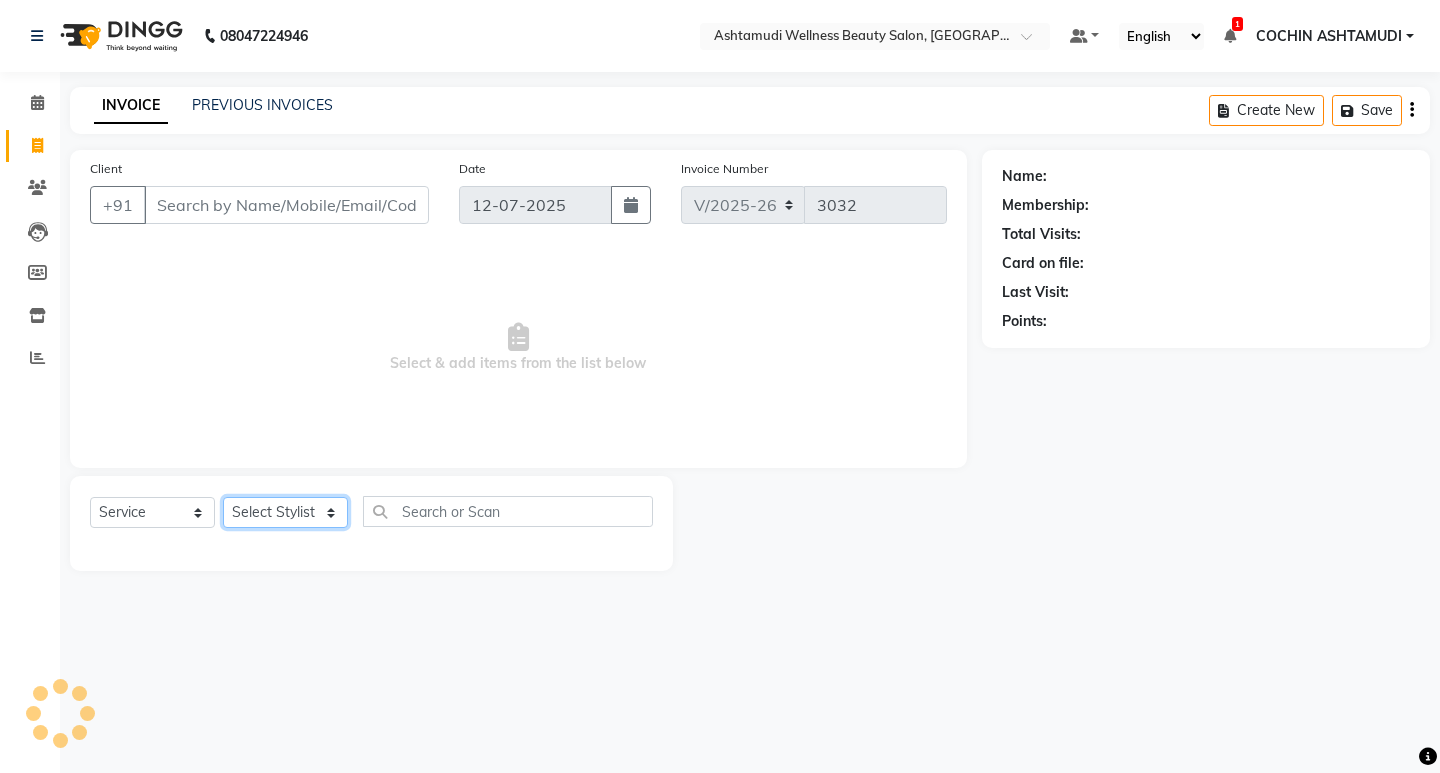 click on "Select Stylist" 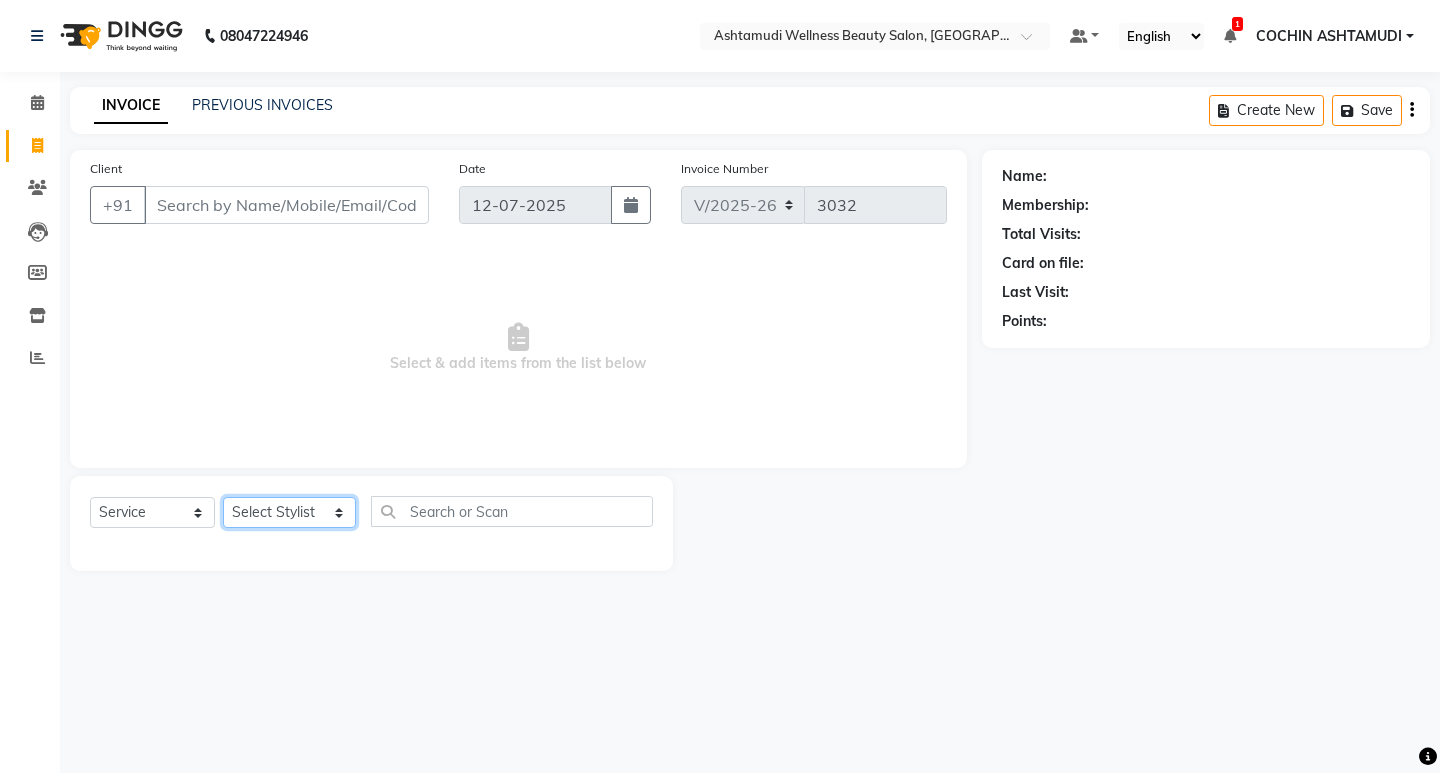 select on "85752" 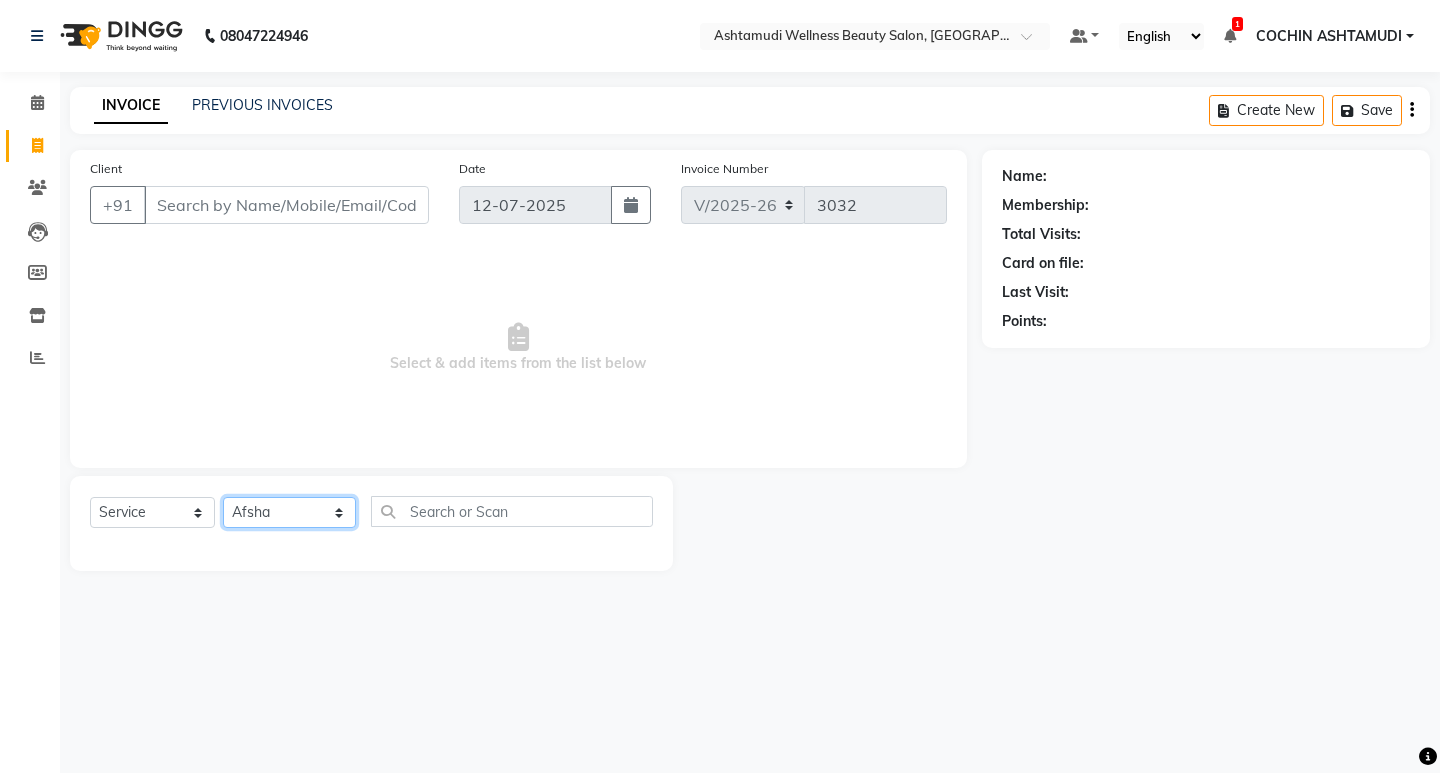 click on "Select Stylist Abhirami S Afsha [PERSON_NAME] B [PERSON_NAME] COCHIN ASHTAMUDI Danish [PERSON_NAME] [PERSON_NAME] [PERSON_NAME] [PERSON_NAME] [PERSON_NAME]  [PERSON_NAME] [PERSON_NAME]" 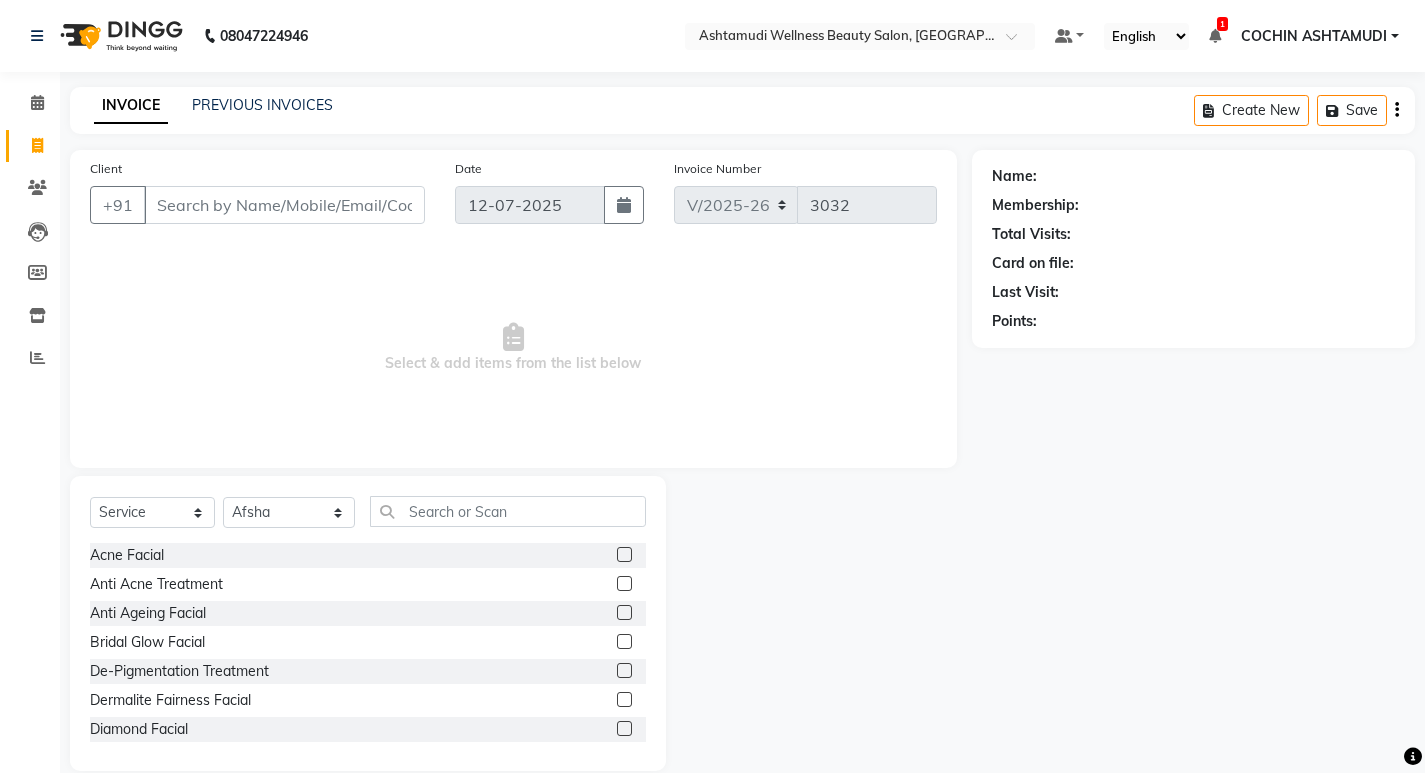 click on "Select  Service  Product  Membership  Package Voucher Prepaid Gift Card  Select Stylist Abhirami S [PERSON_NAME] B [PERSON_NAME] COCHIN ASHTAMUDI Danish [PERSON_NAME] [PERSON_NAME] [PERSON_NAME] [PERSON_NAME] [PERSON_NAME]  [PERSON_NAME] [PERSON_NAME]" 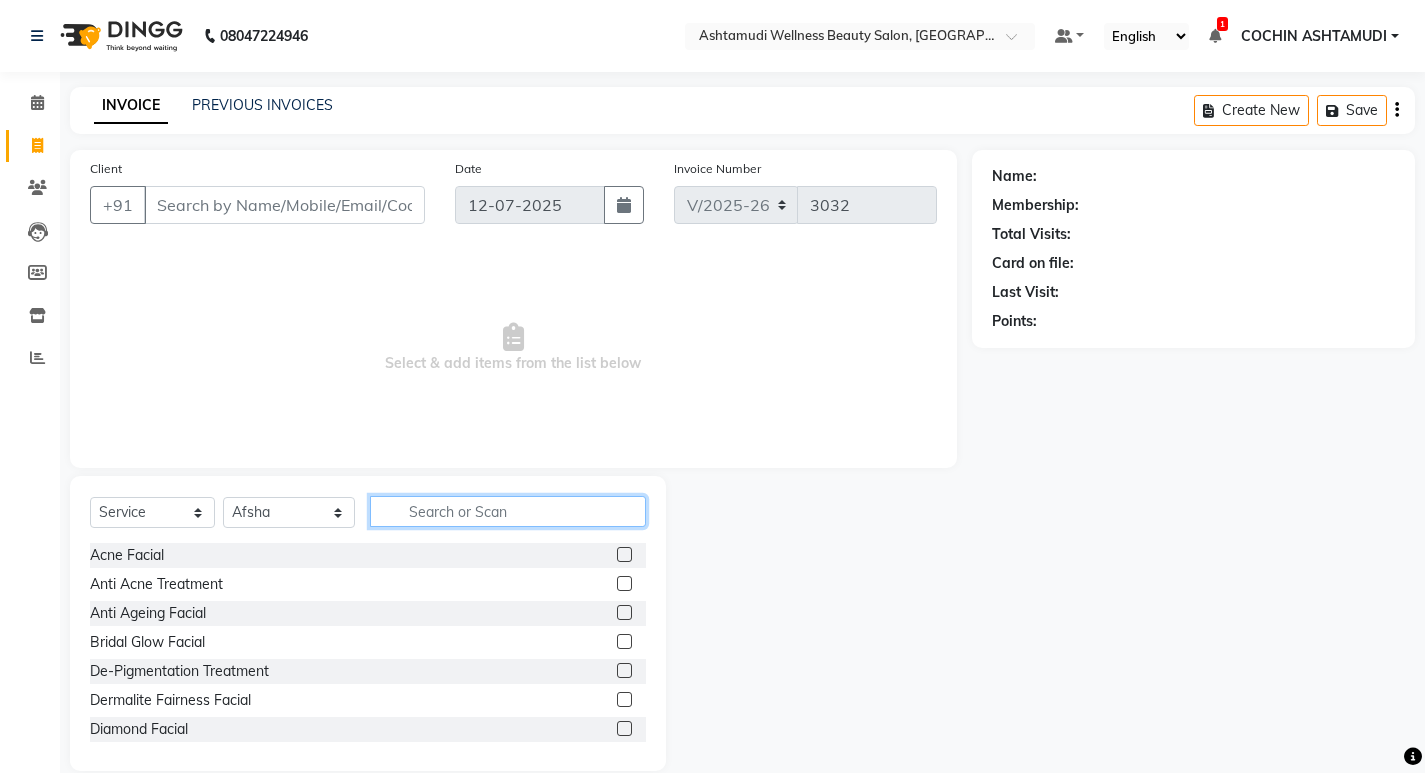 click 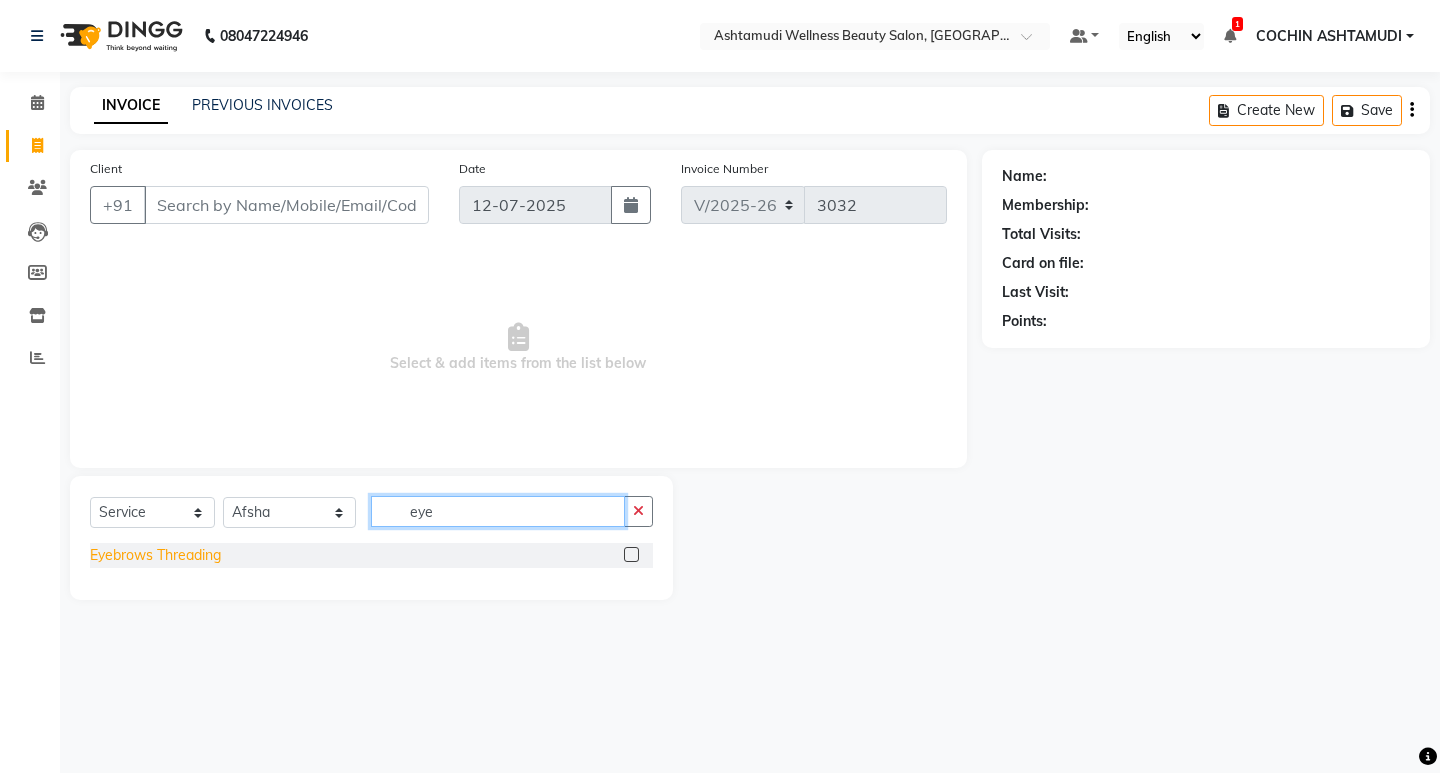 type on "eye" 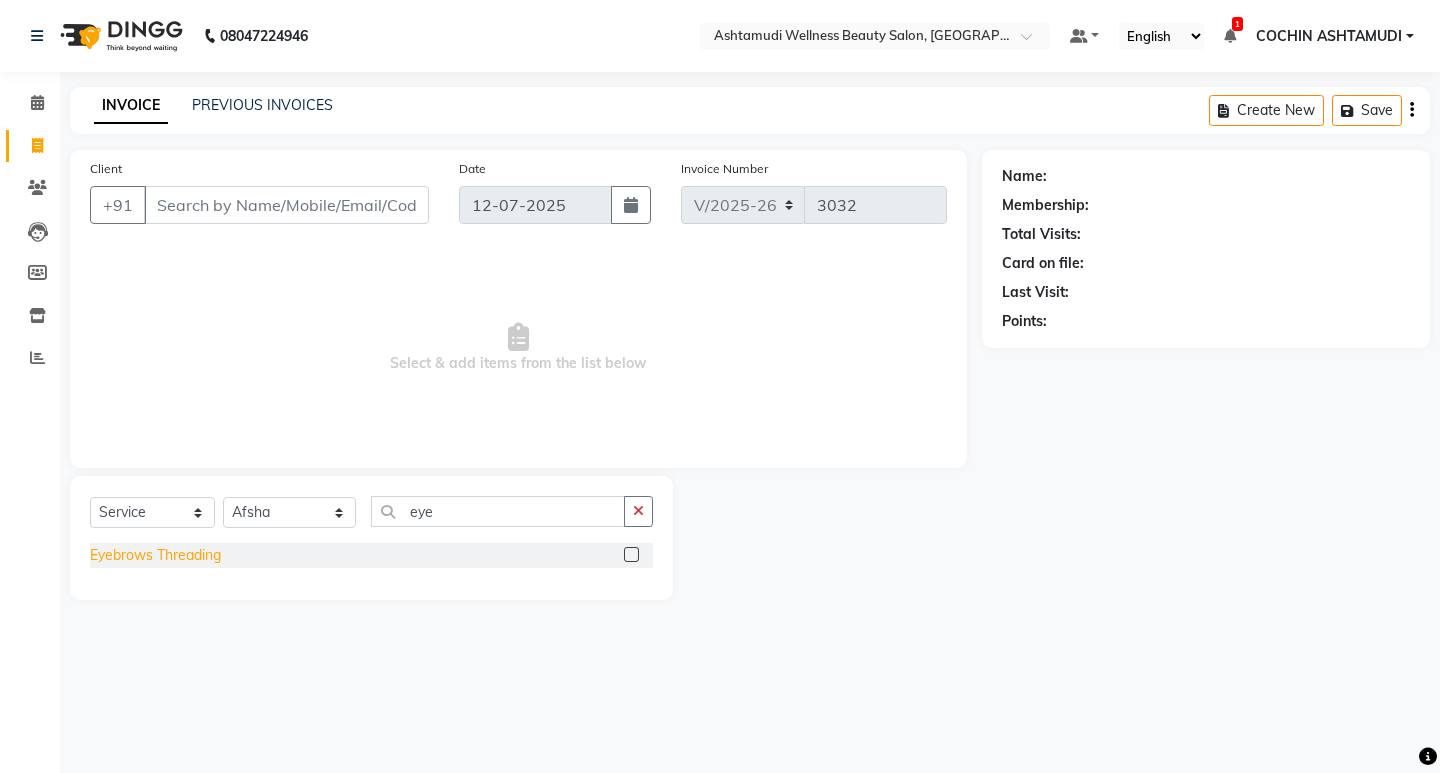 click on "Eyebrows Threading" 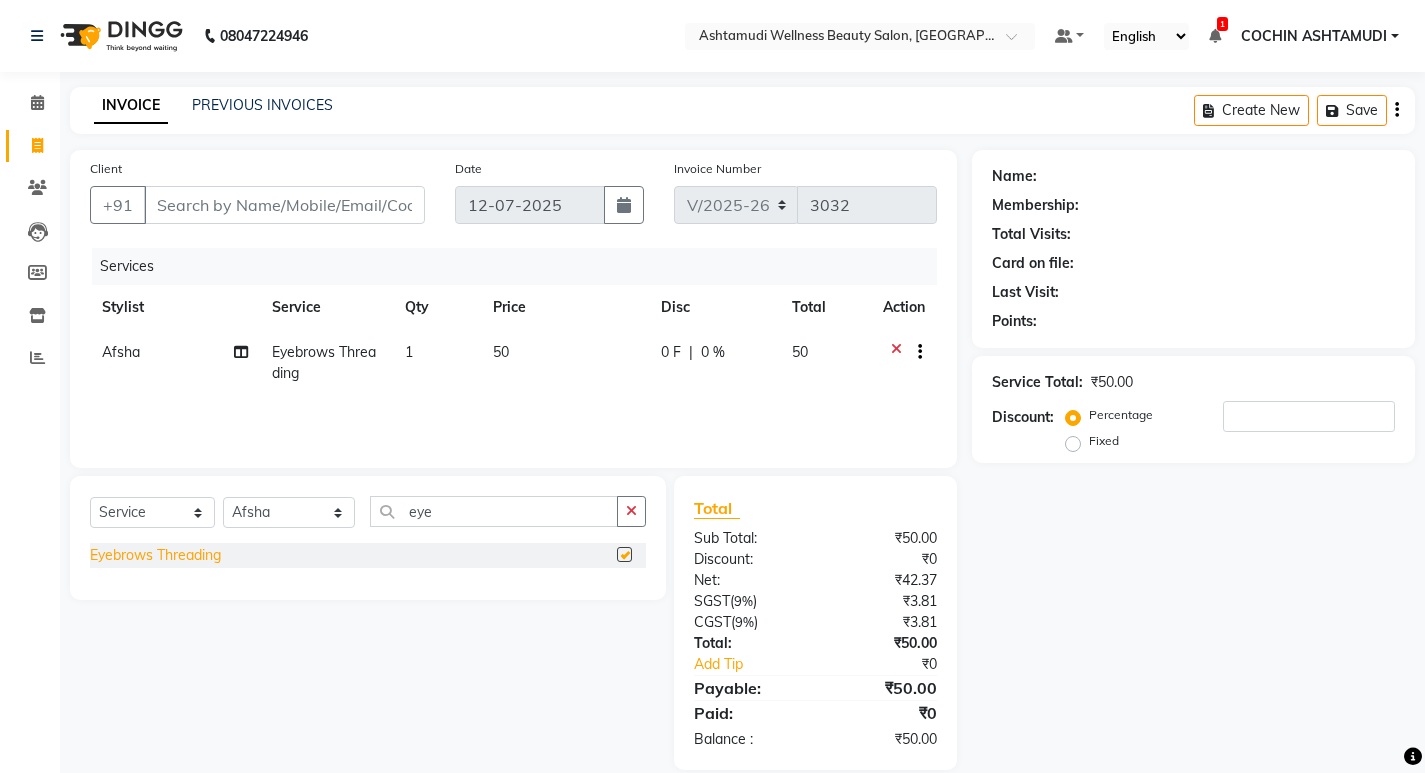 checkbox on "false" 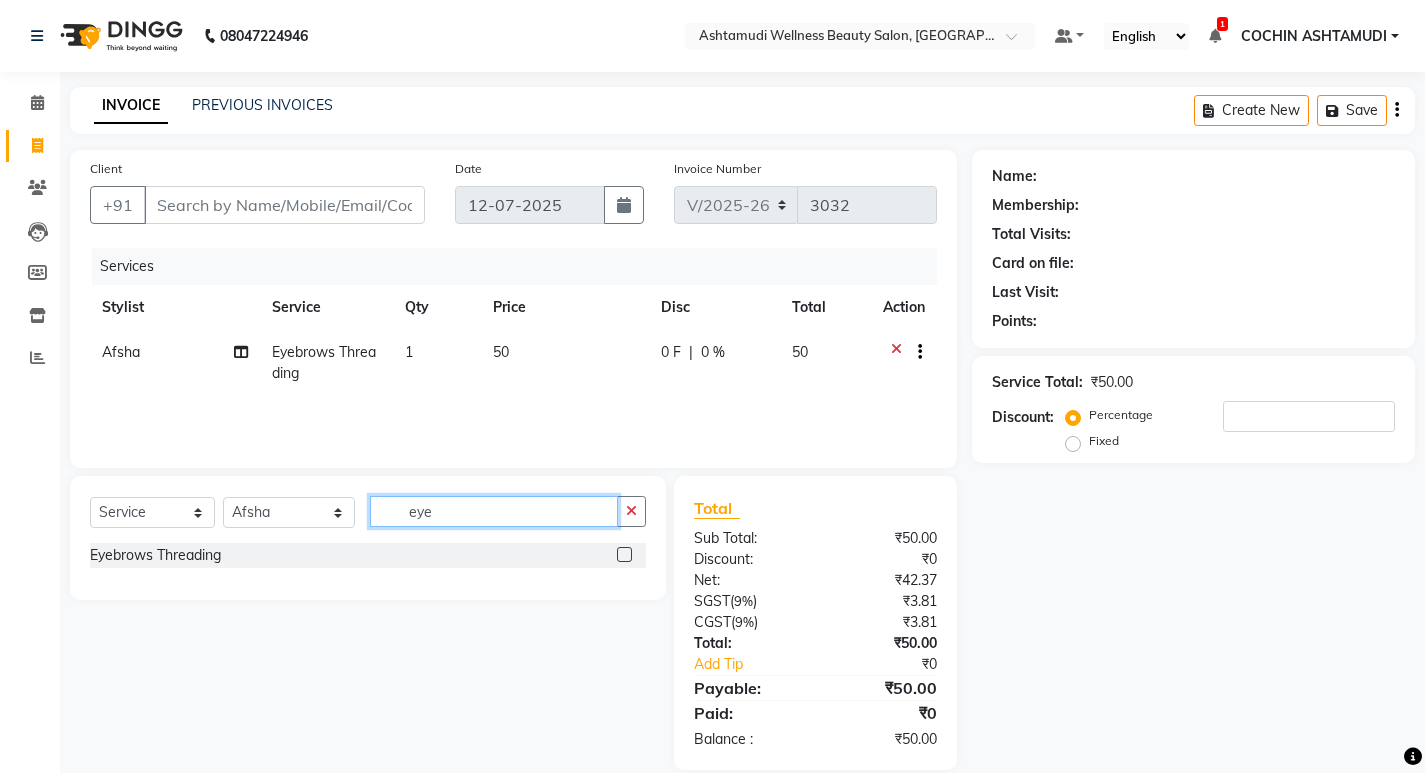 click on "eye" 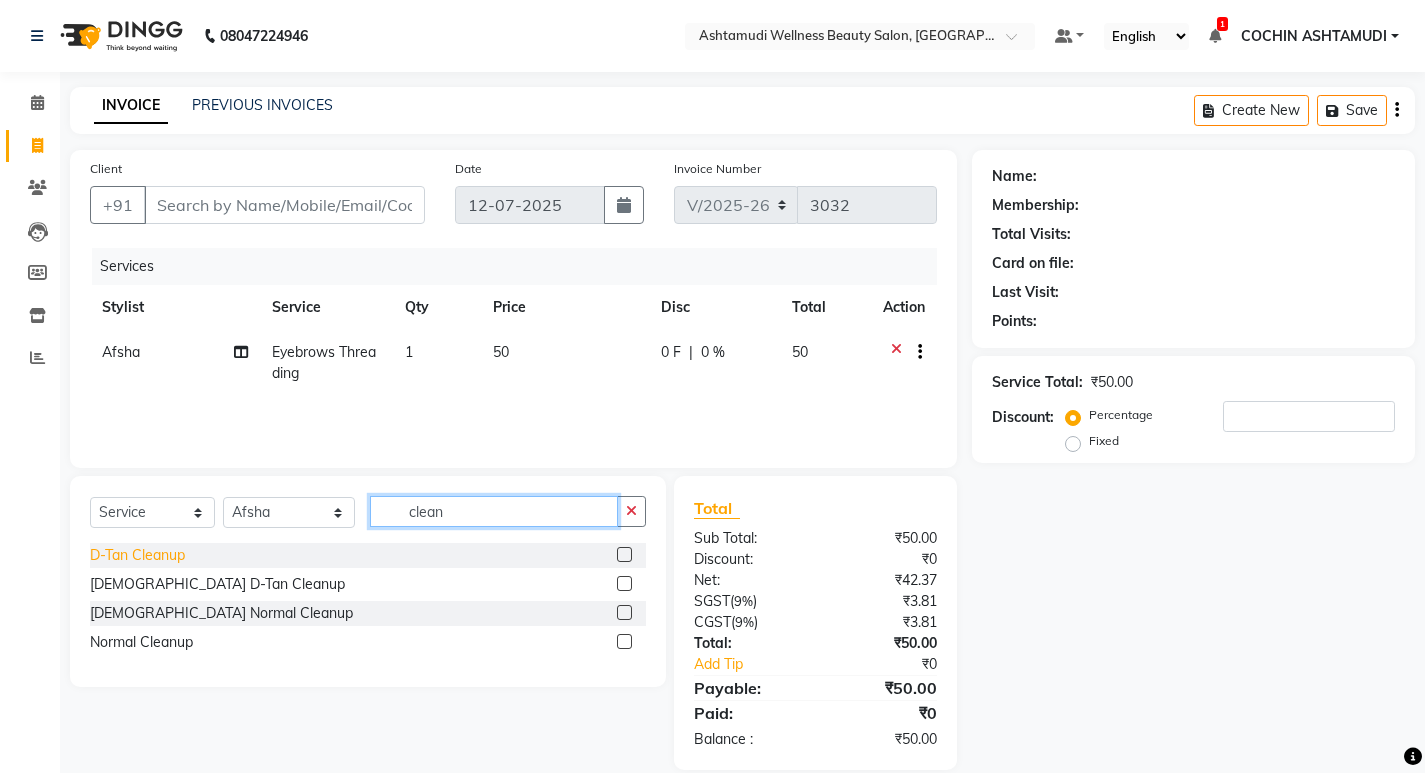 type on "clean" 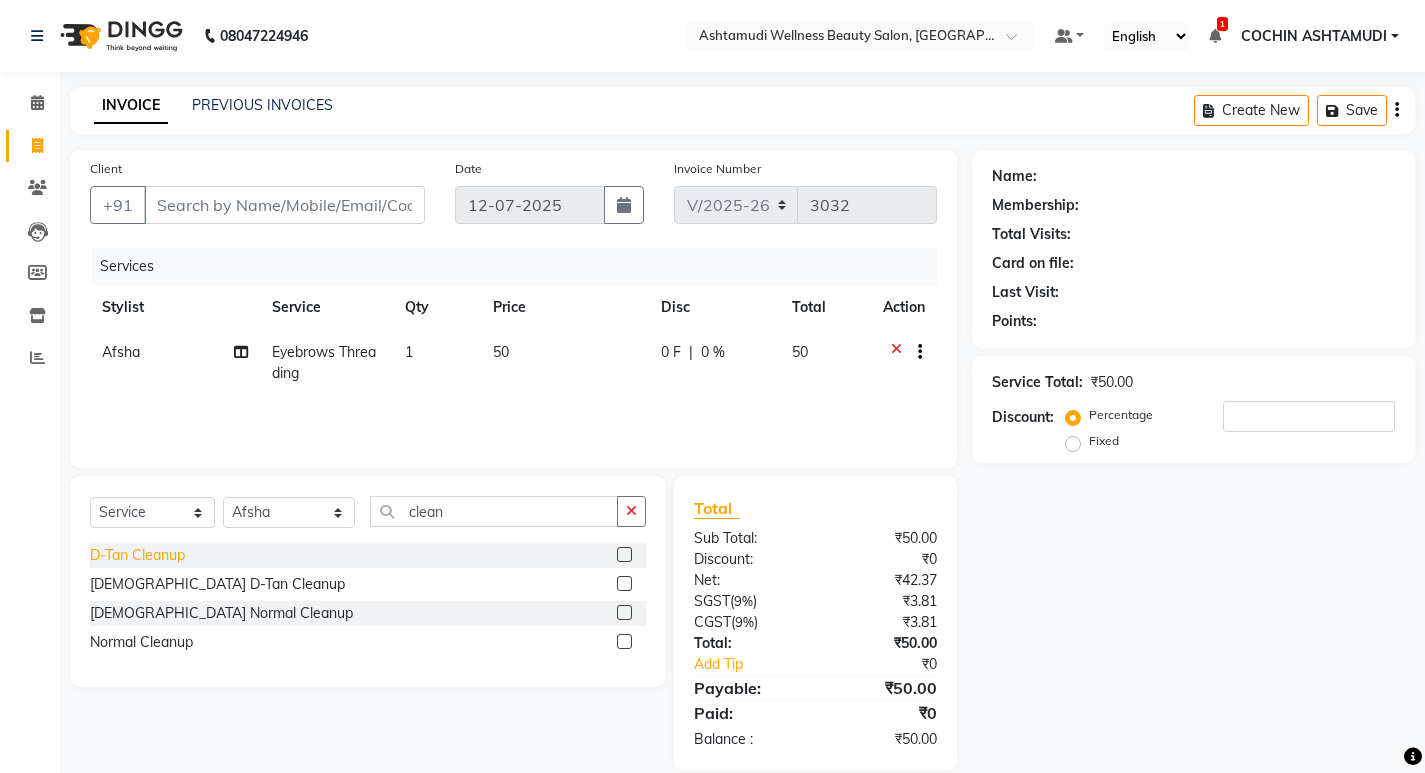 click on "D-Tan Cleanup" 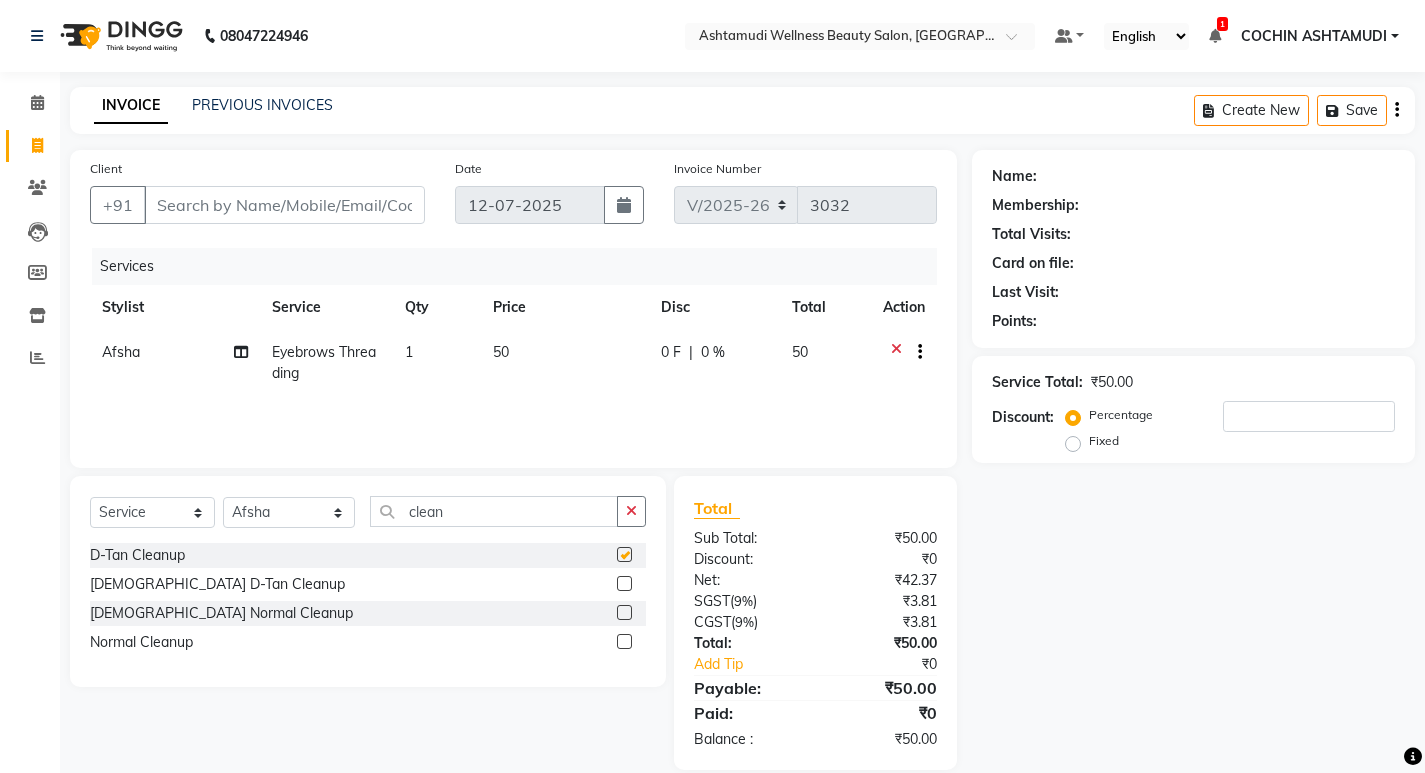 checkbox on "false" 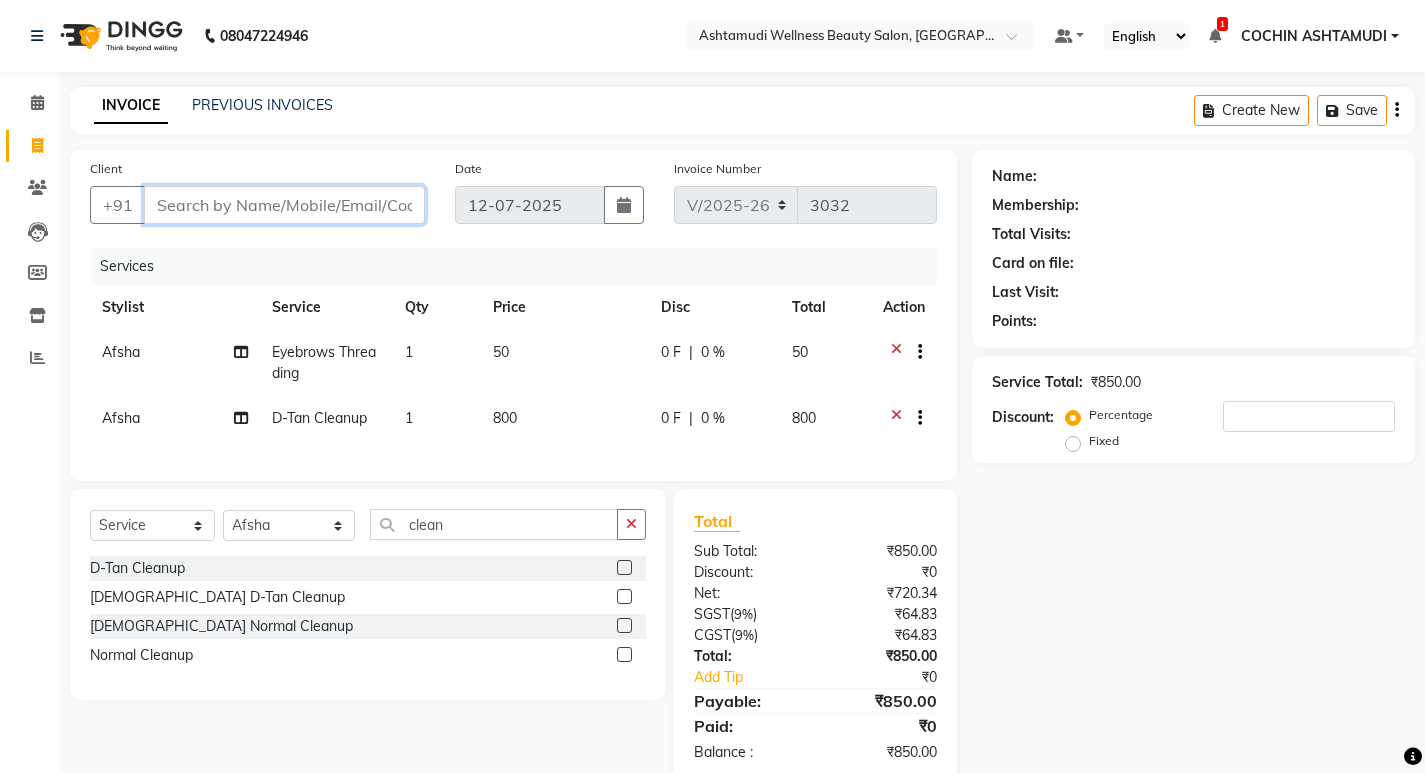click on "Client" at bounding box center [284, 205] 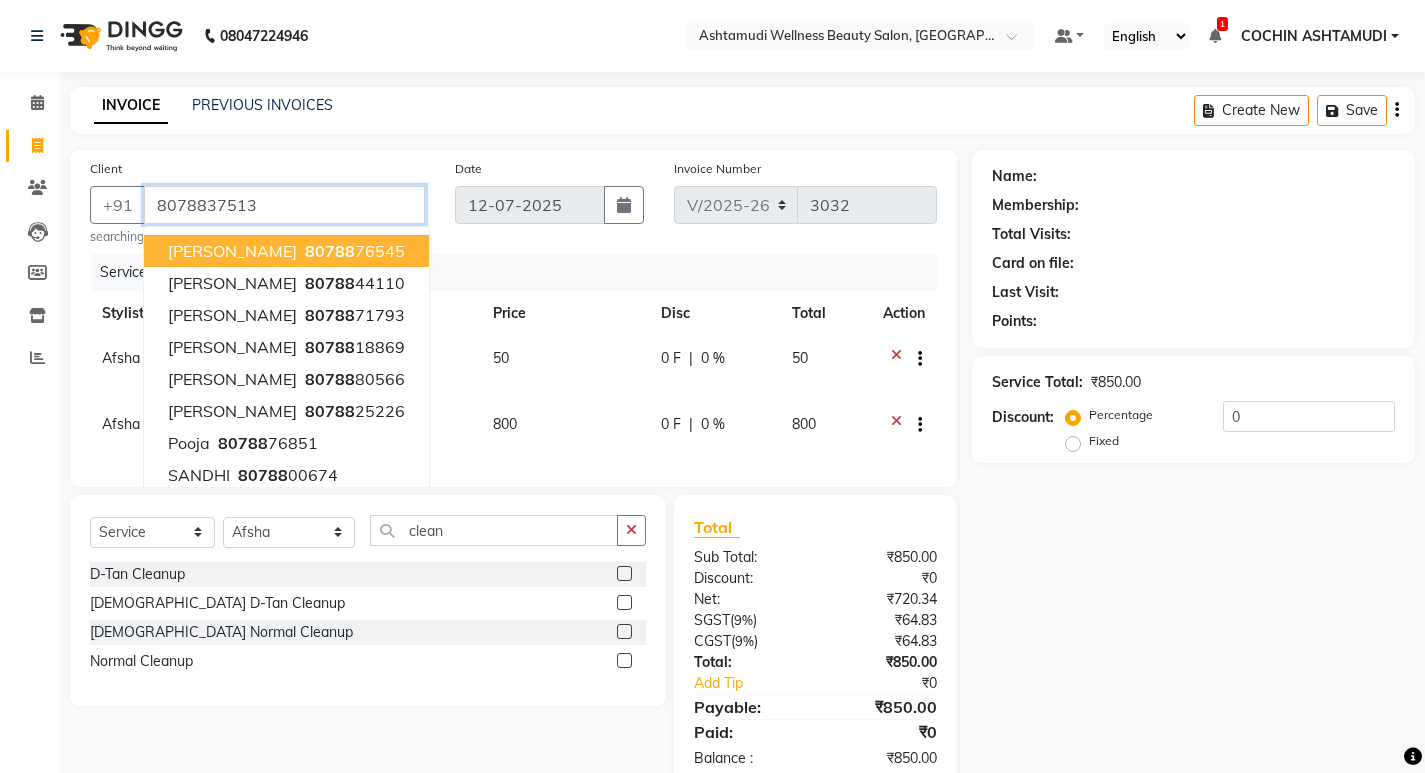 type on "8078837513" 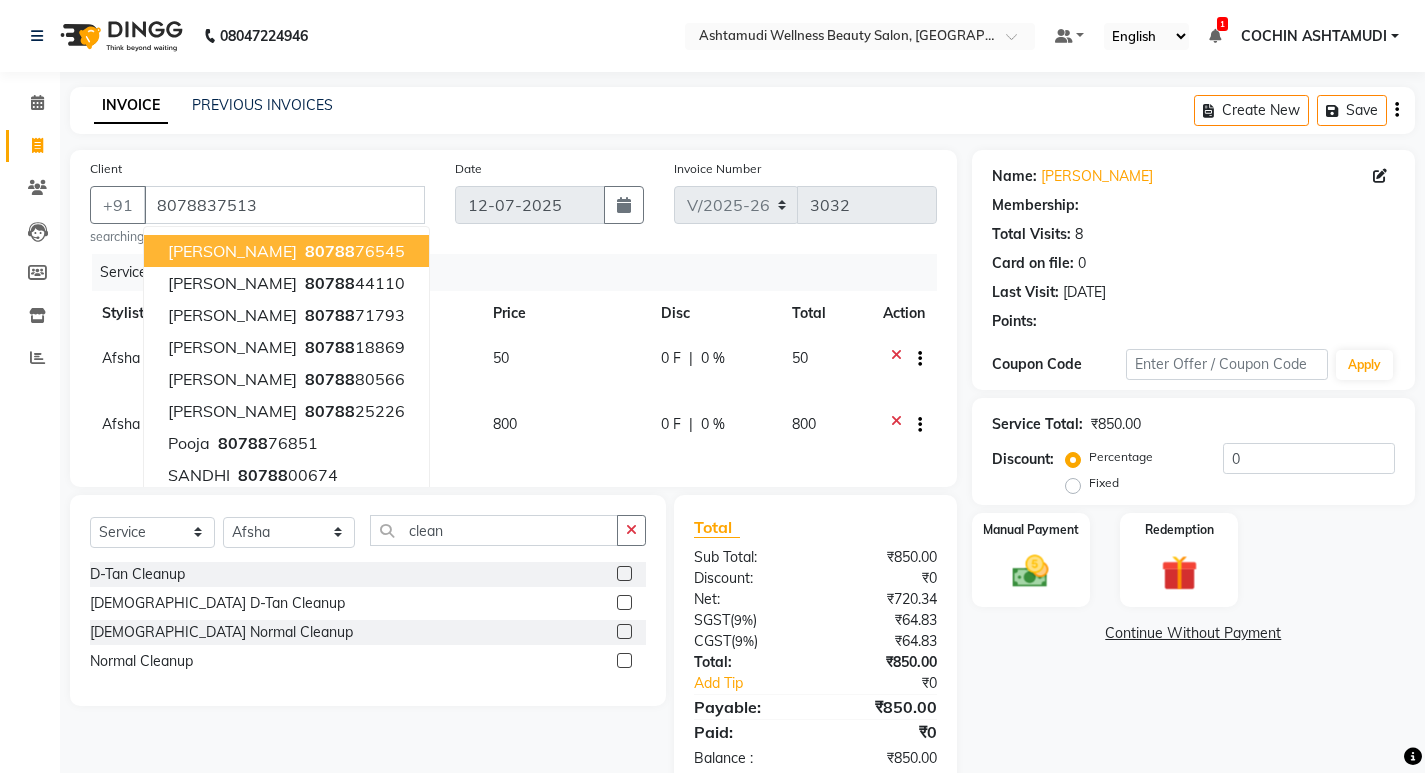 select on "1: Object" 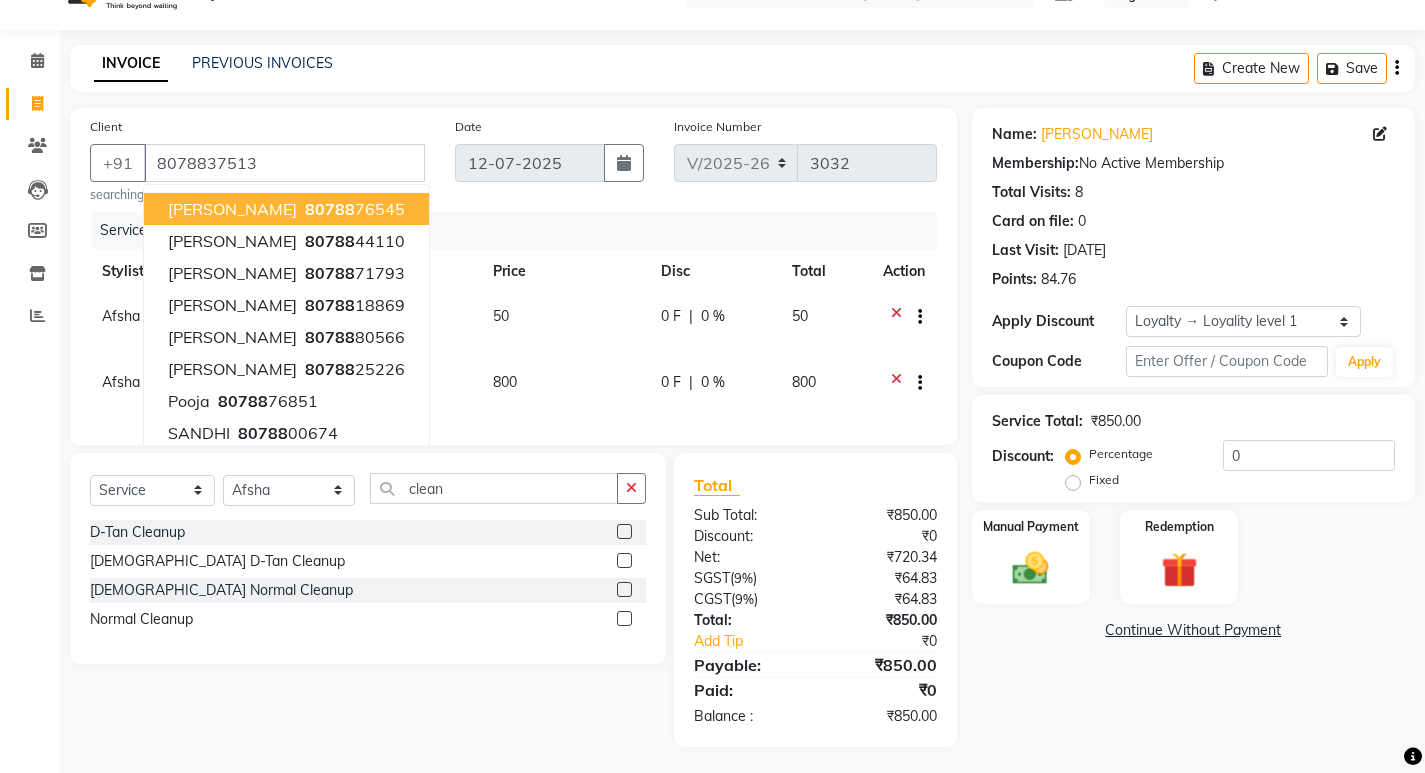 scroll, scrollTop: 61, scrollLeft: 0, axis: vertical 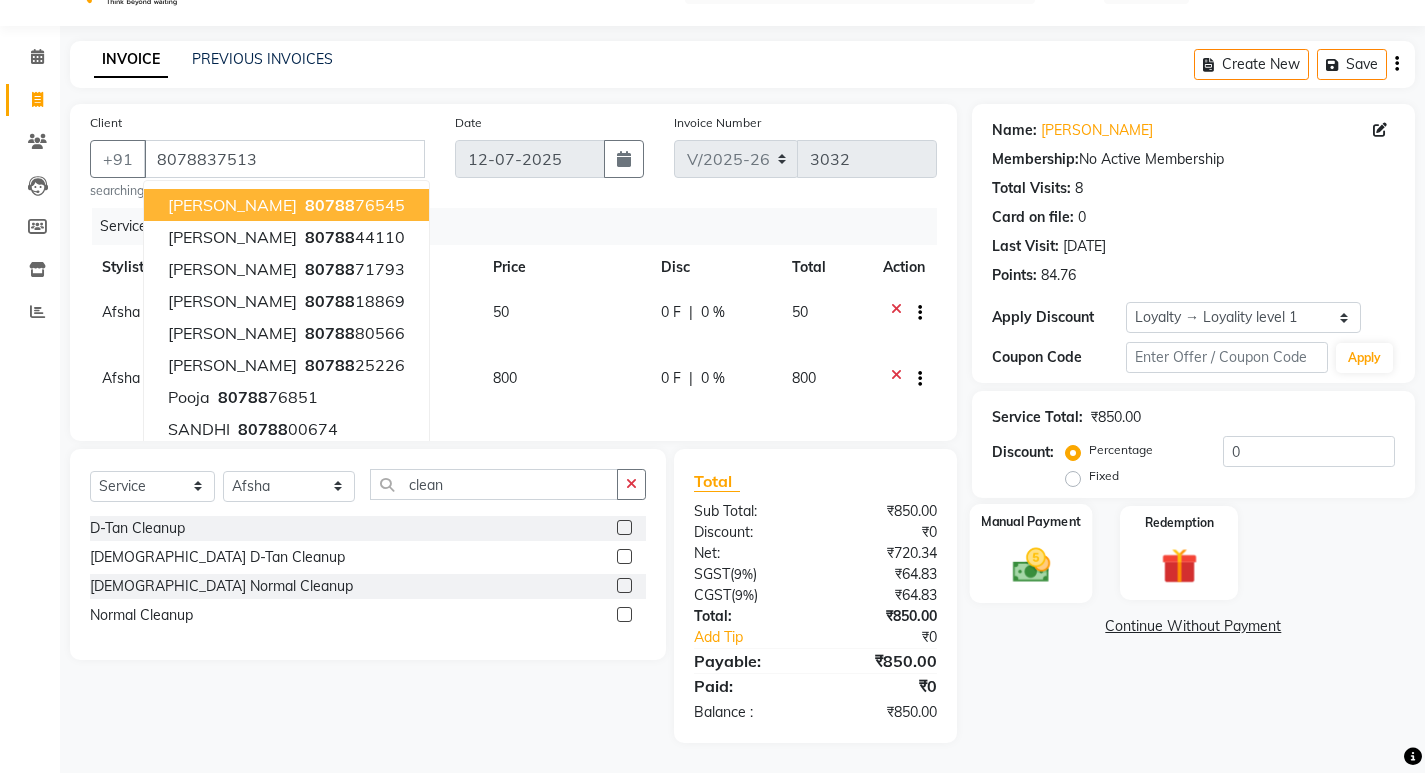 click 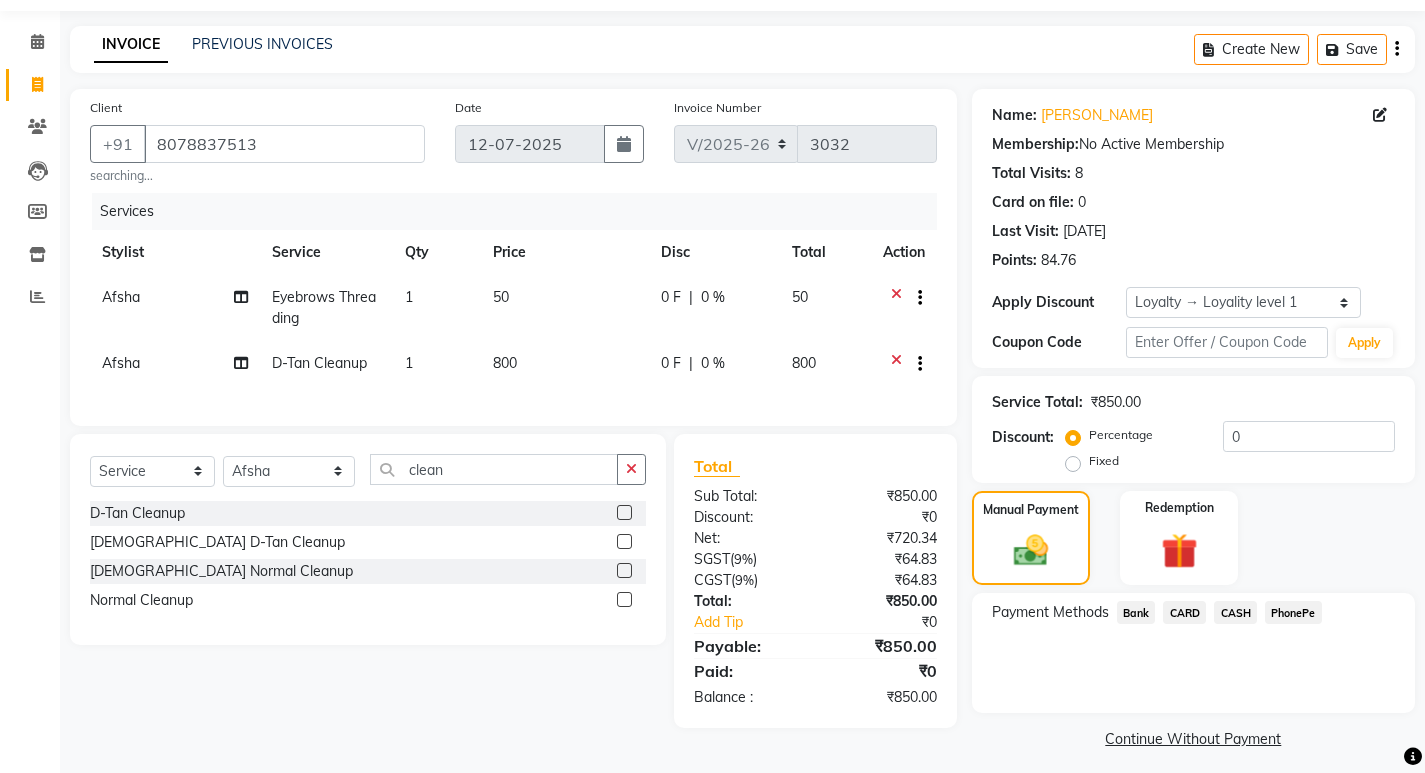 click on "CARD" 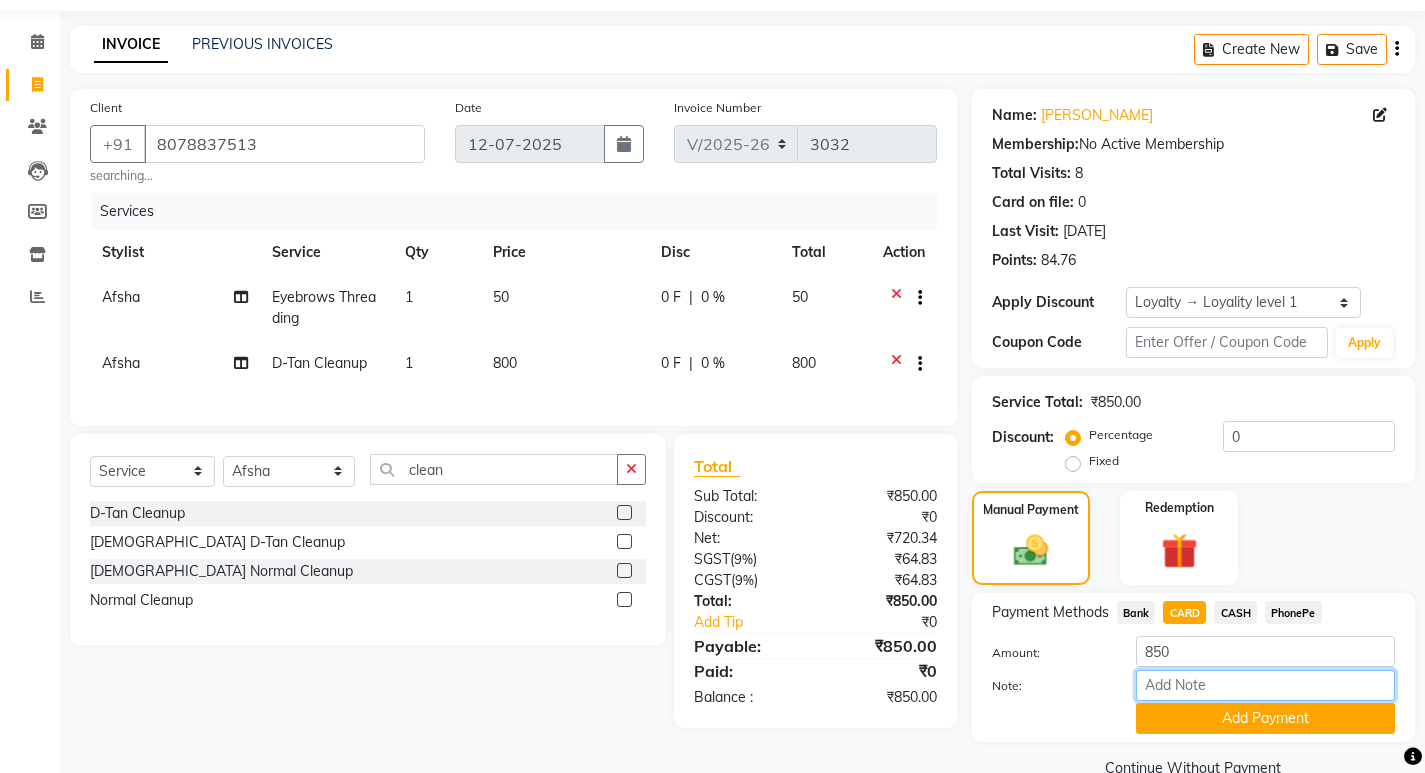 click on "Note:" at bounding box center (1265, 685) 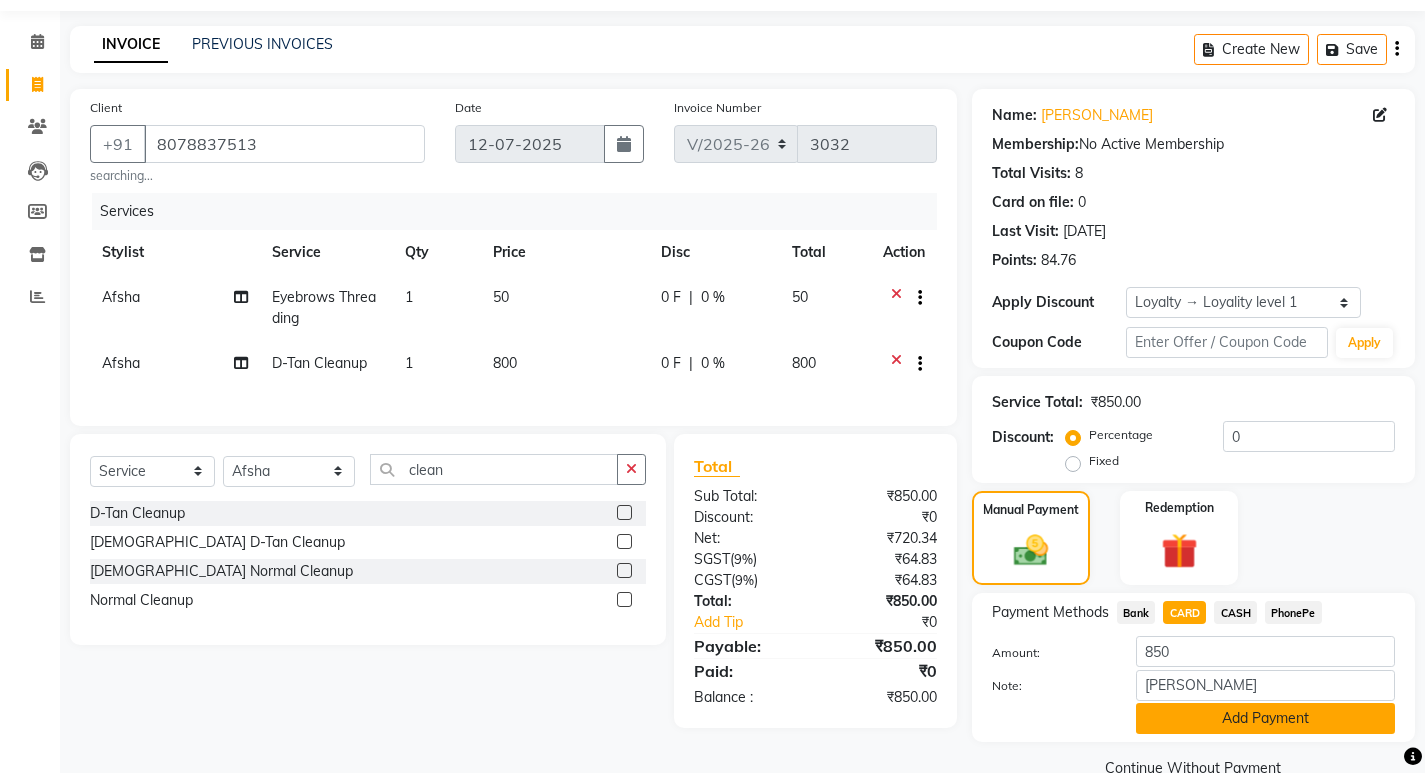 click on "Add Payment" 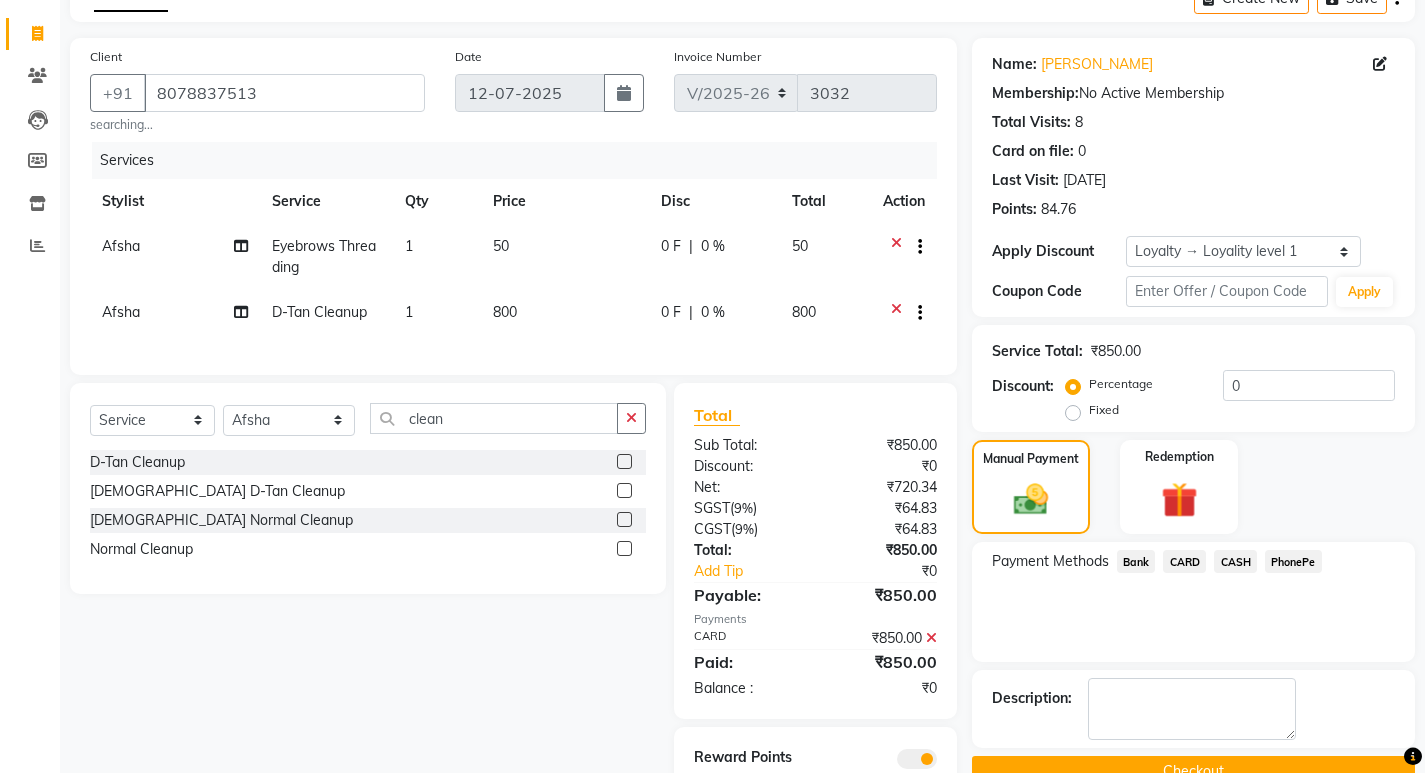 scroll, scrollTop: 202, scrollLeft: 0, axis: vertical 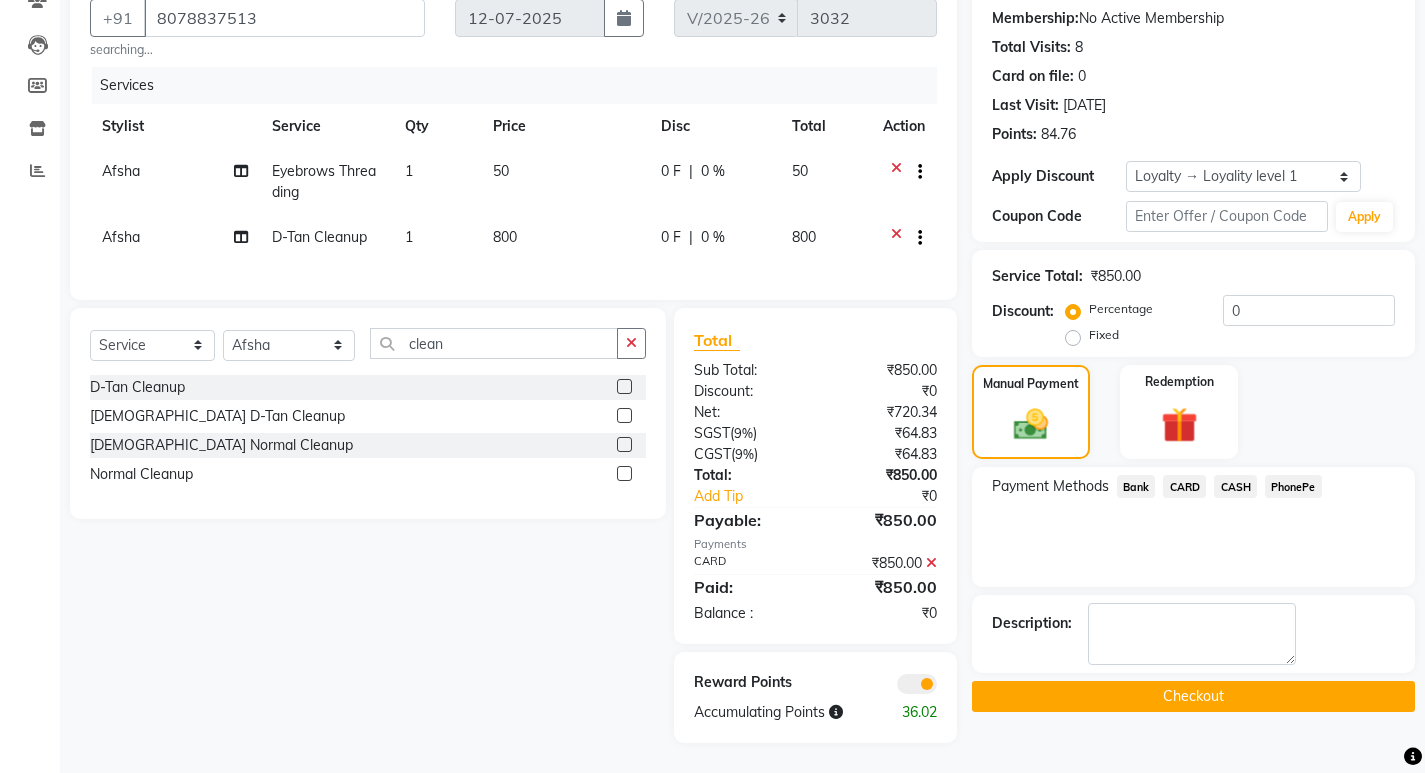 click on "Checkout" 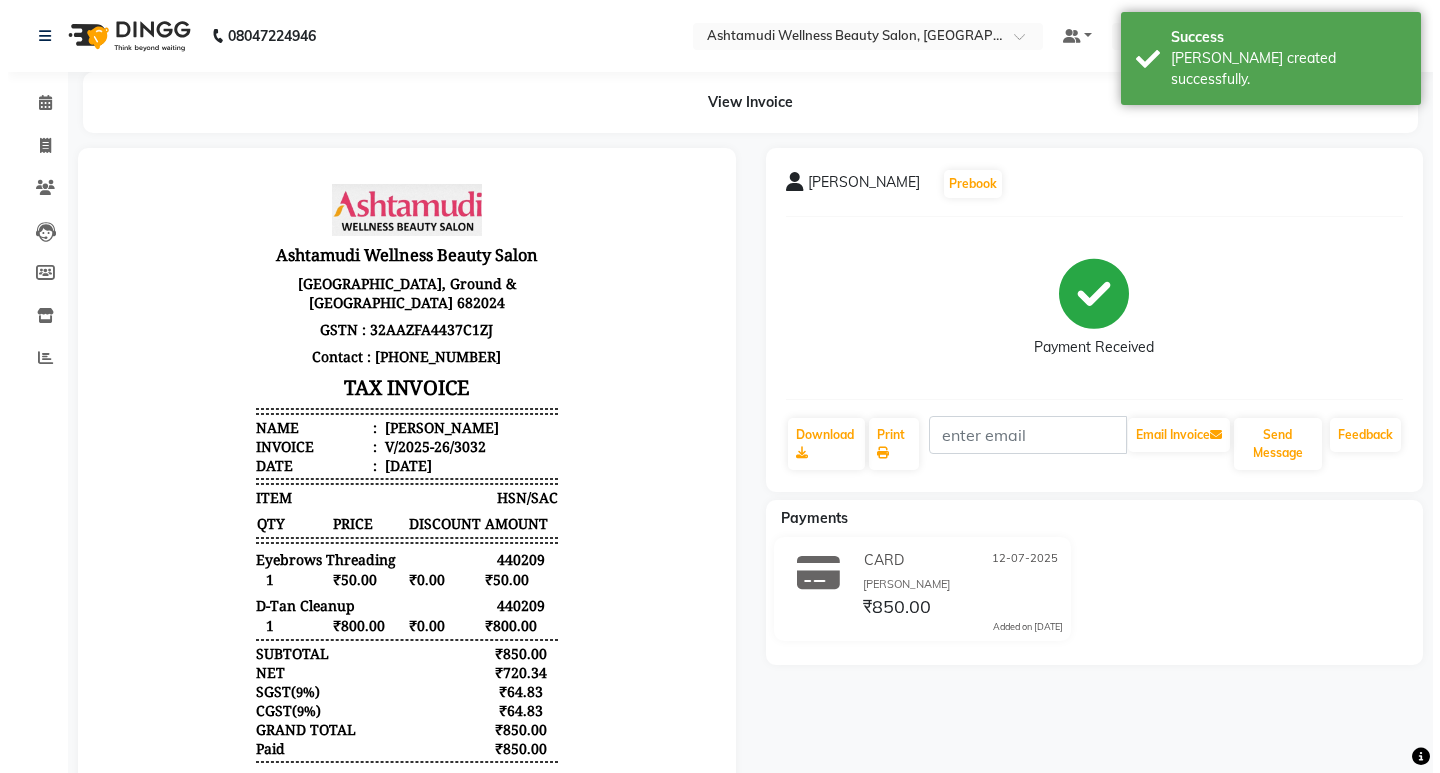 scroll, scrollTop: 0, scrollLeft: 0, axis: both 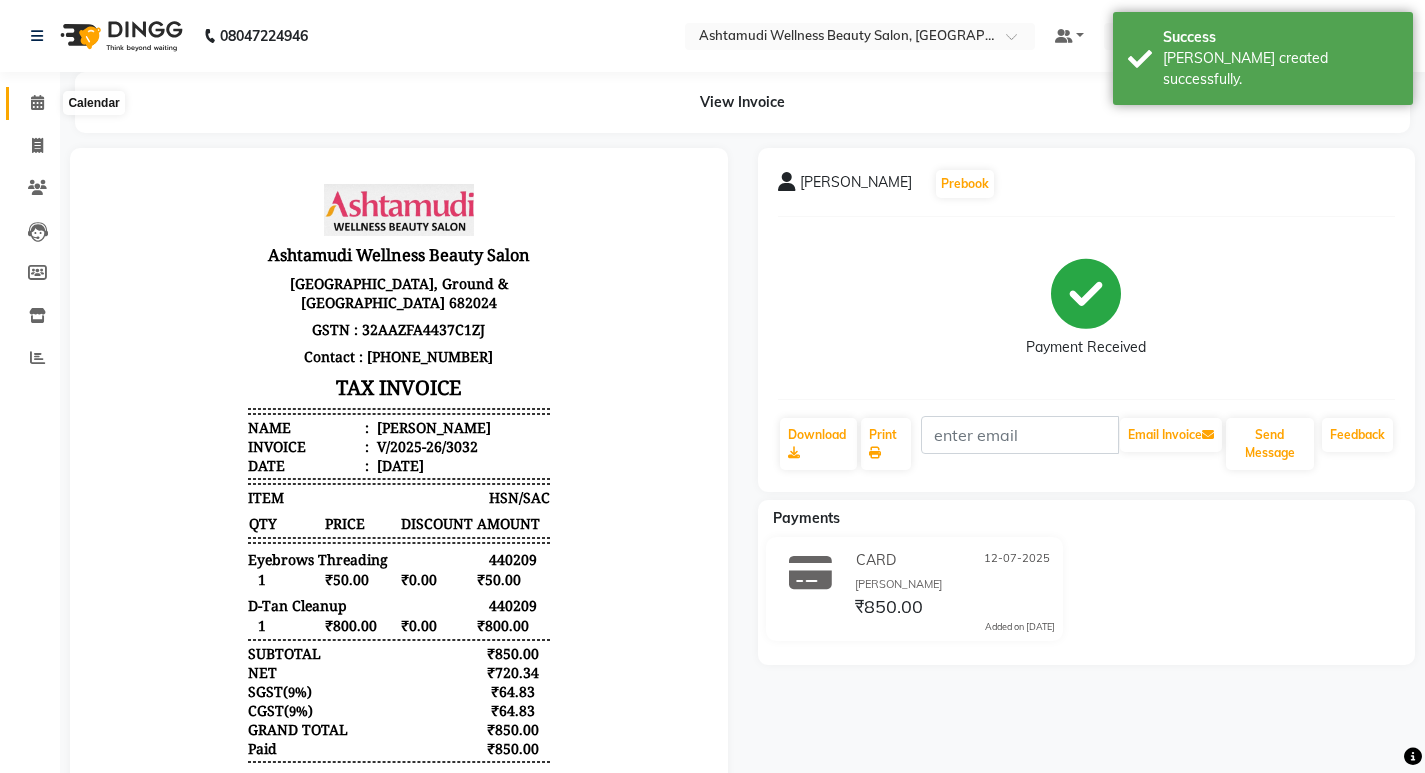 click 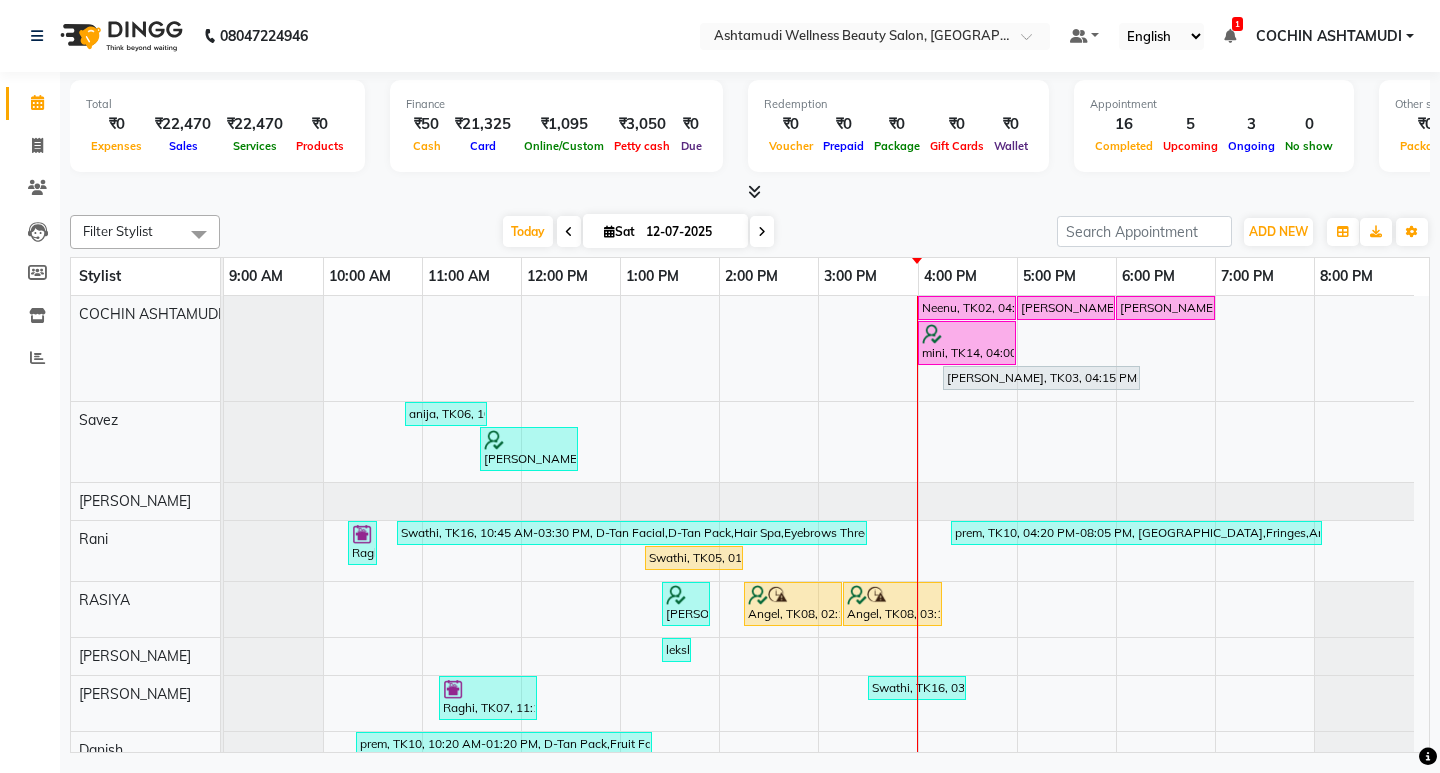 click at bounding box center (754, 191) 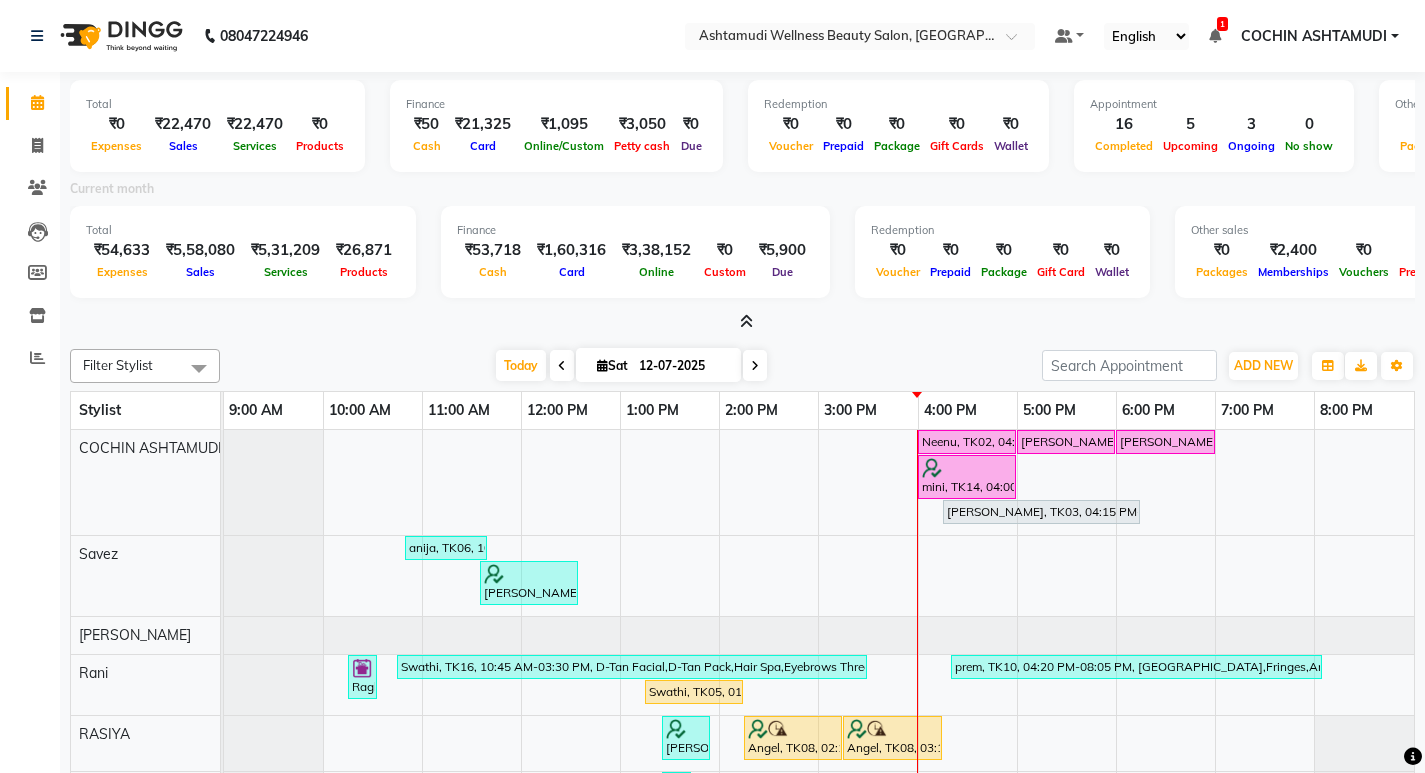 click at bounding box center (746, 321) 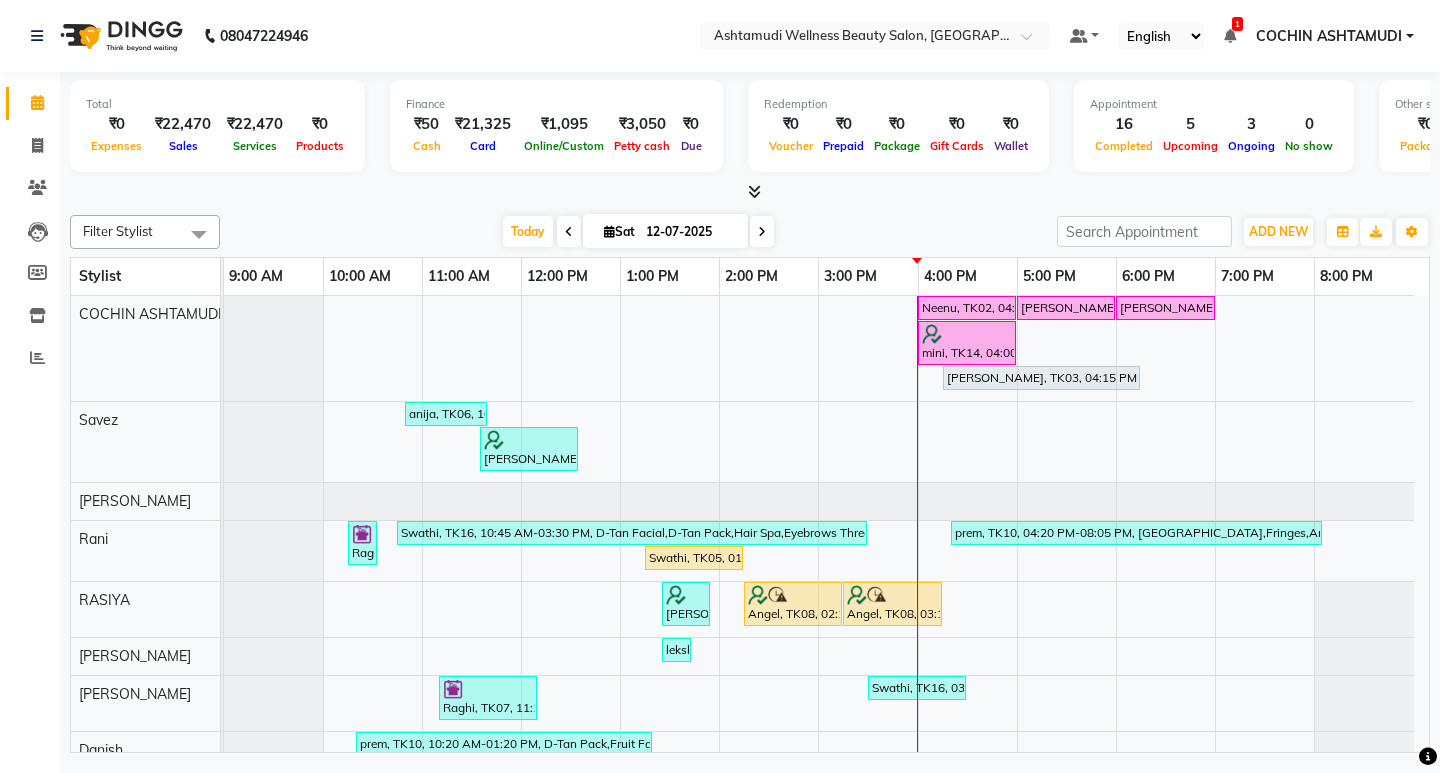click at bounding box center (754, 191) 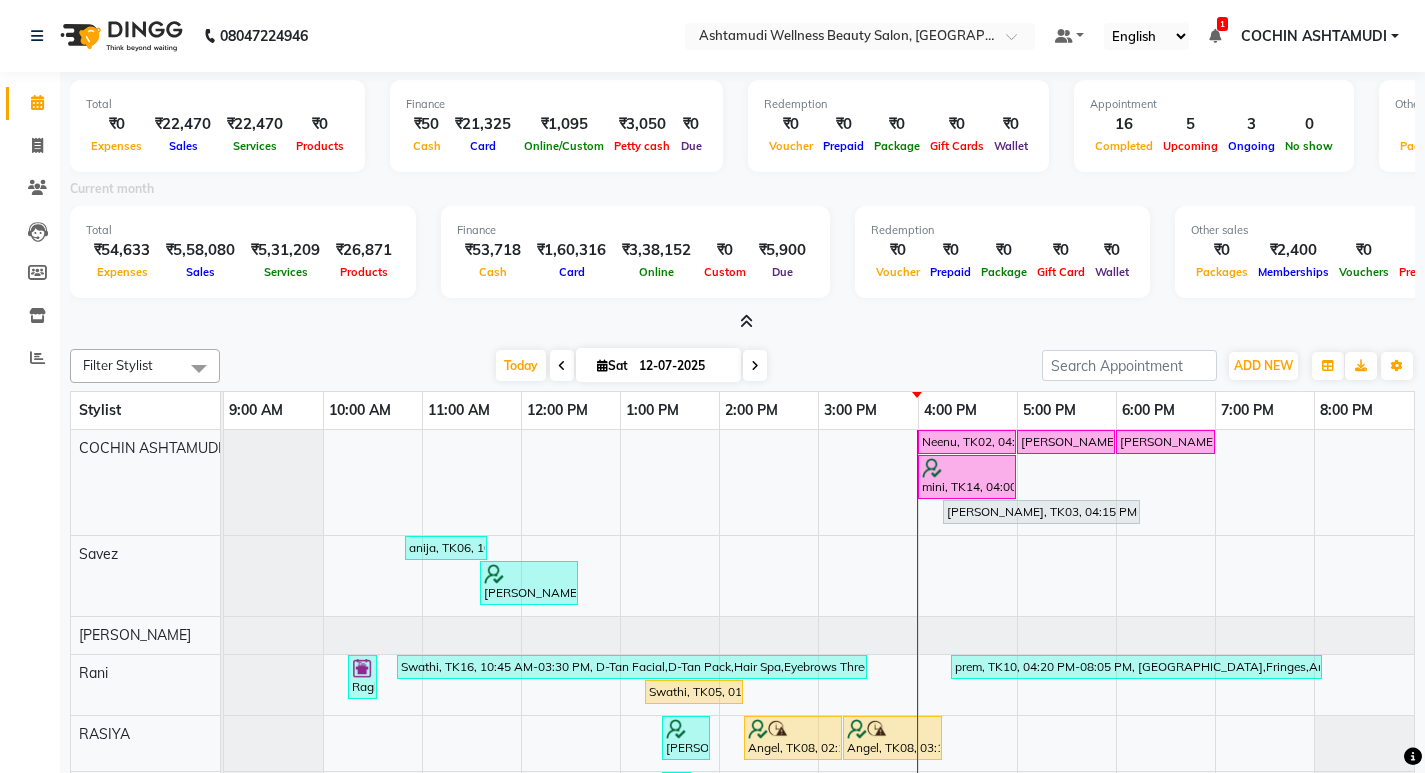 click at bounding box center (746, 321) 